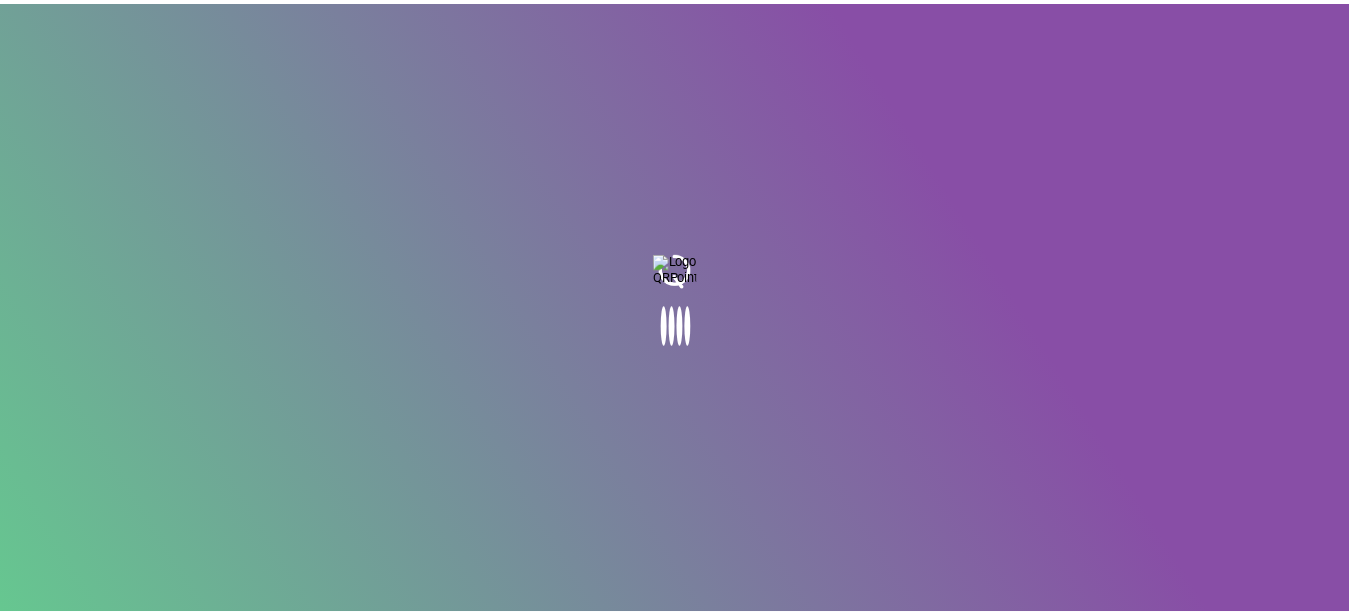 scroll, scrollTop: 0, scrollLeft: 0, axis: both 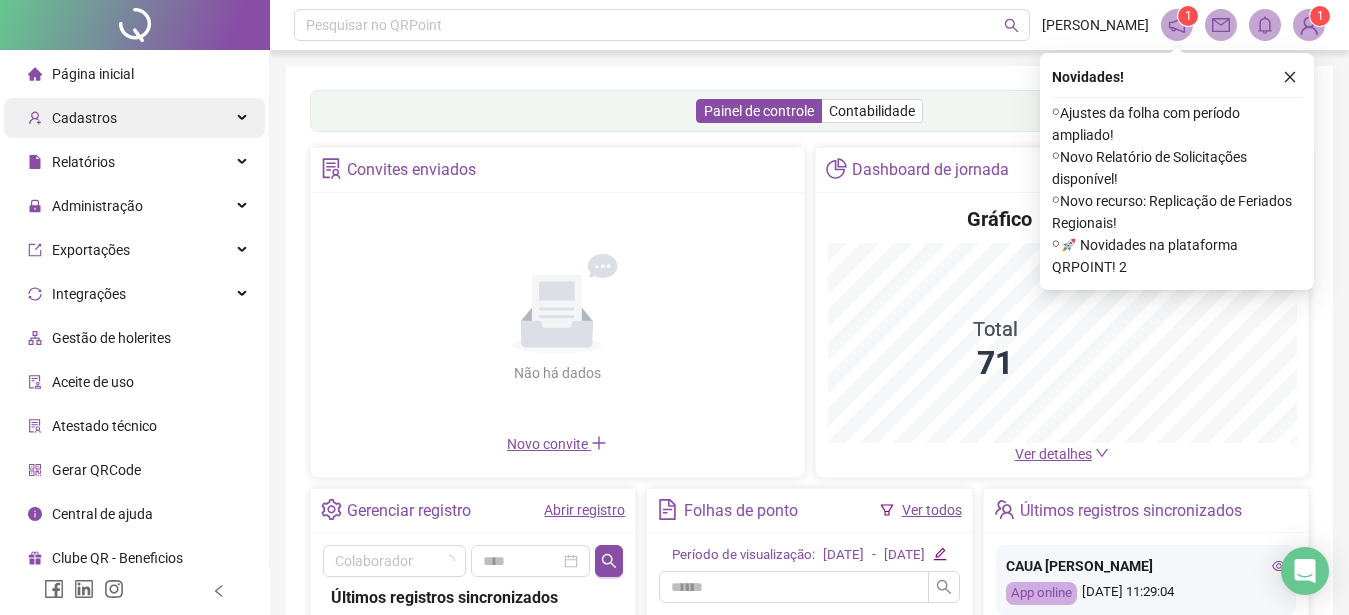 click on "Cadastros" at bounding box center [84, 118] 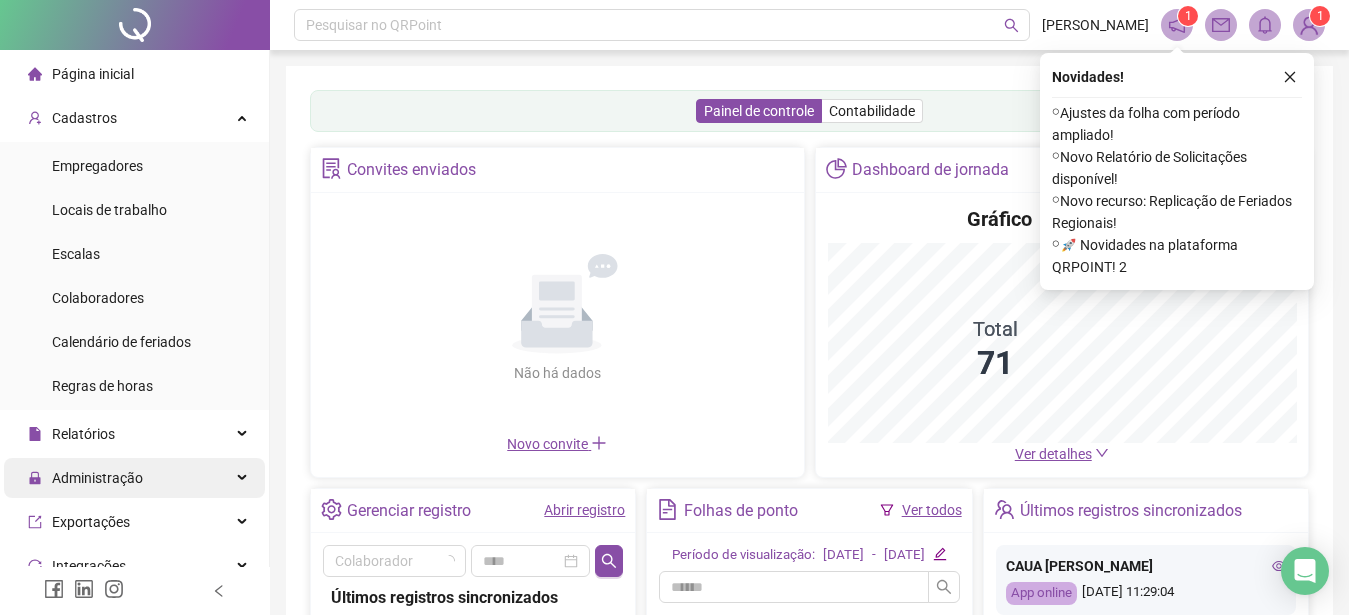 click on "Administração" at bounding box center [97, 478] 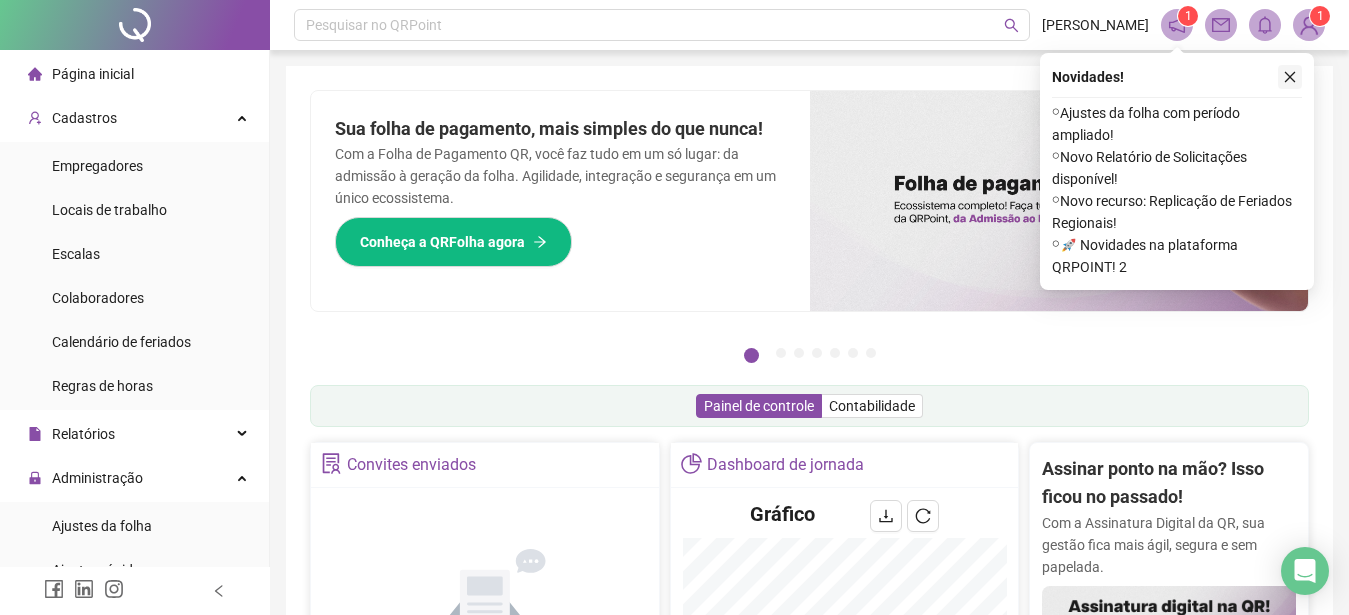 click 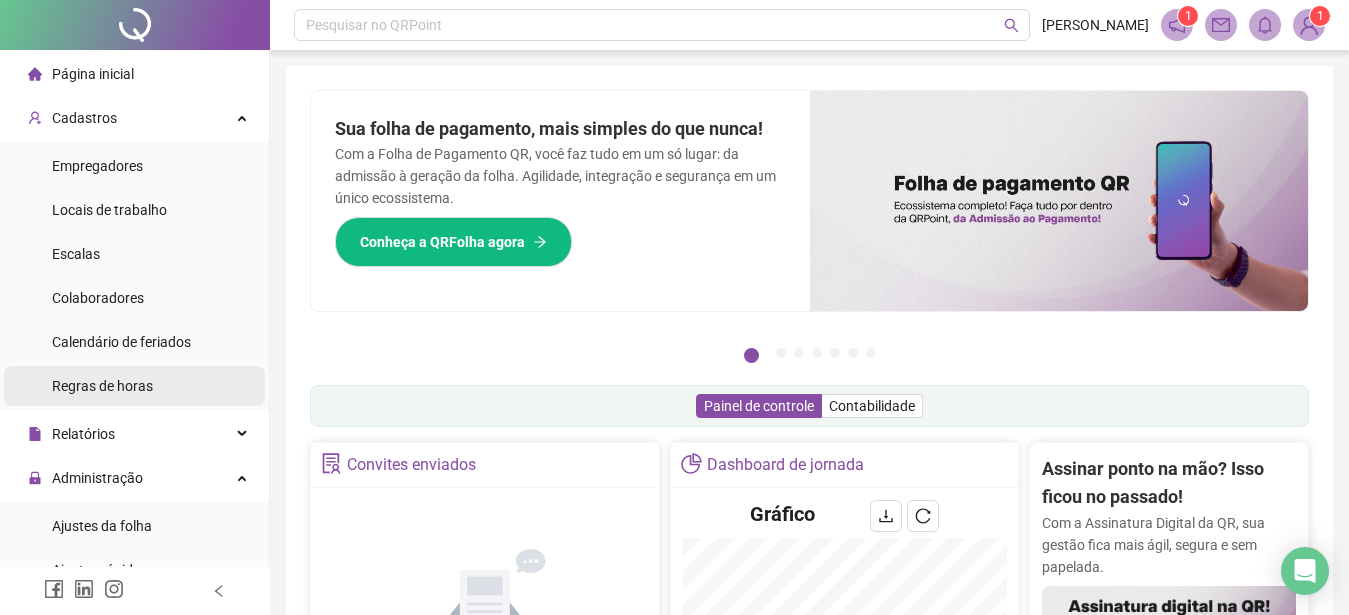 scroll, scrollTop: 114, scrollLeft: 0, axis: vertical 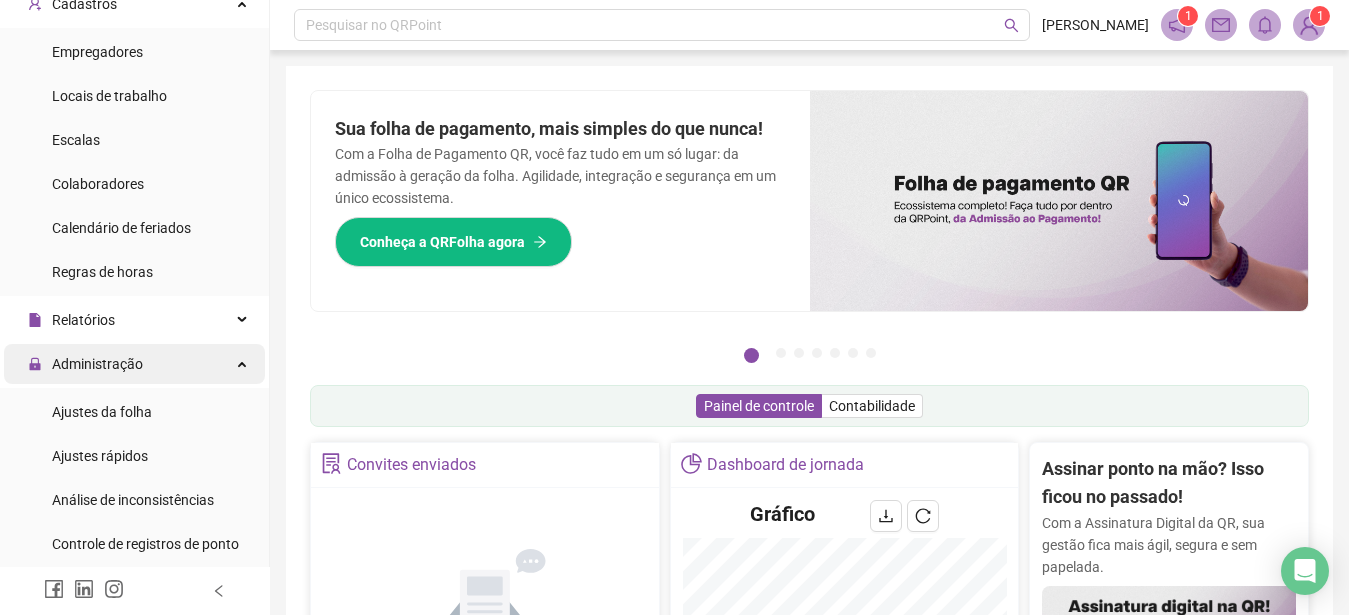 click on "Administração" at bounding box center (97, 364) 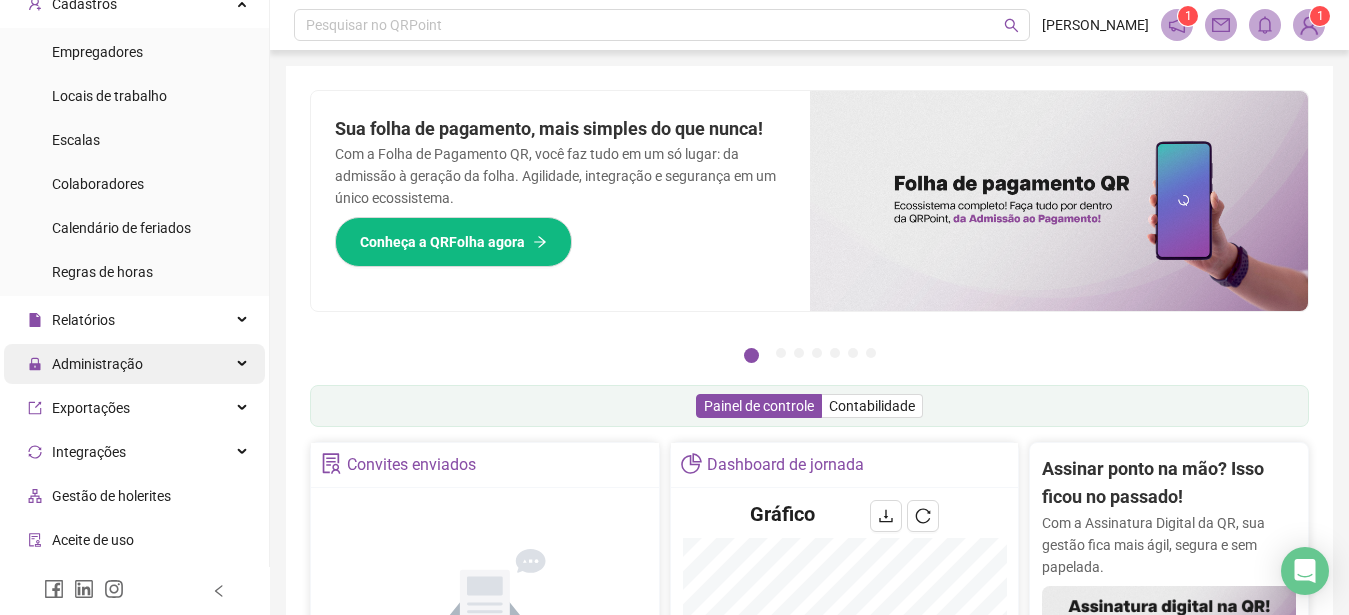 click on "Administração" at bounding box center (97, 364) 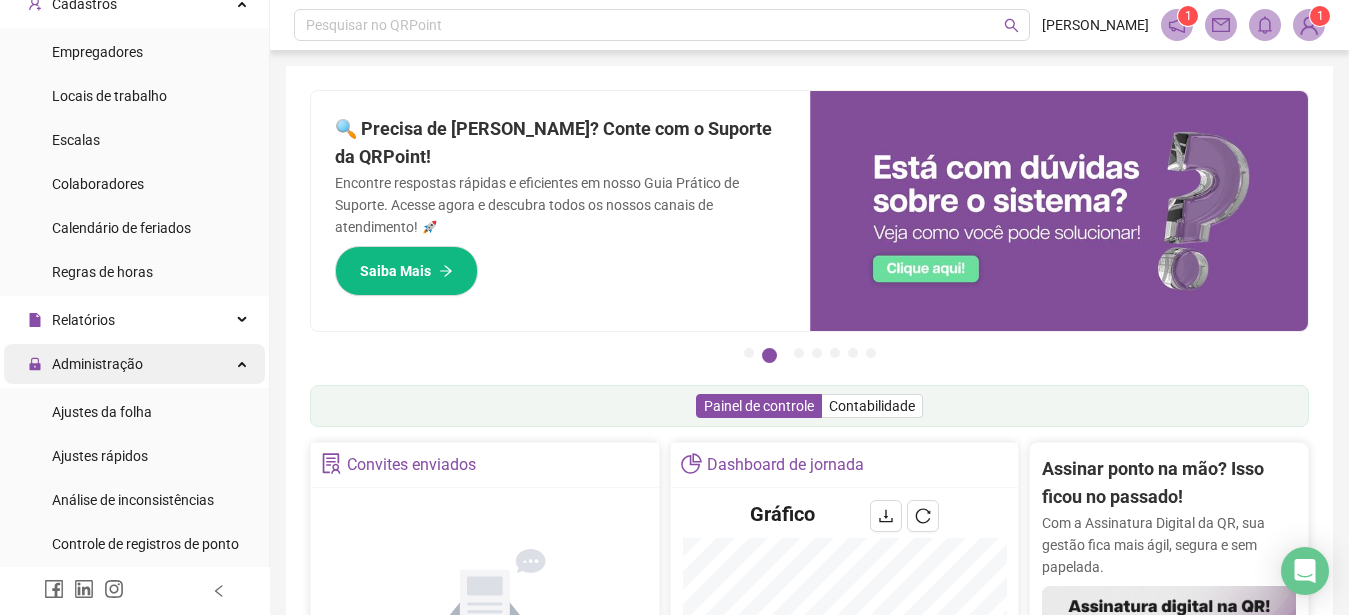 click on "Administração" at bounding box center [97, 364] 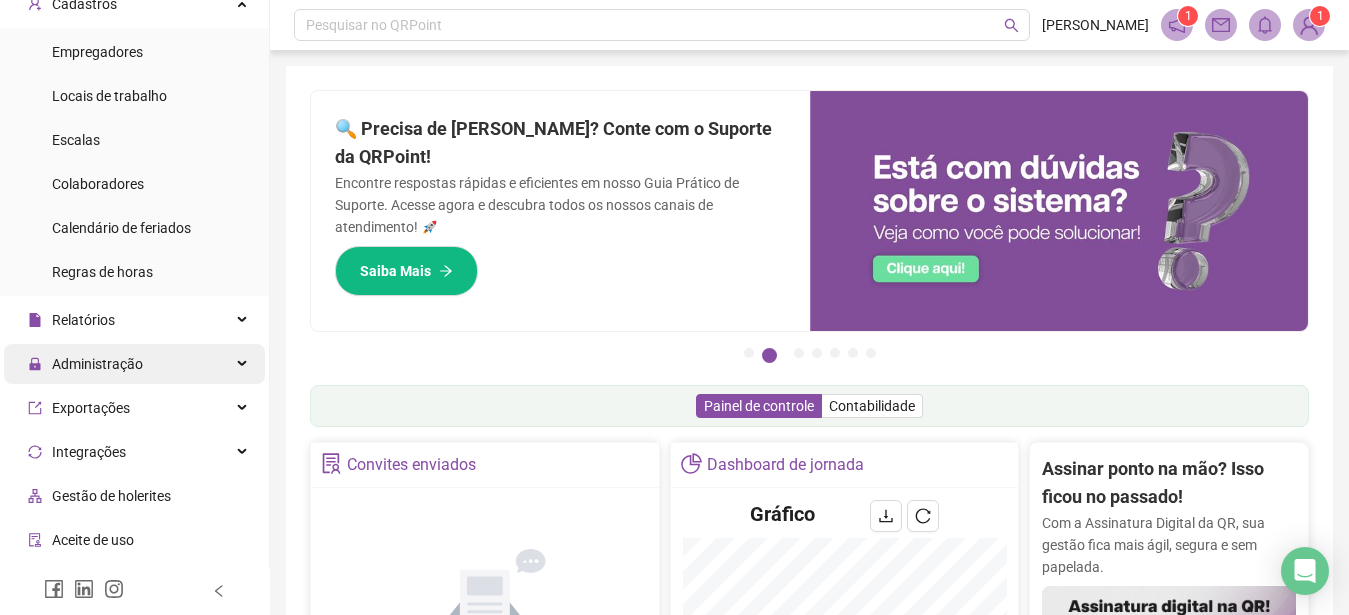 click on "Administração" at bounding box center [97, 364] 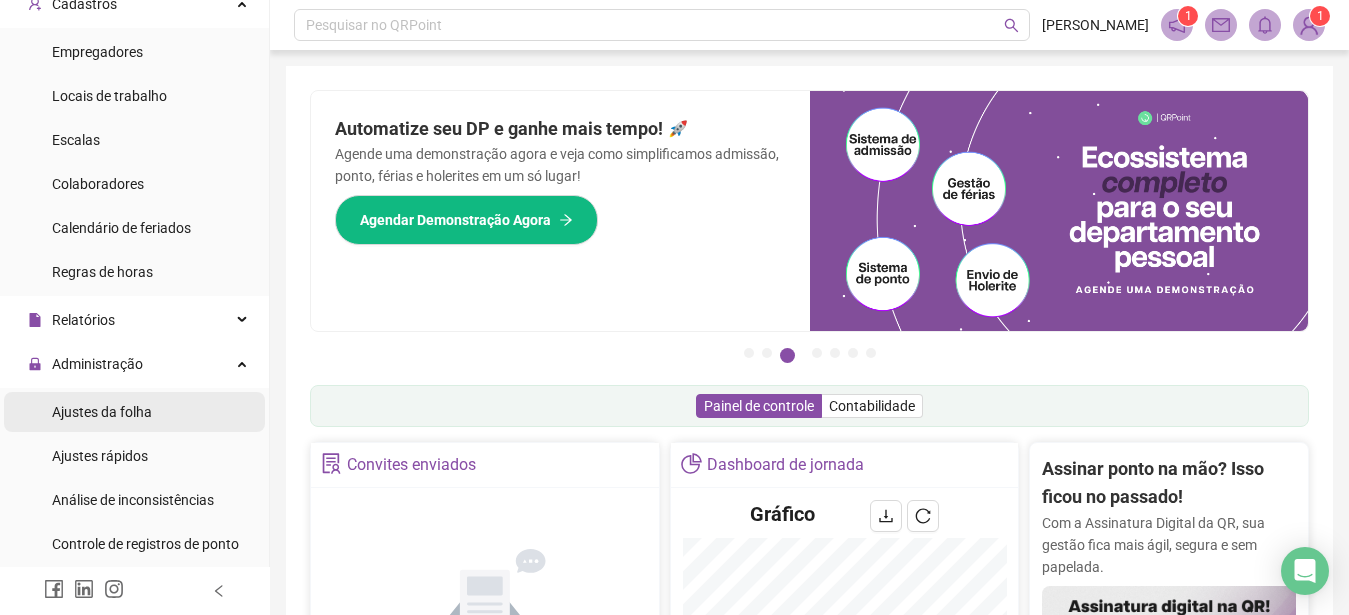 click on "Ajustes da folha" at bounding box center [102, 412] 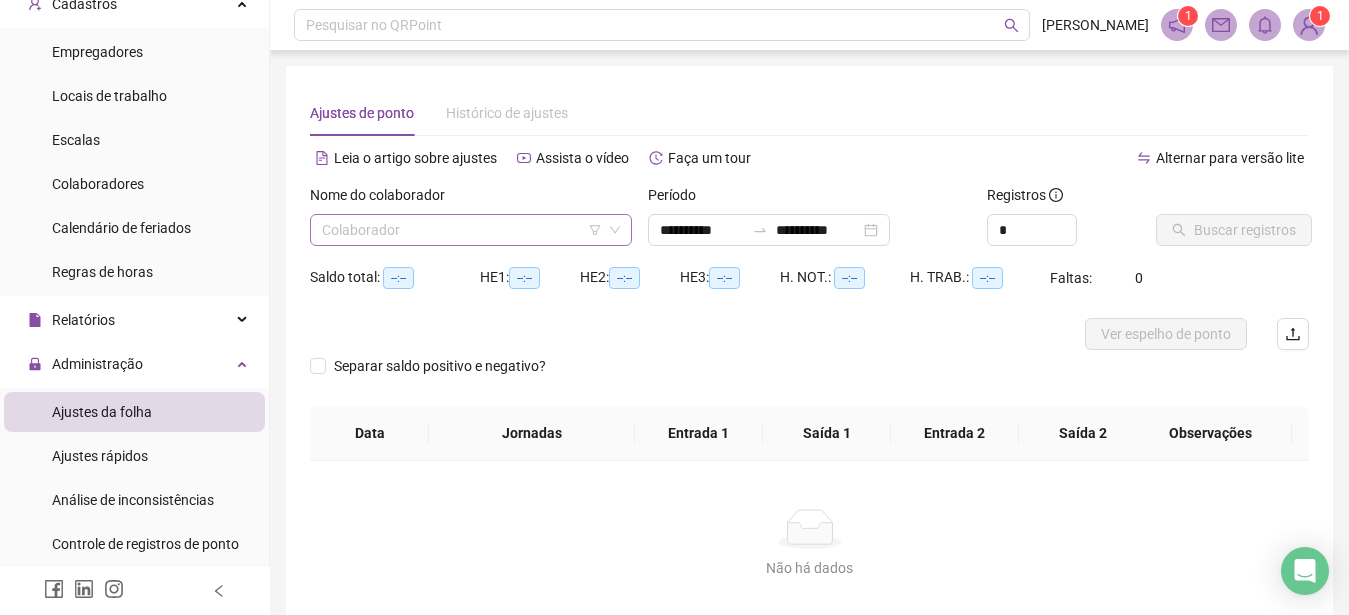 click at bounding box center [465, 230] 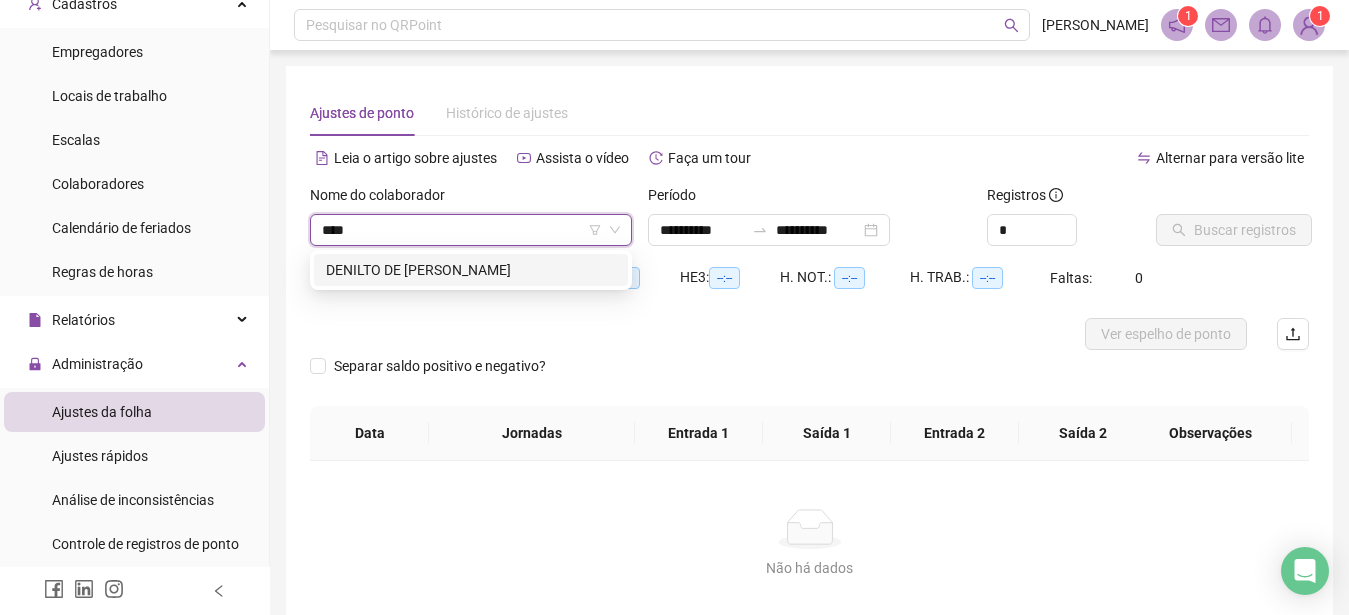 type on "*****" 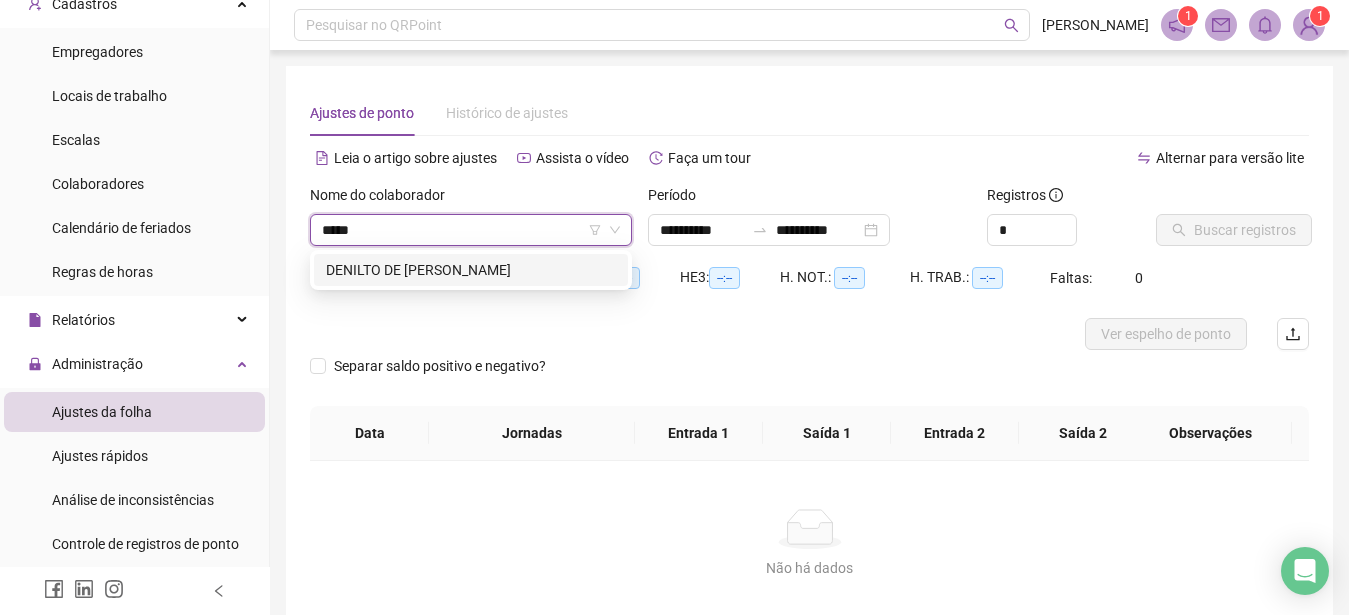 click on "DENILTO DE [PERSON_NAME]" at bounding box center [471, 270] 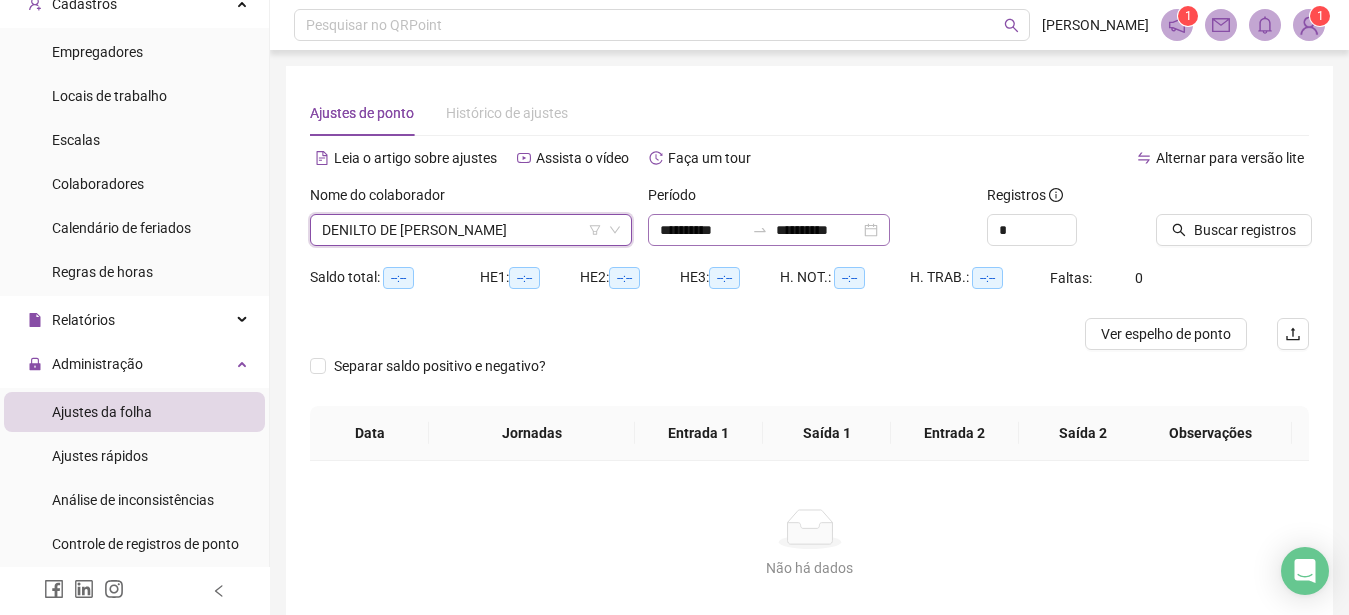 click on "**********" at bounding box center [769, 230] 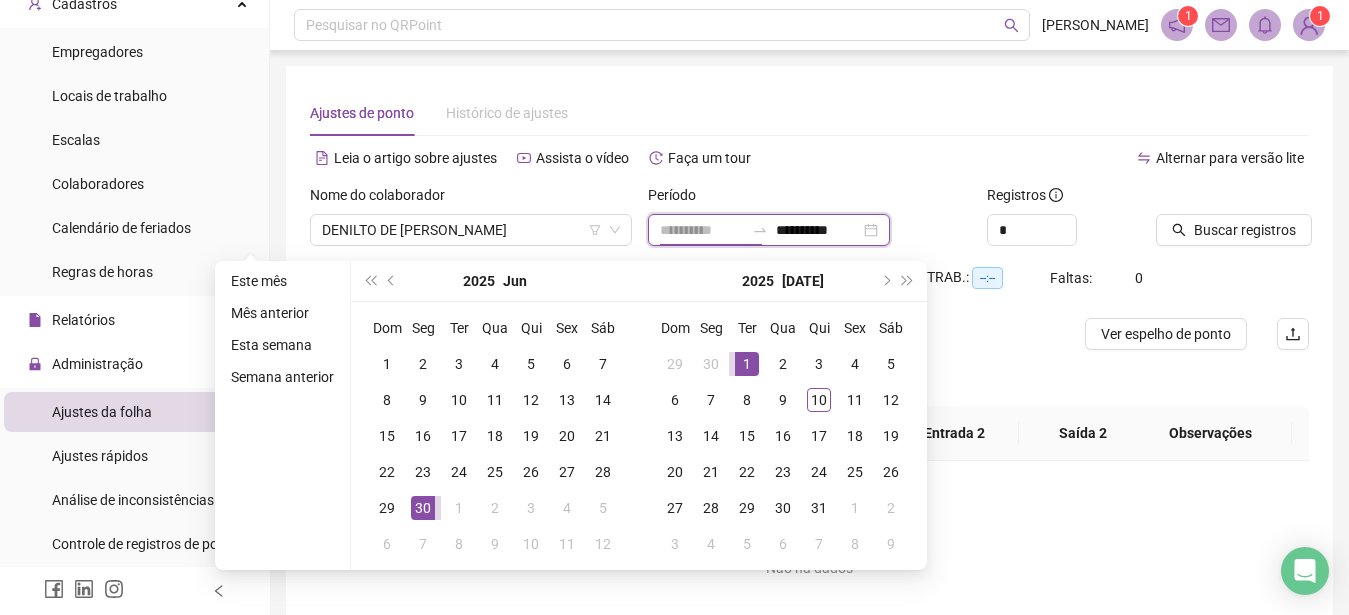 type on "**********" 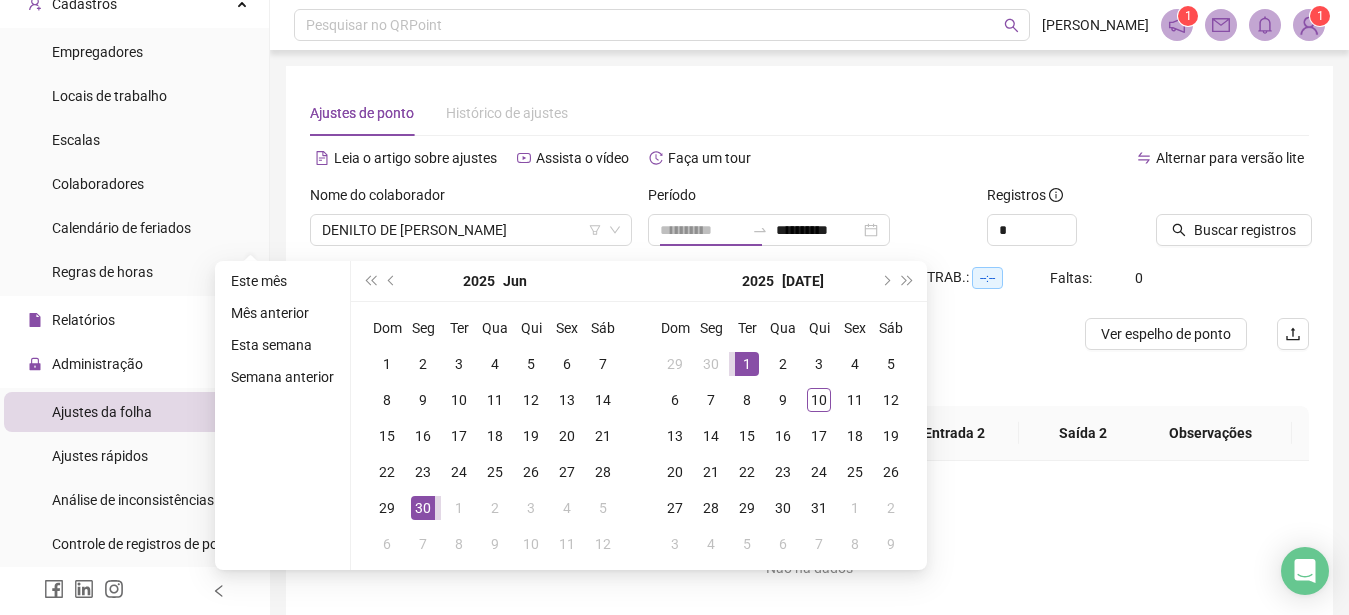 click on "1" at bounding box center (747, 364) 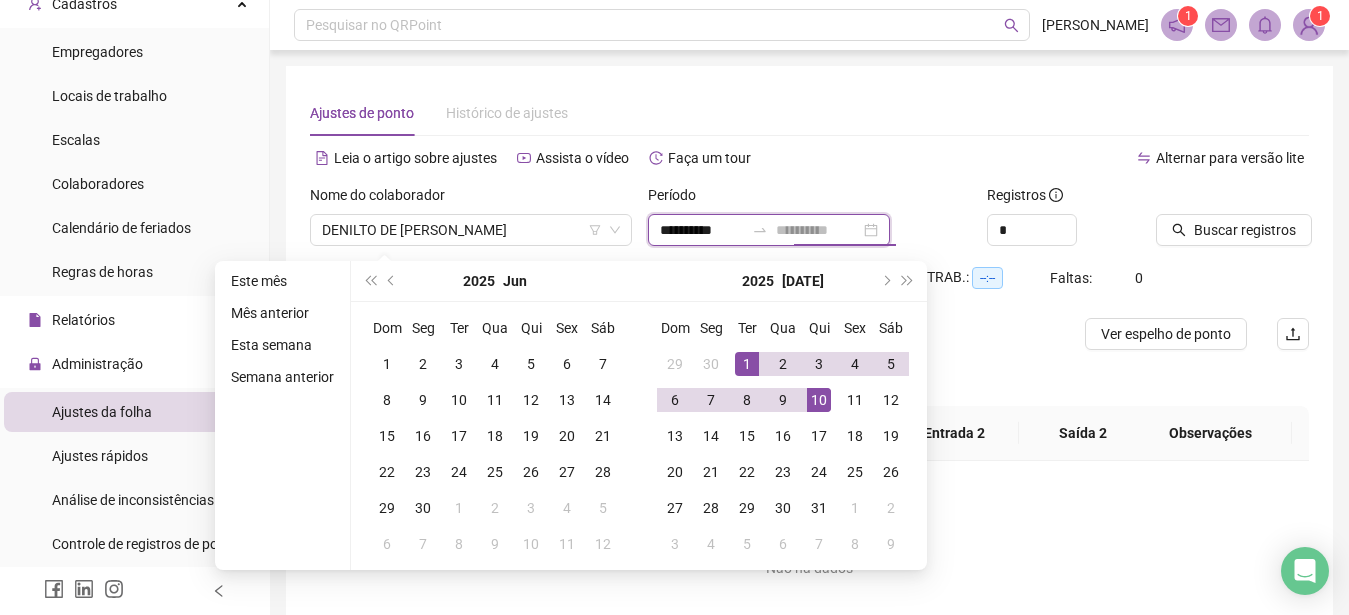 type on "**********" 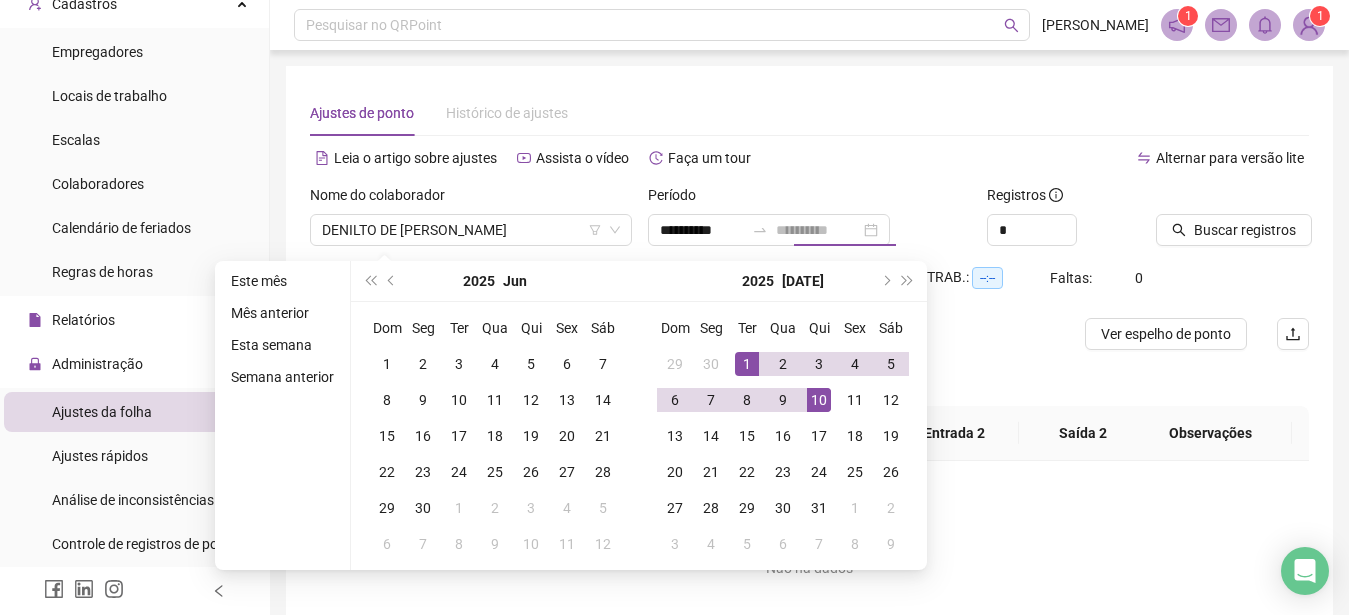 click on "10" at bounding box center [819, 400] 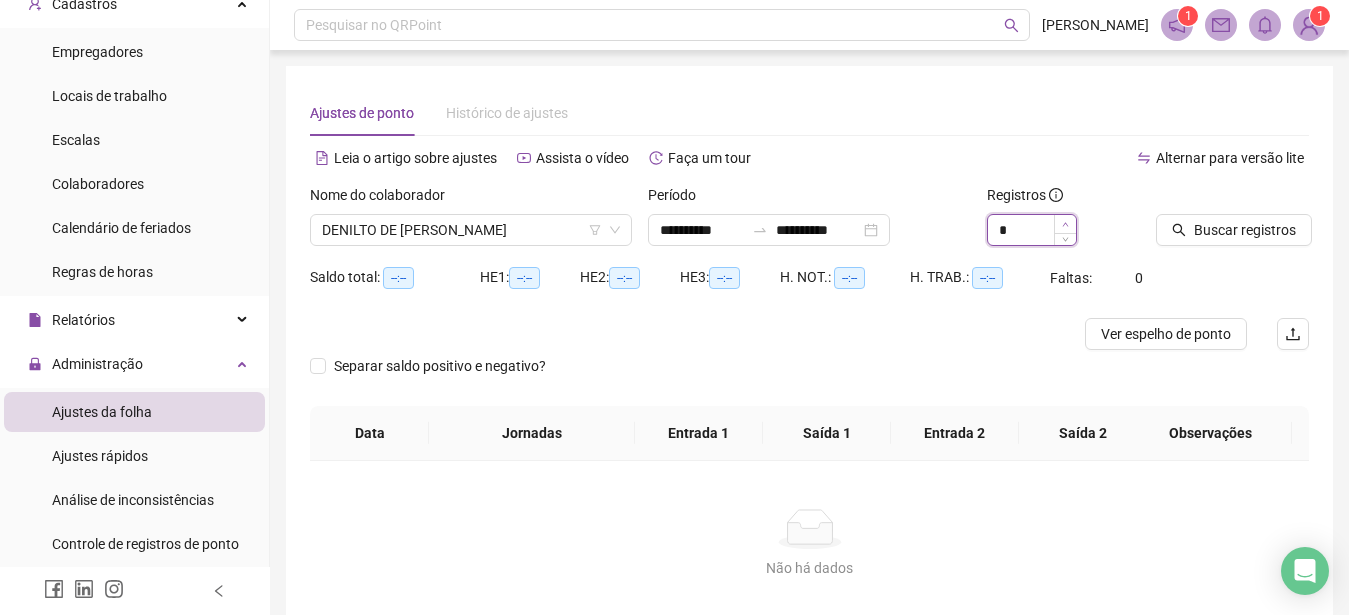 click 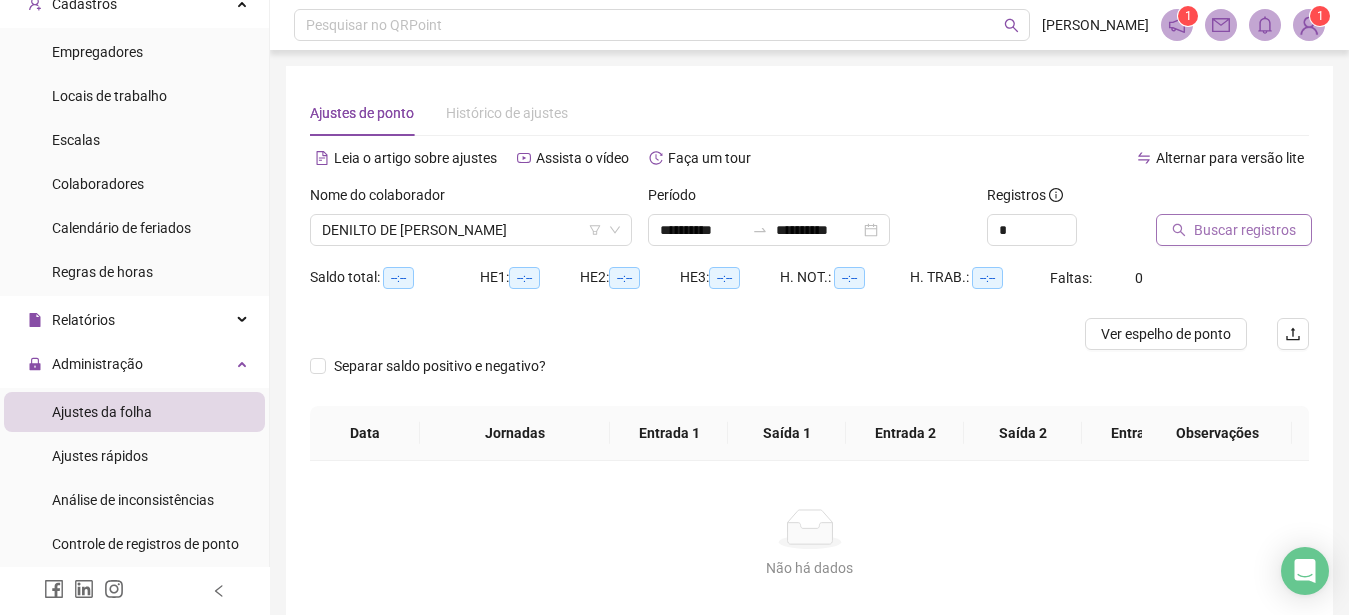 click on "Buscar registros" at bounding box center (1245, 230) 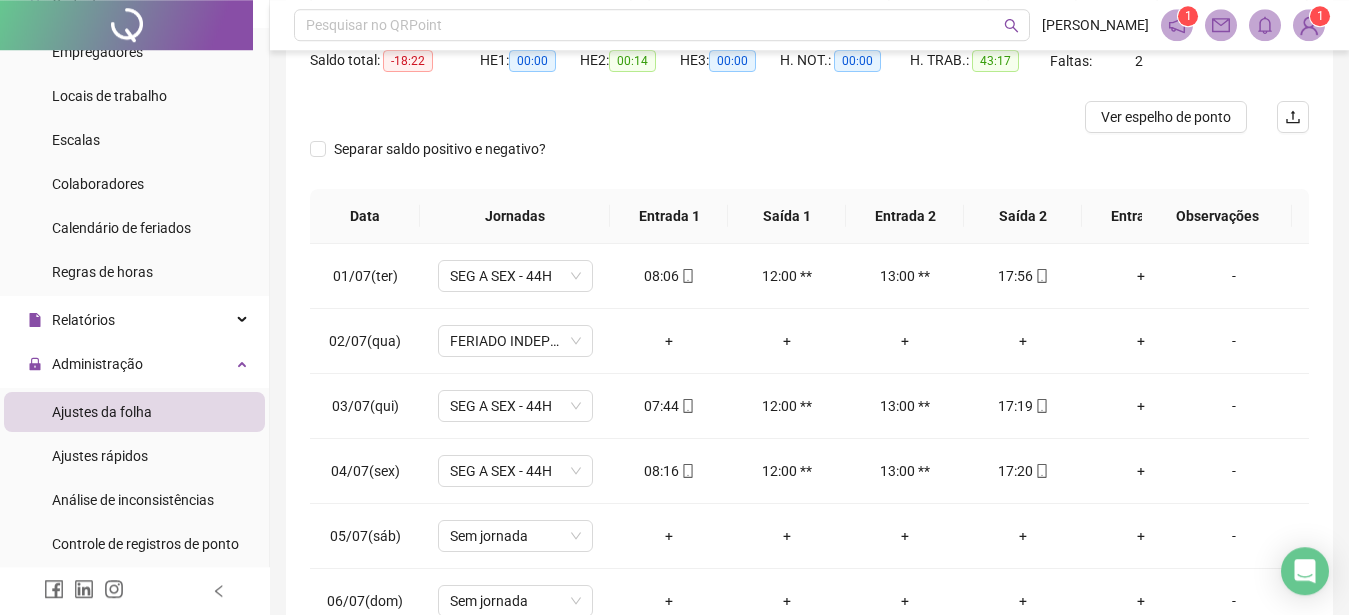 scroll, scrollTop: 383, scrollLeft: 0, axis: vertical 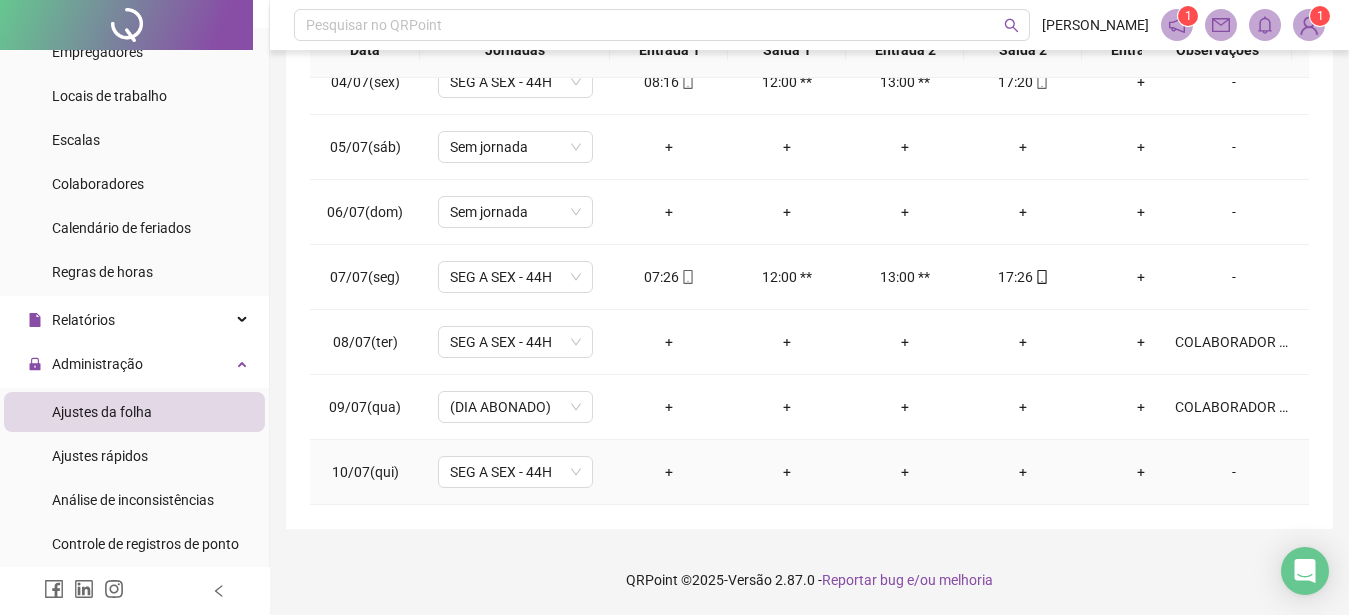 click on "-" at bounding box center [1234, 472] 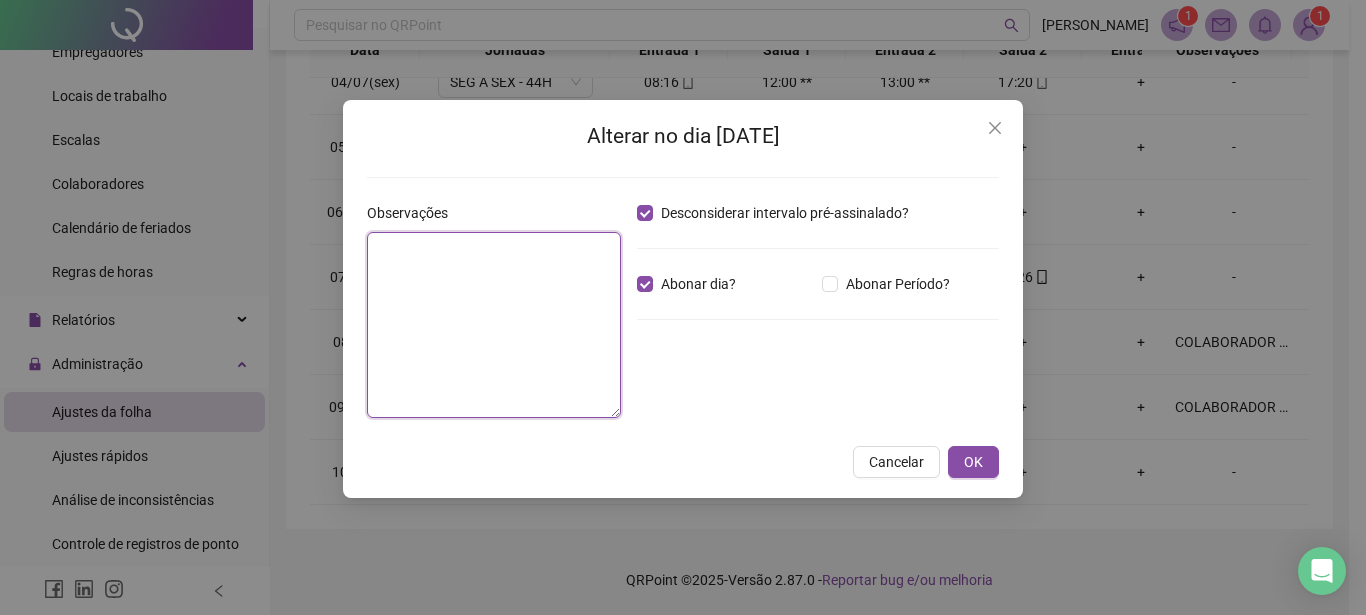 click at bounding box center (494, 325) 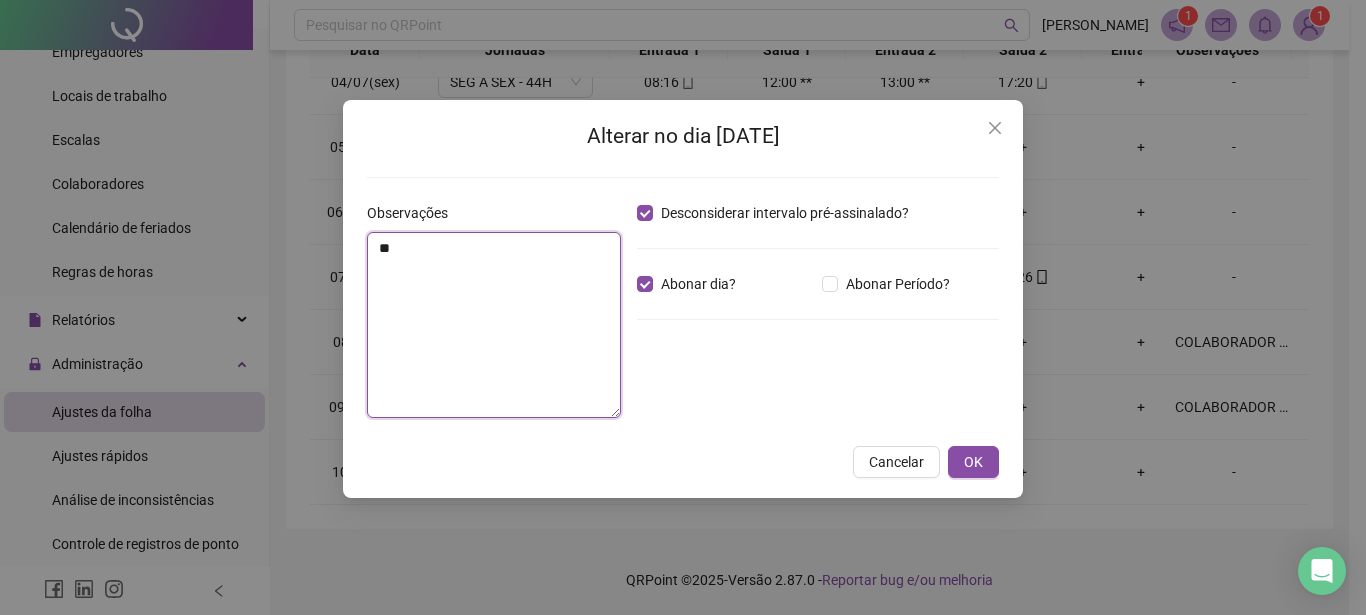 type on "*" 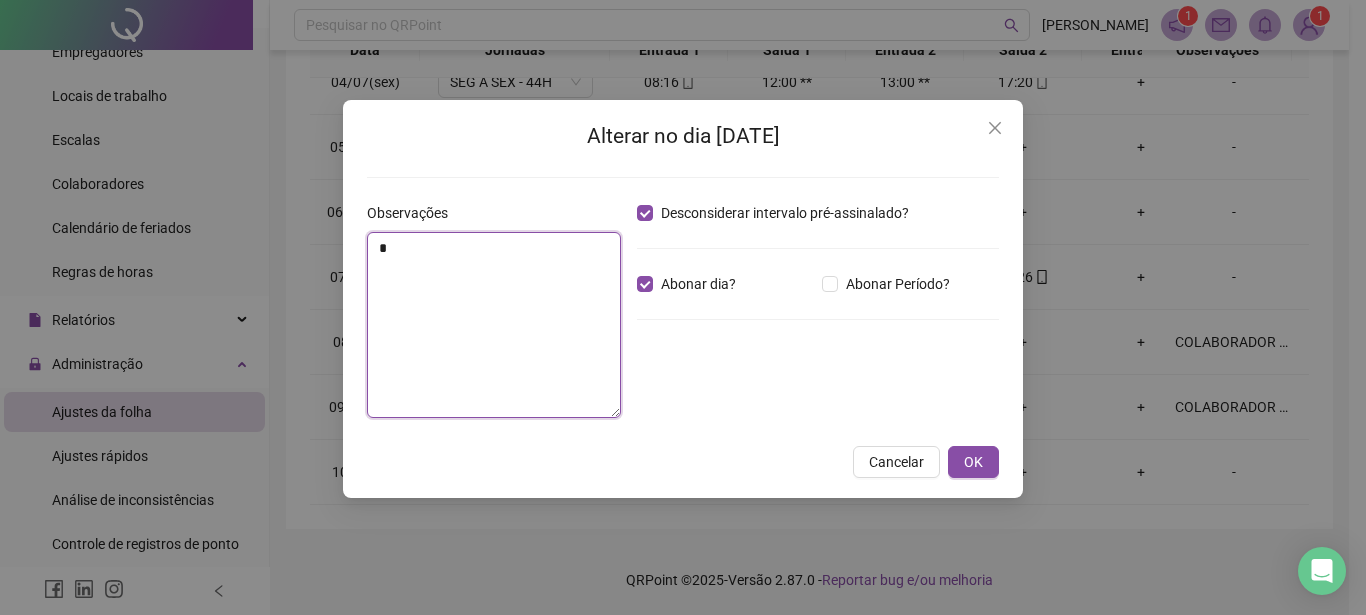 type 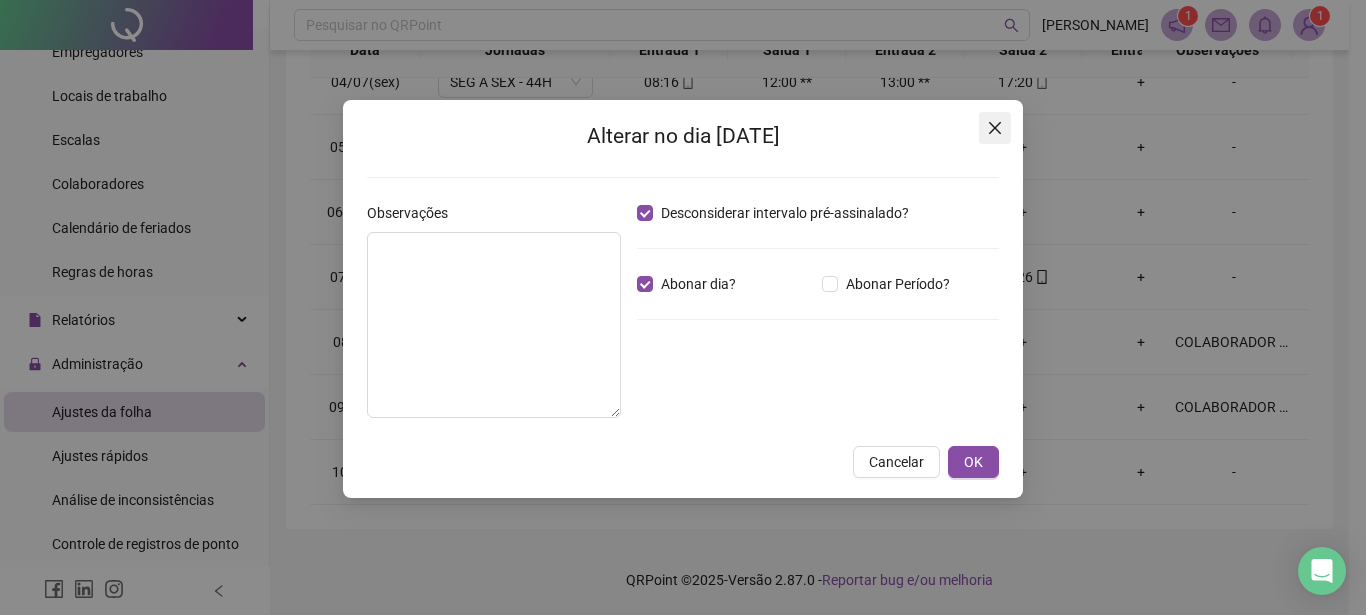 click 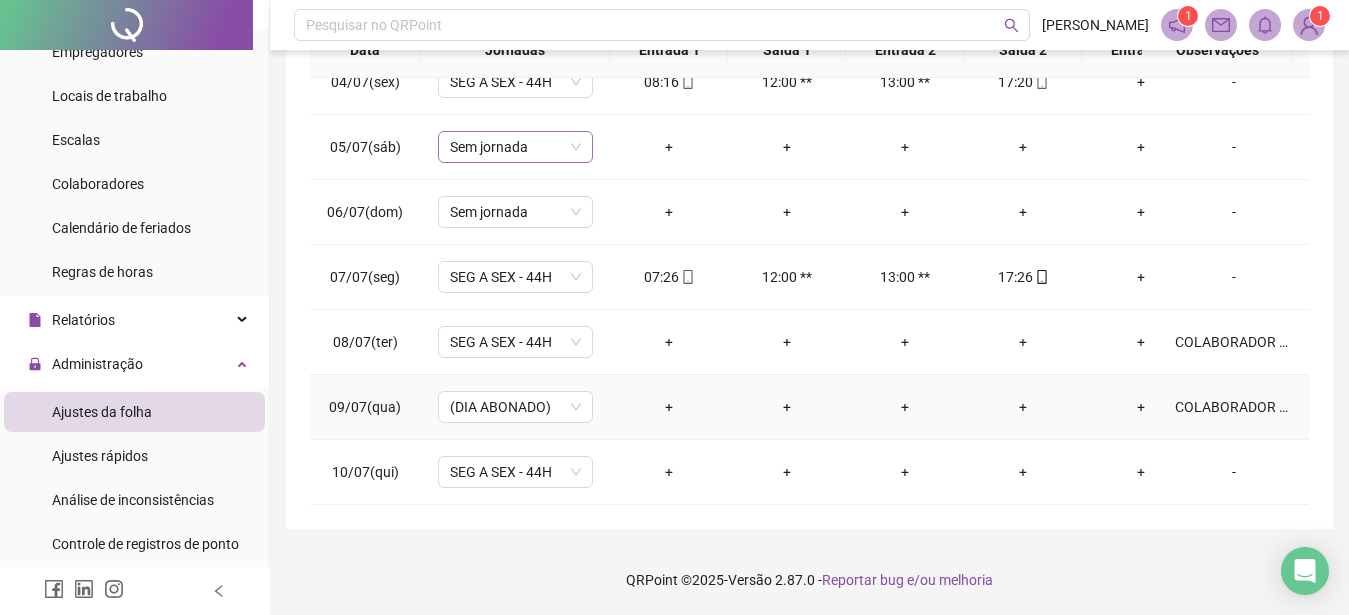 scroll, scrollTop: 0, scrollLeft: 0, axis: both 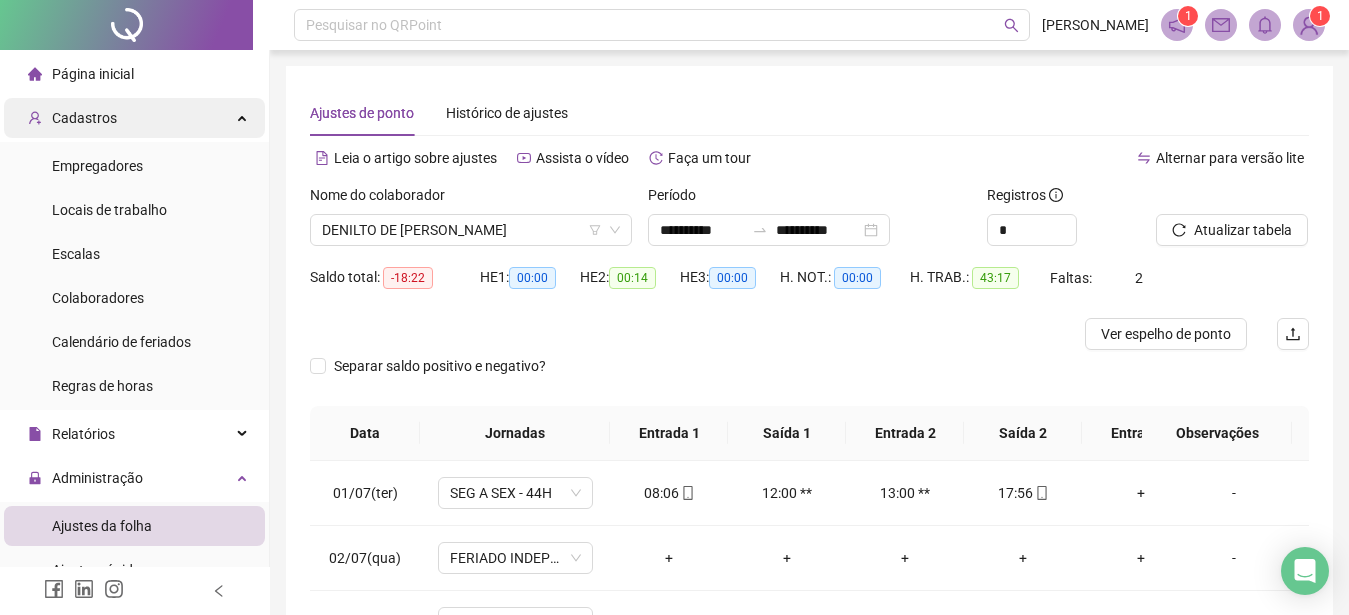 click on "Cadastros" at bounding box center (84, 118) 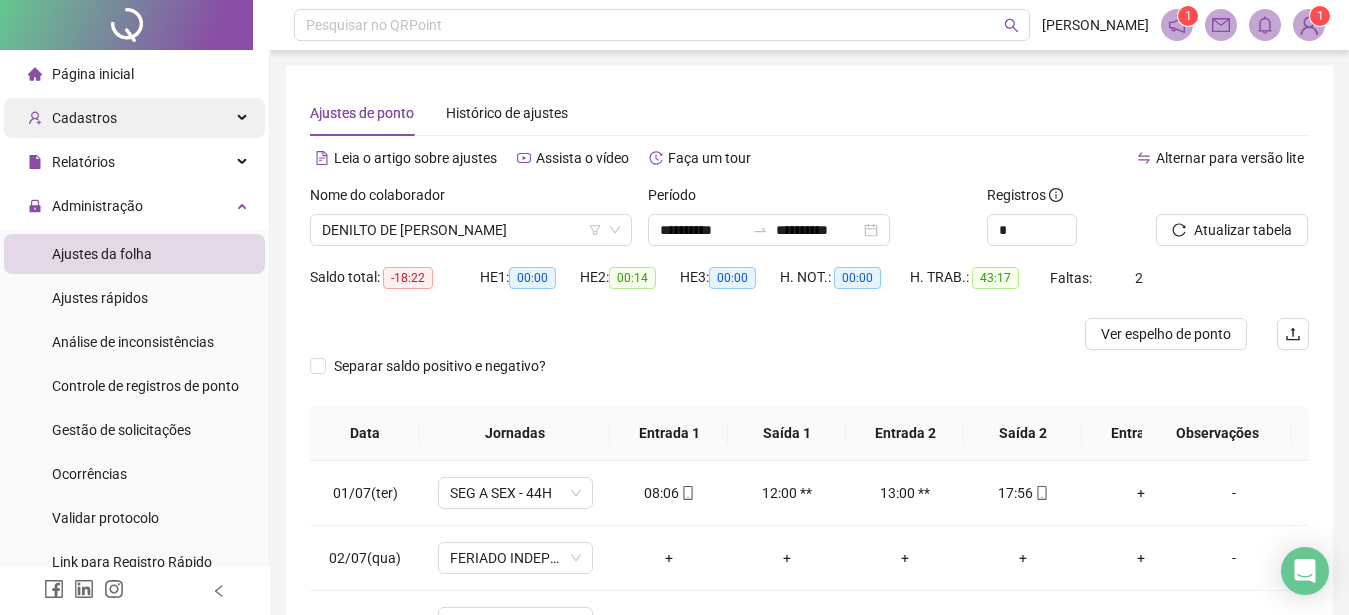 click on "Cadastros" at bounding box center (84, 118) 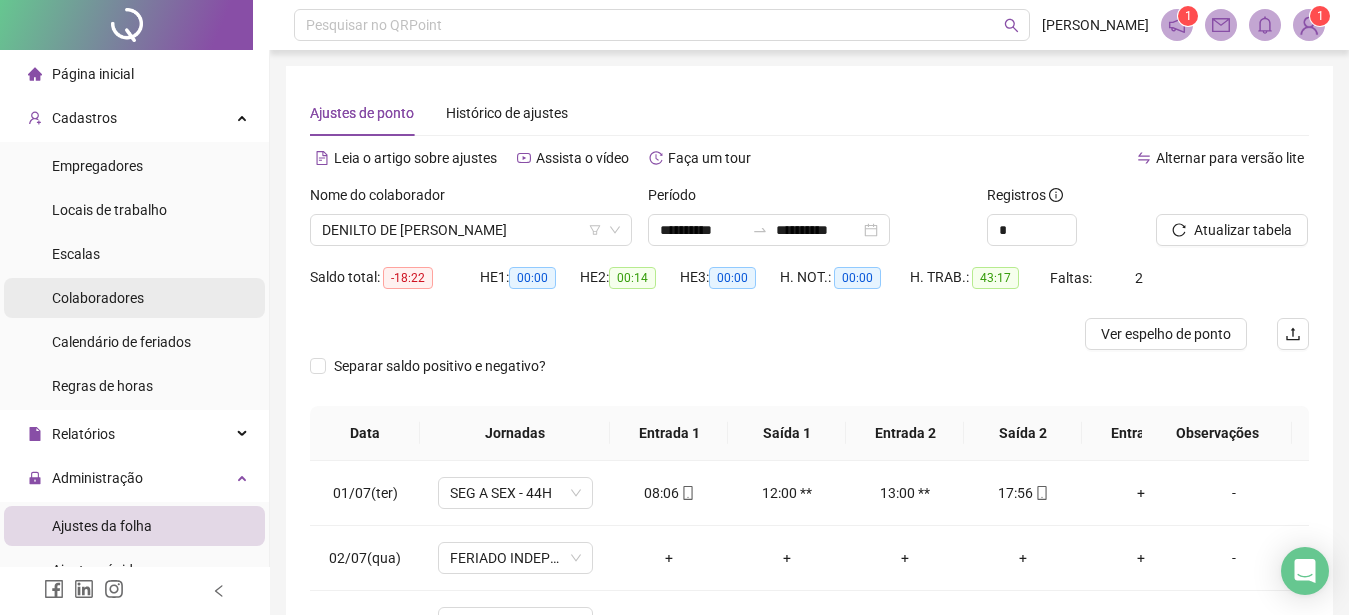 click on "Colaboradores" at bounding box center [98, 298] 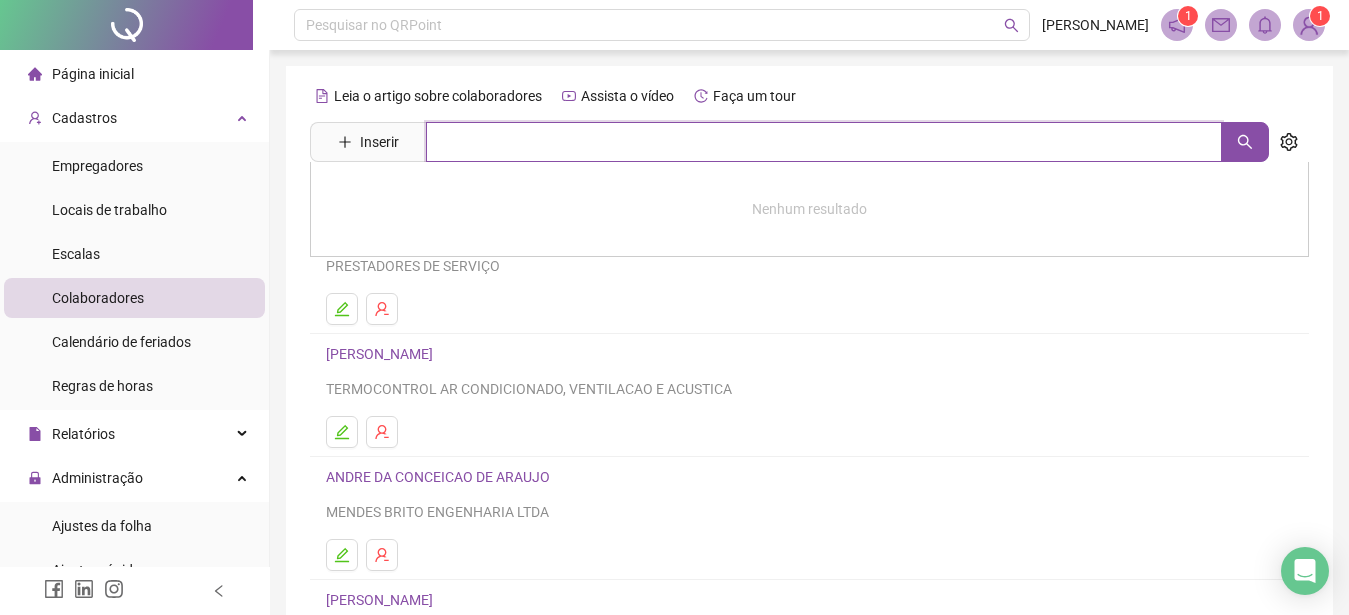 click at bounding box center (824, 142) 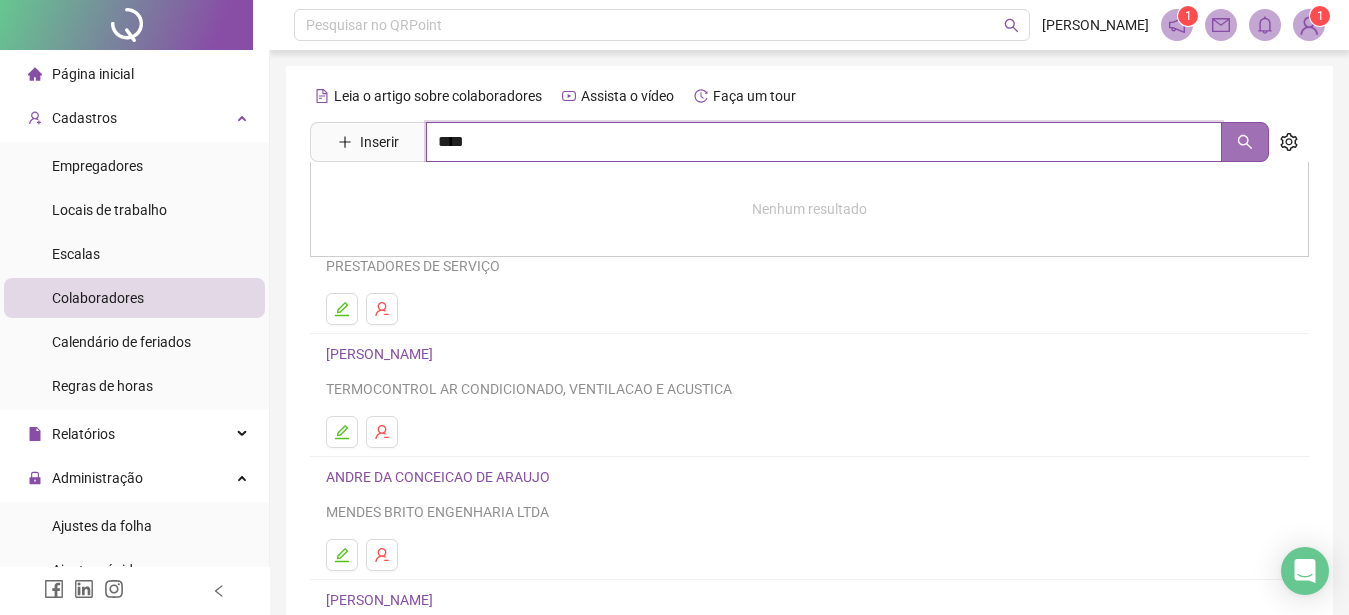 click 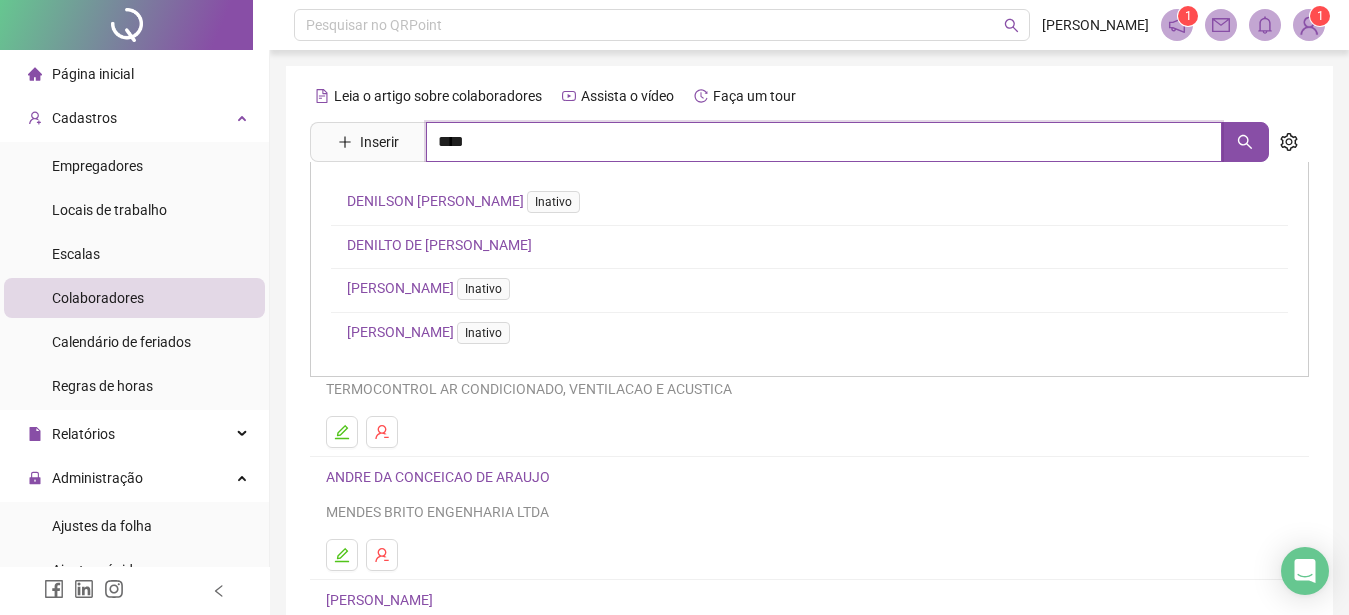 type on "****" 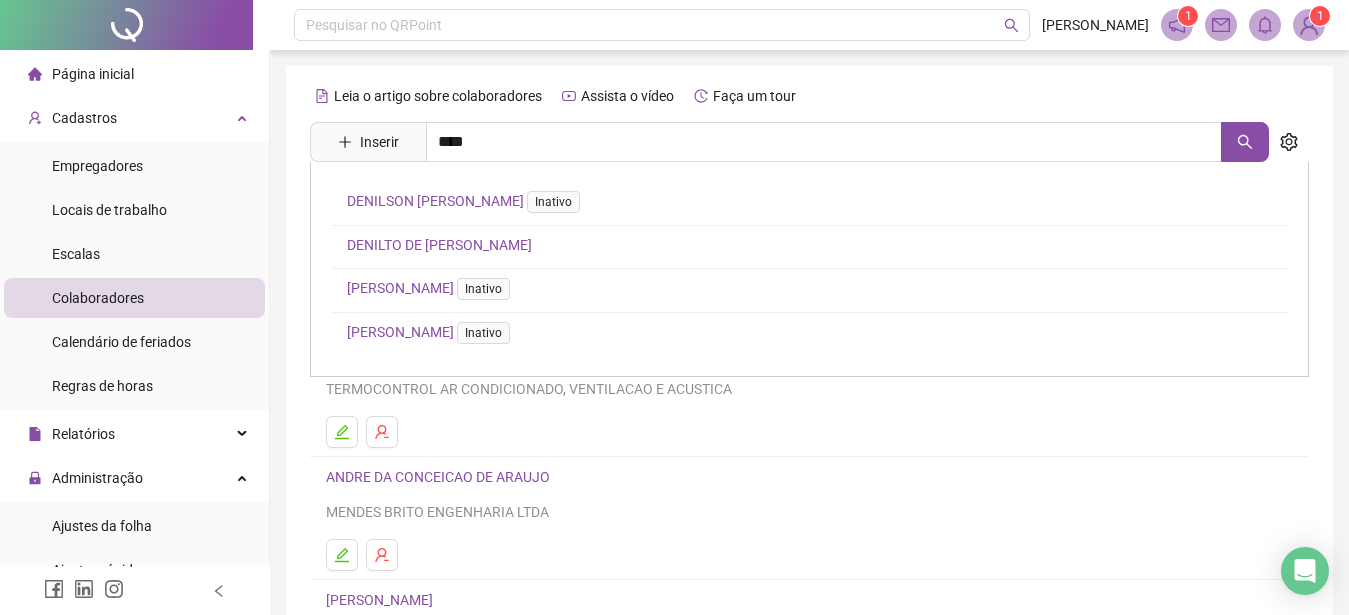 click on "DENILTO DE [PERSON_NAME]" at bounding box center (439, 245) 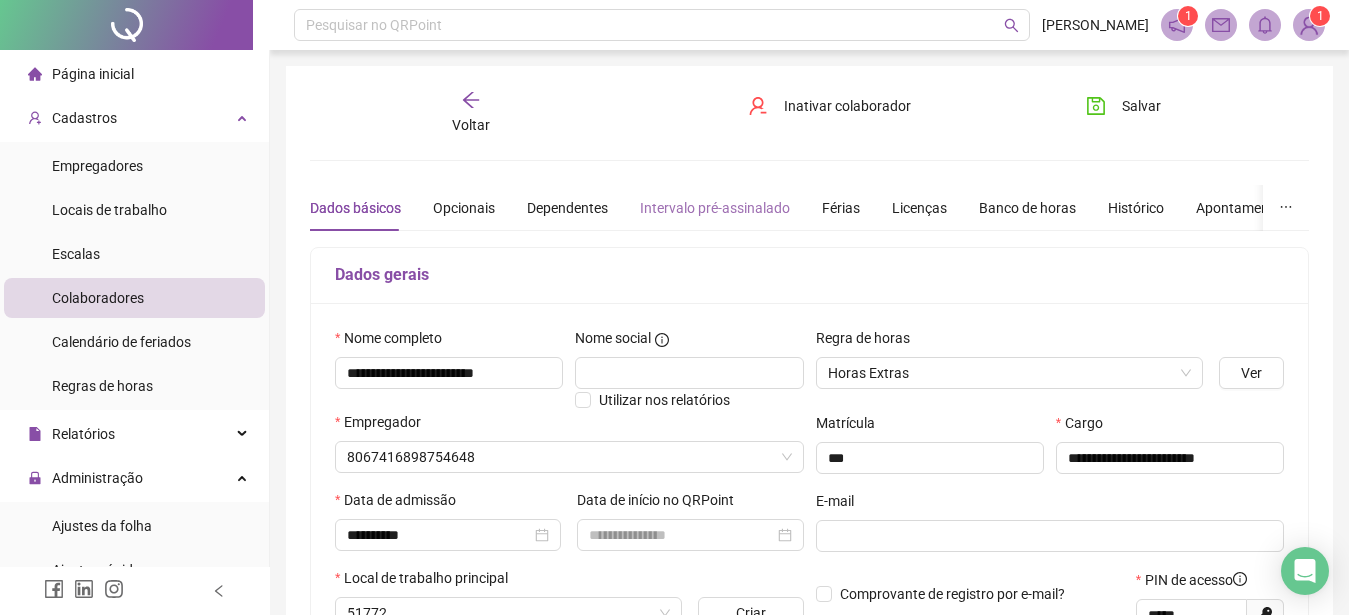 type on "****" 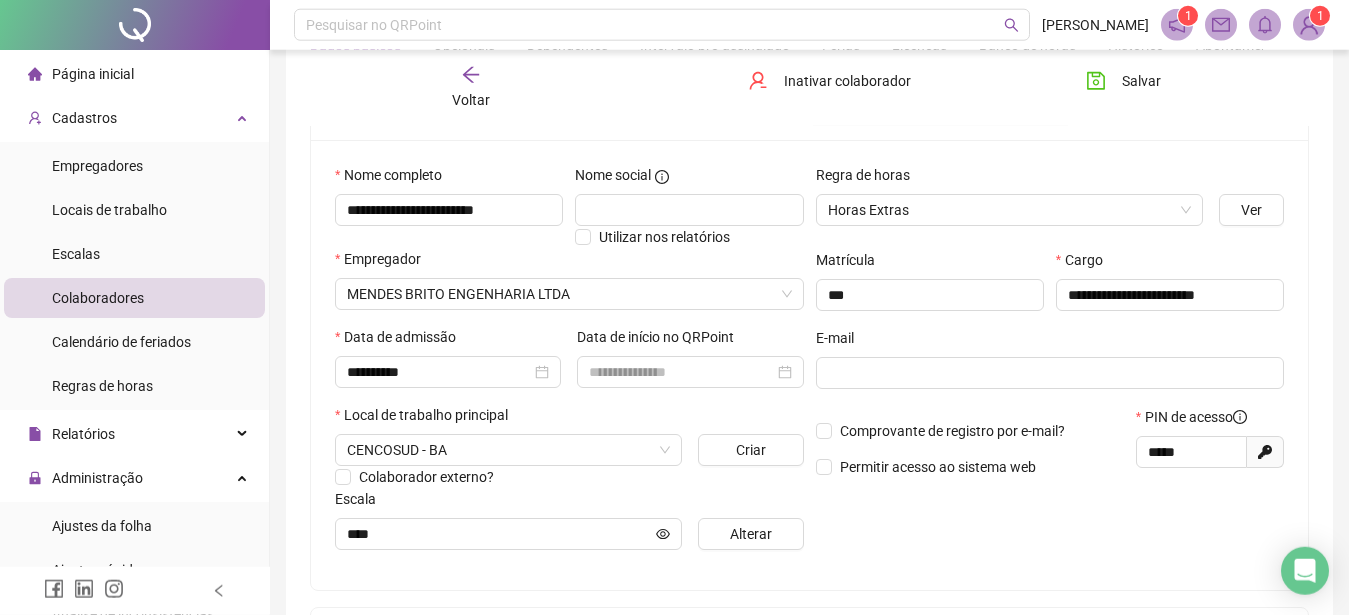 scroll, scrollTop: 204, scrollLeft: 0, axis: vertical 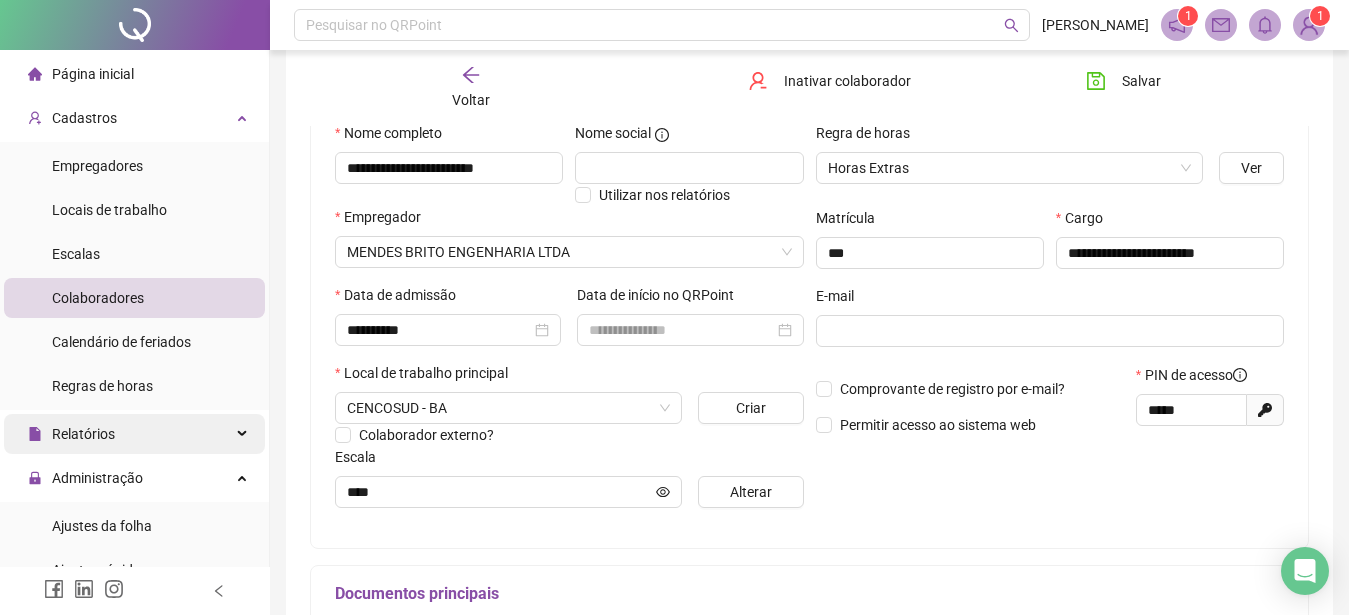 click on "Relatórios" at bounding box center [83, 434] 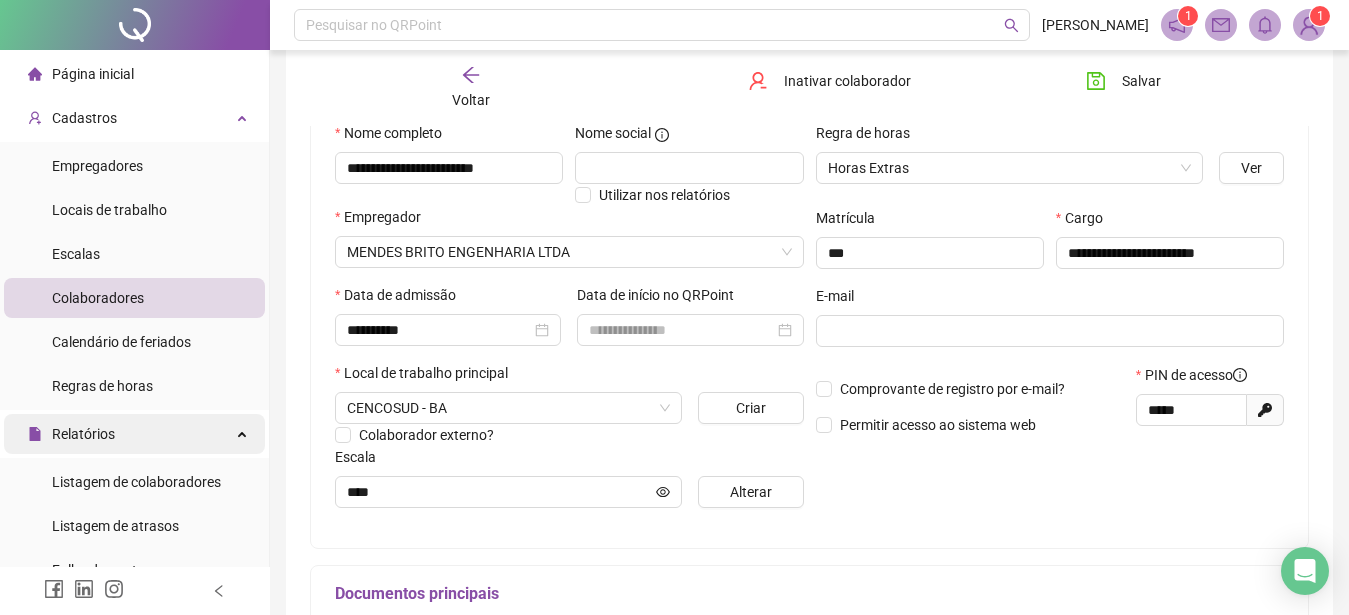 click on "Relatórios" at bounding box center [83, 434] 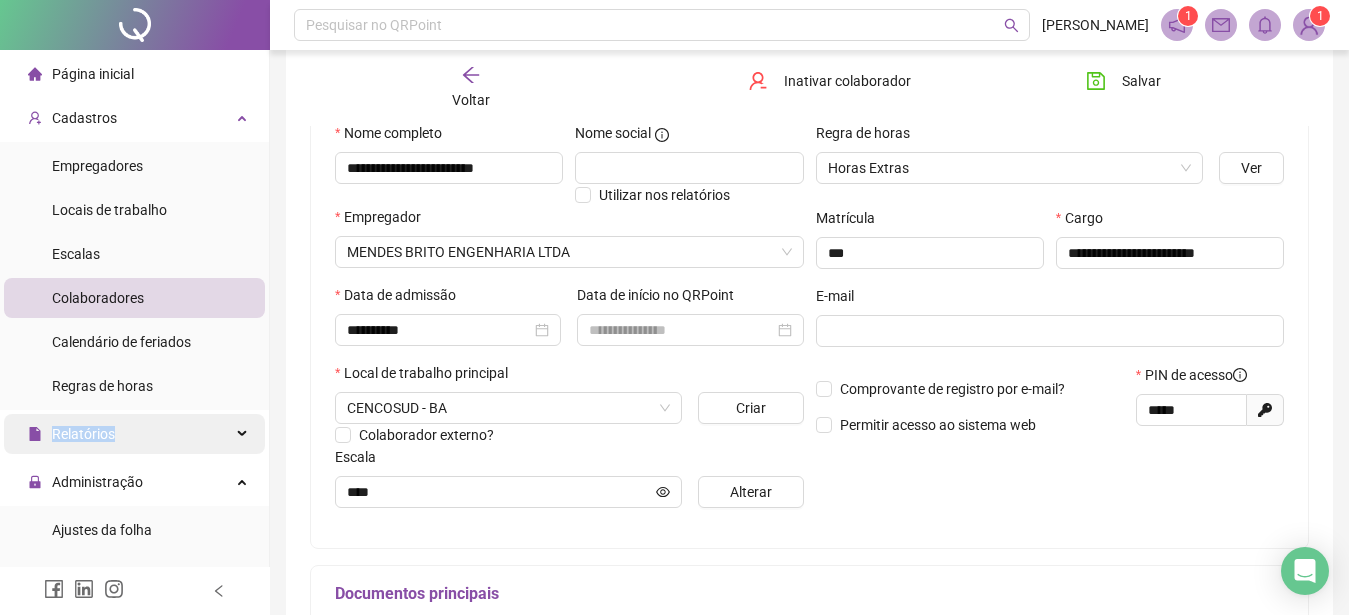 click on "Relatórios" at bounding box center (83, 434) 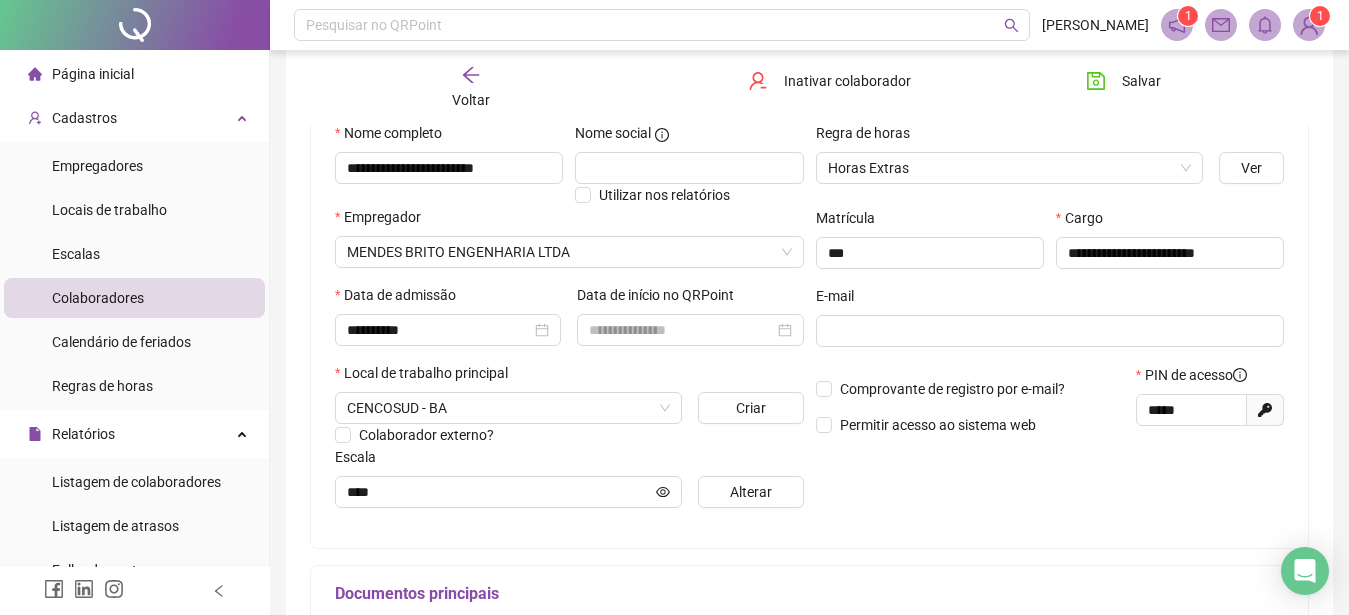 click on "Salvar" at bounding box center [1147, 88] 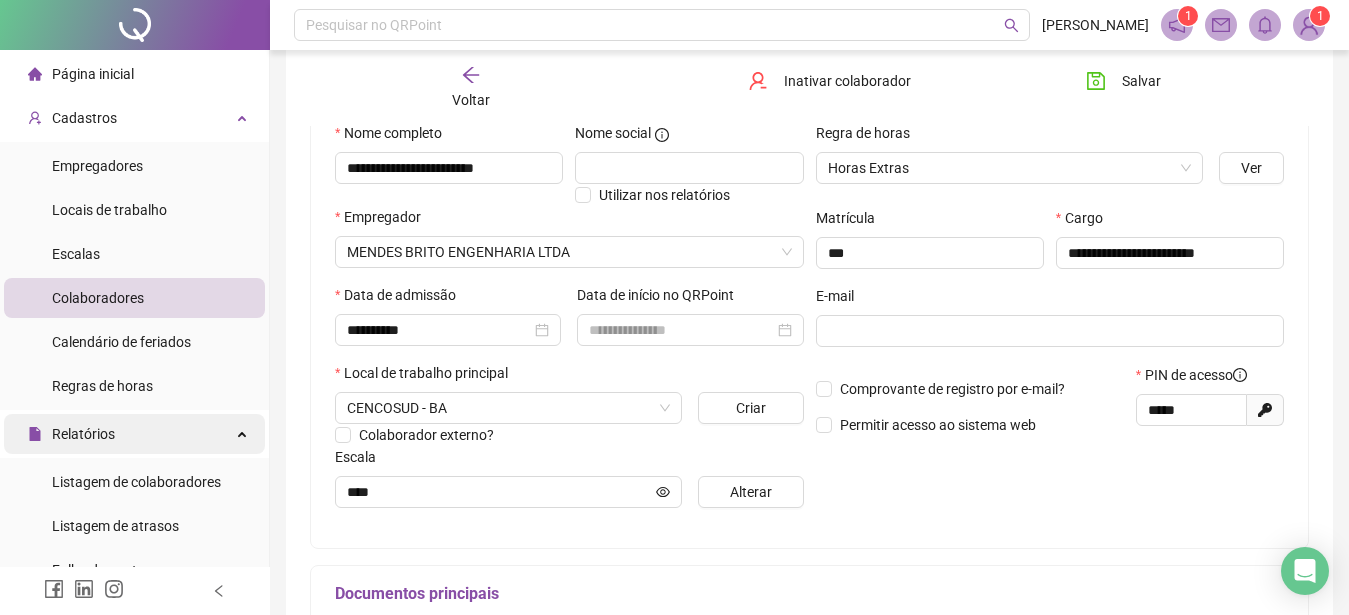 click on "Relatórios" at bounding box center (83, 434) 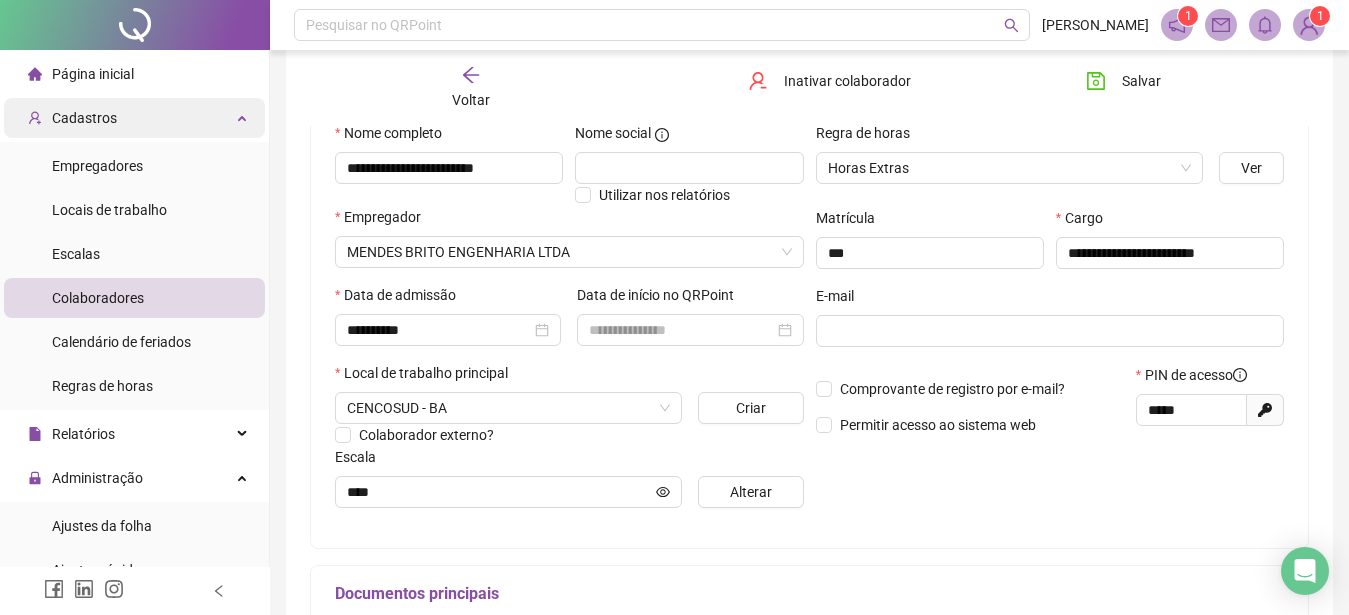 click on "Cadastros" at bounding box center (84, 118) 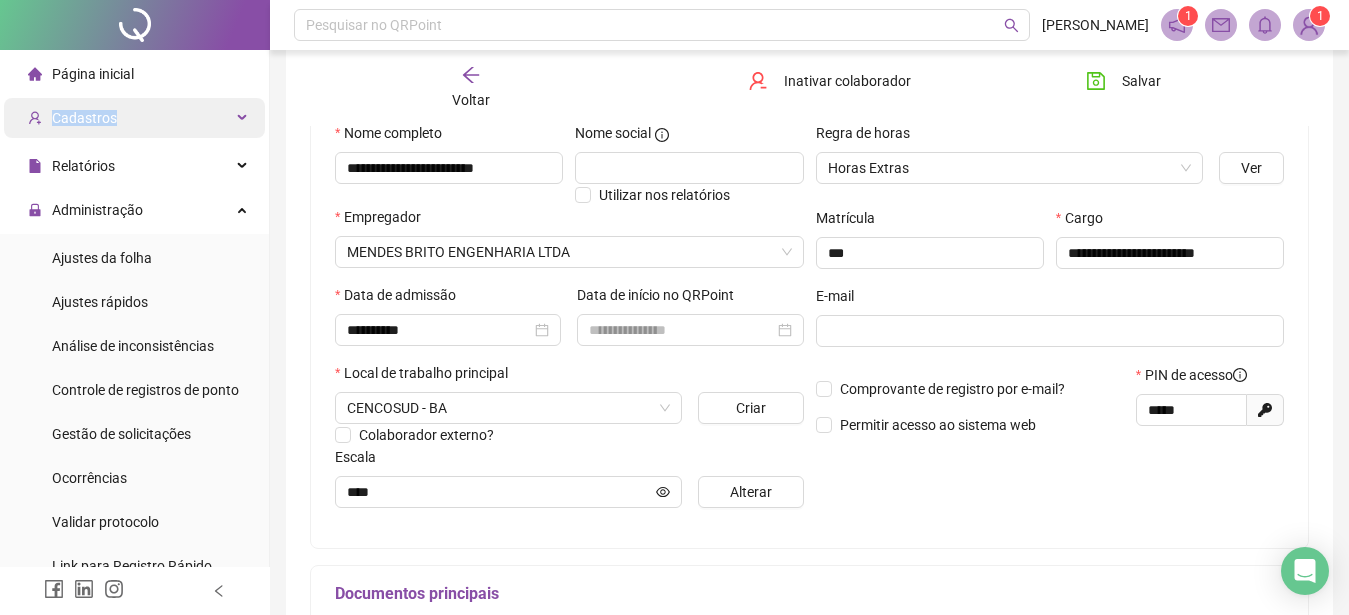 click on "Cadastros" at bounding box center [84, 118] 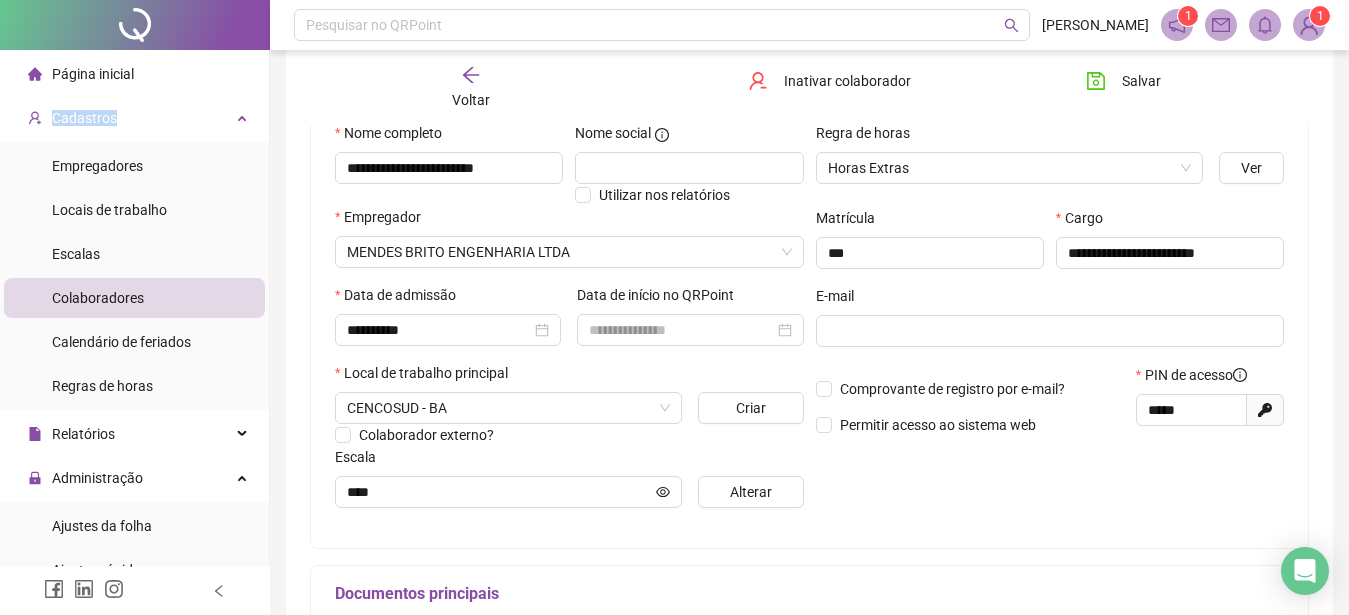 scroll, scrollTop: 0, scrollLeft: 0, axis: both 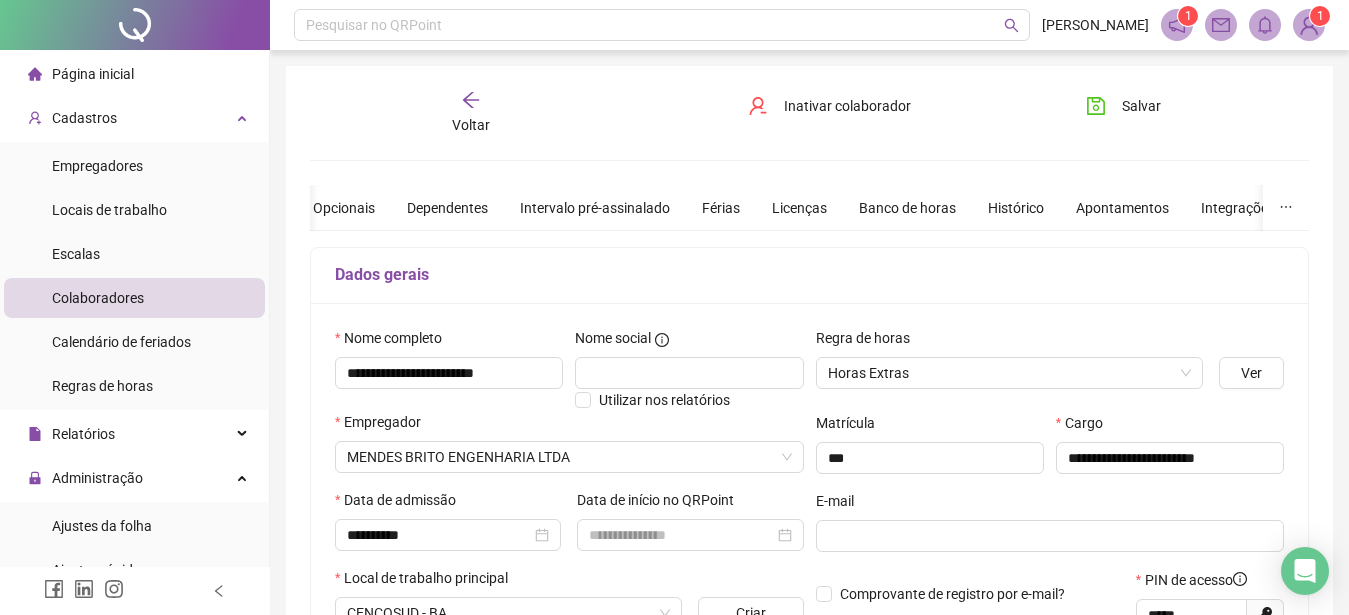 click on "**********" at bounding box center (809, 560) 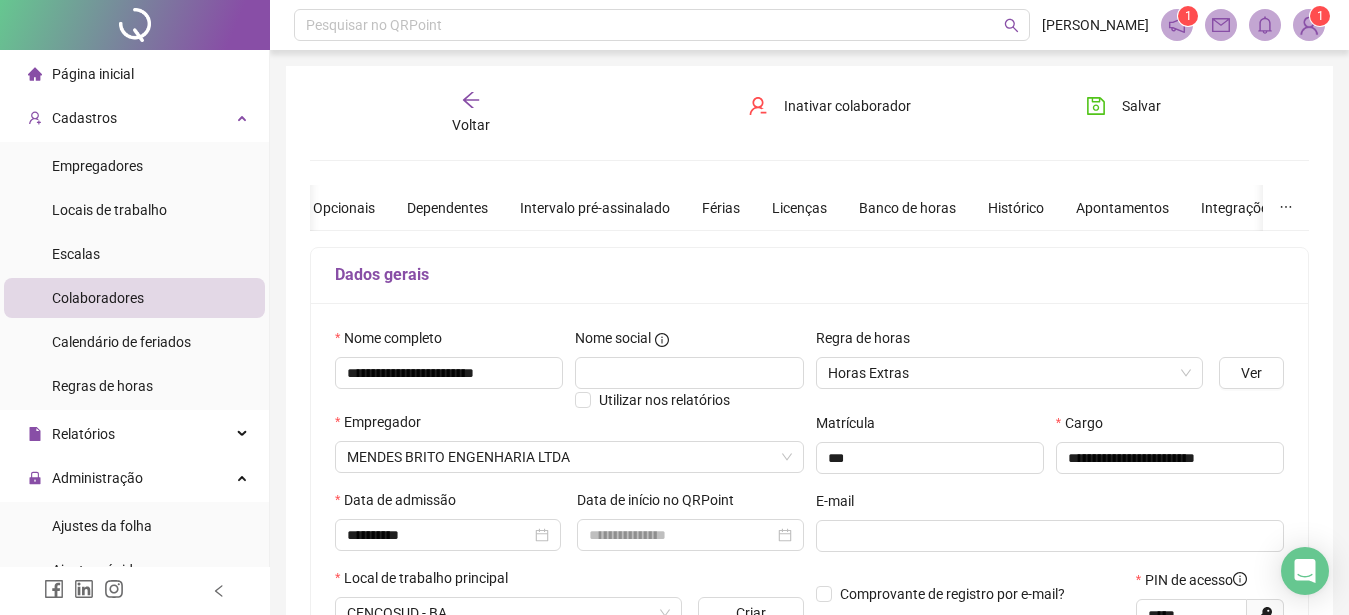 click on "Página inicial" at bounding box center (93, 74) 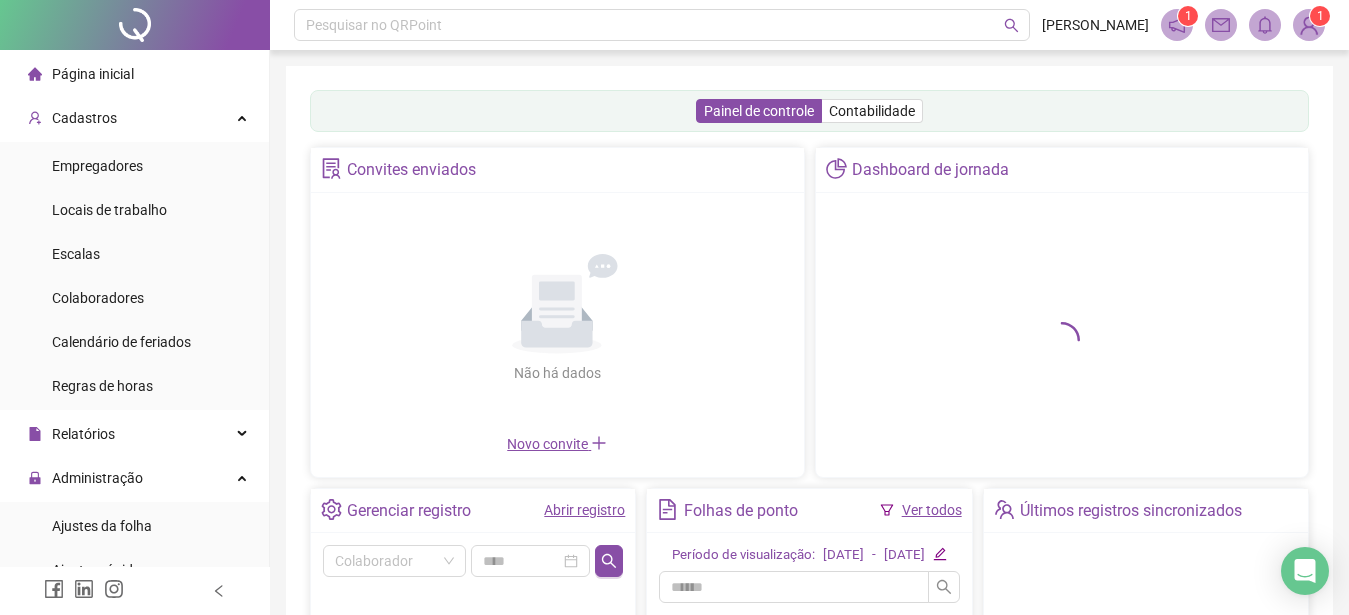 scroll, scrollTop: 599, scrollLeft: 0, axis: vertical 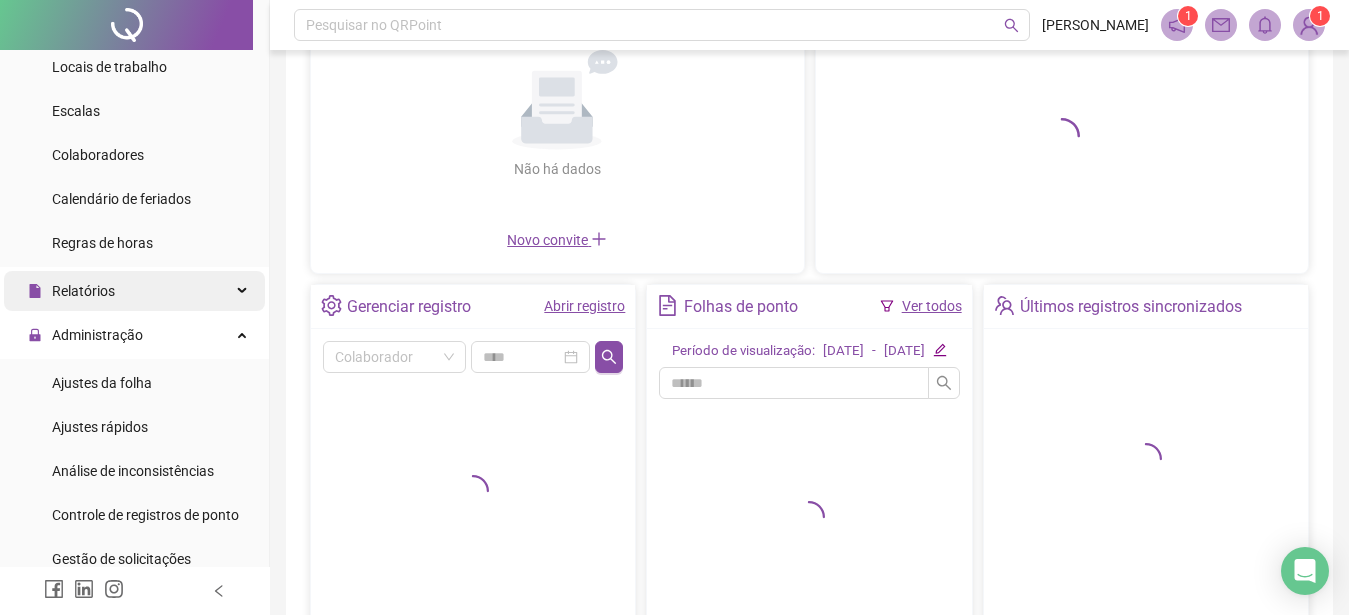 click on "Relatórios" at bounding box center [83, 291] 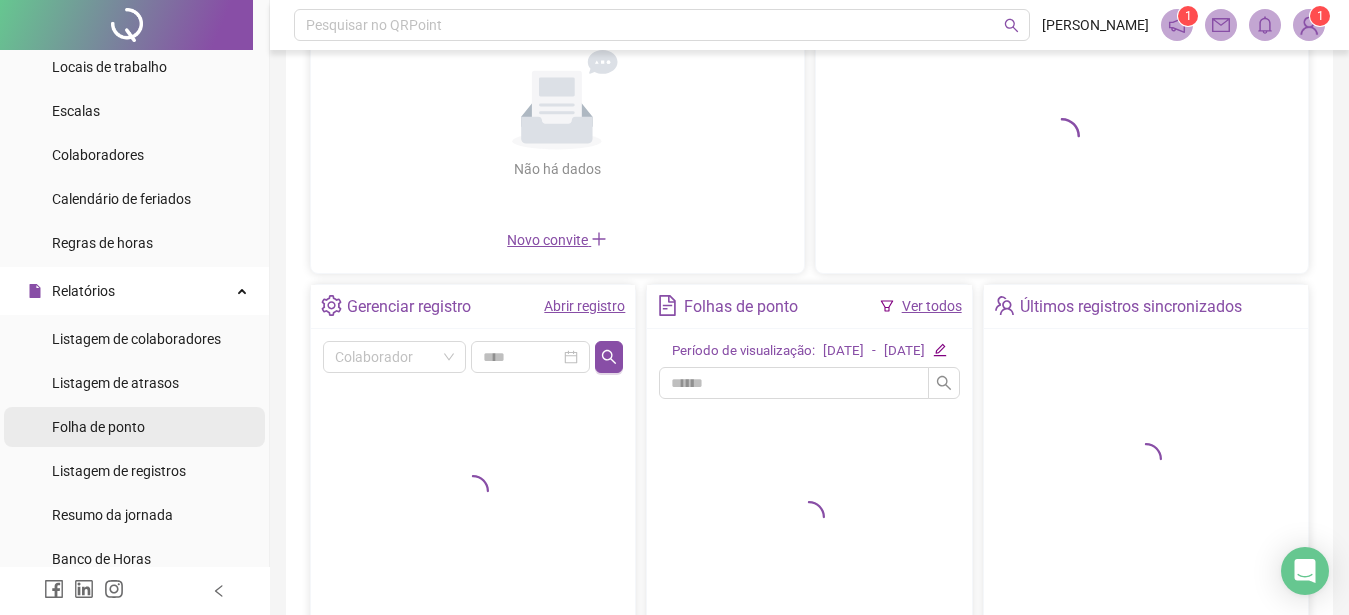 click on "Listagem de atrasos" at bounding box center [115, 383] 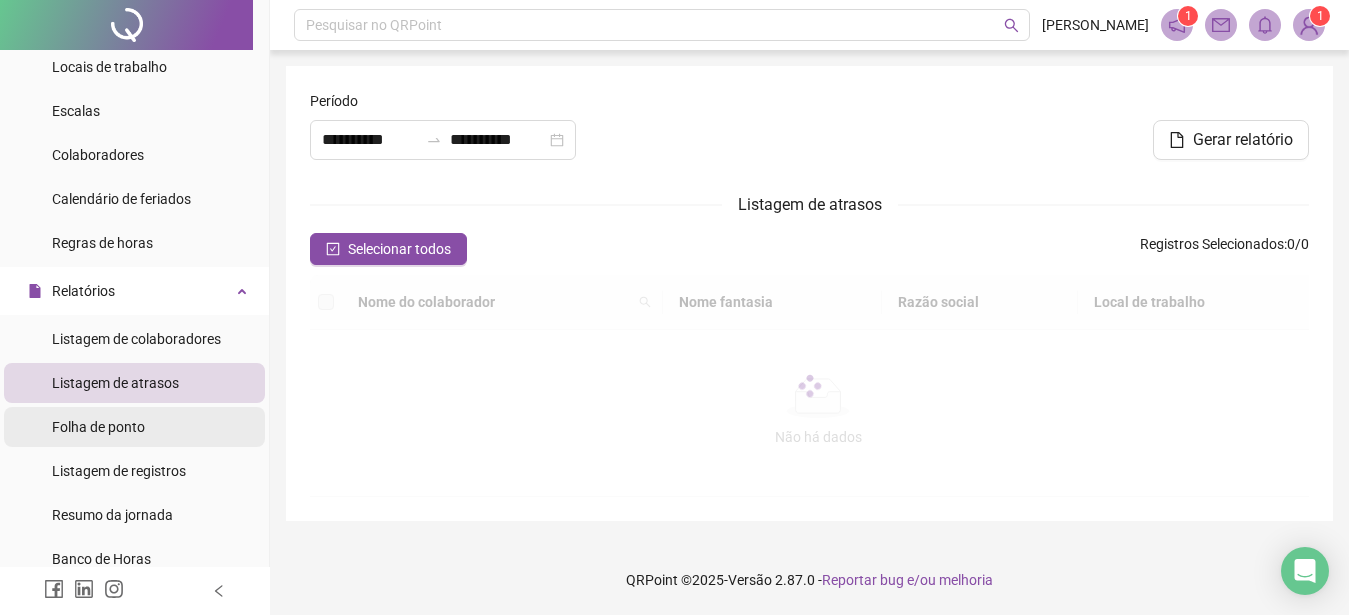 scroll, scrollTop: 0, scrollLeft: 0, axis: both 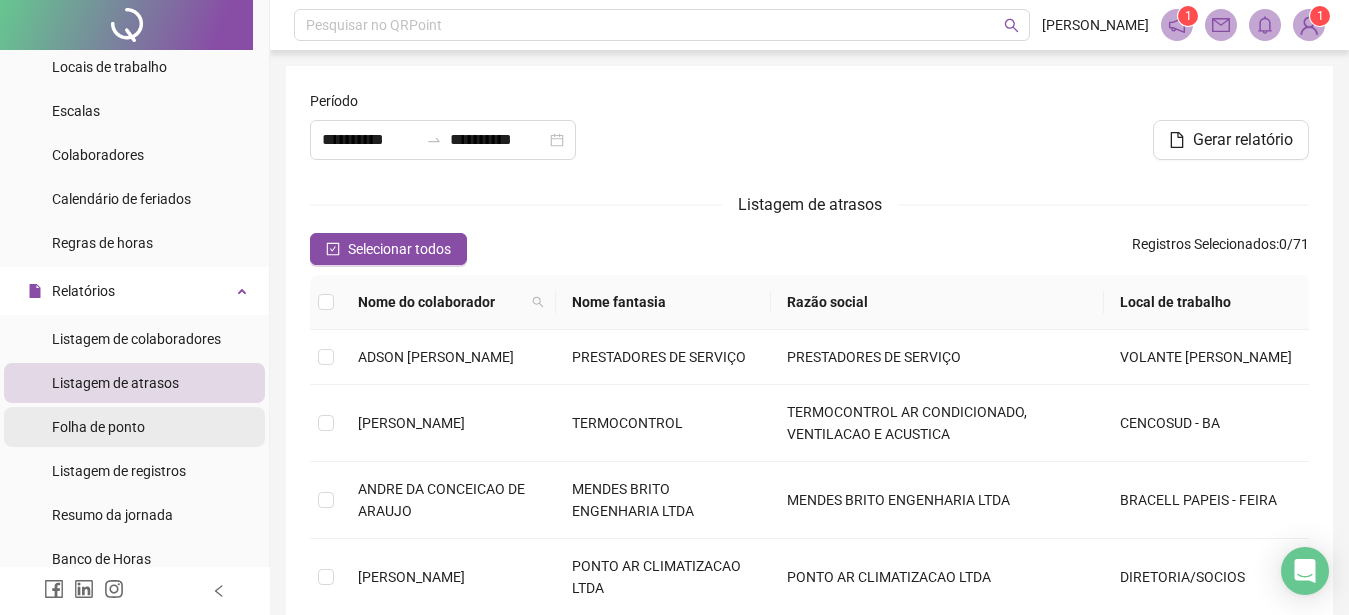 click on "Folha de ponto" at bounding box center [98, 427] 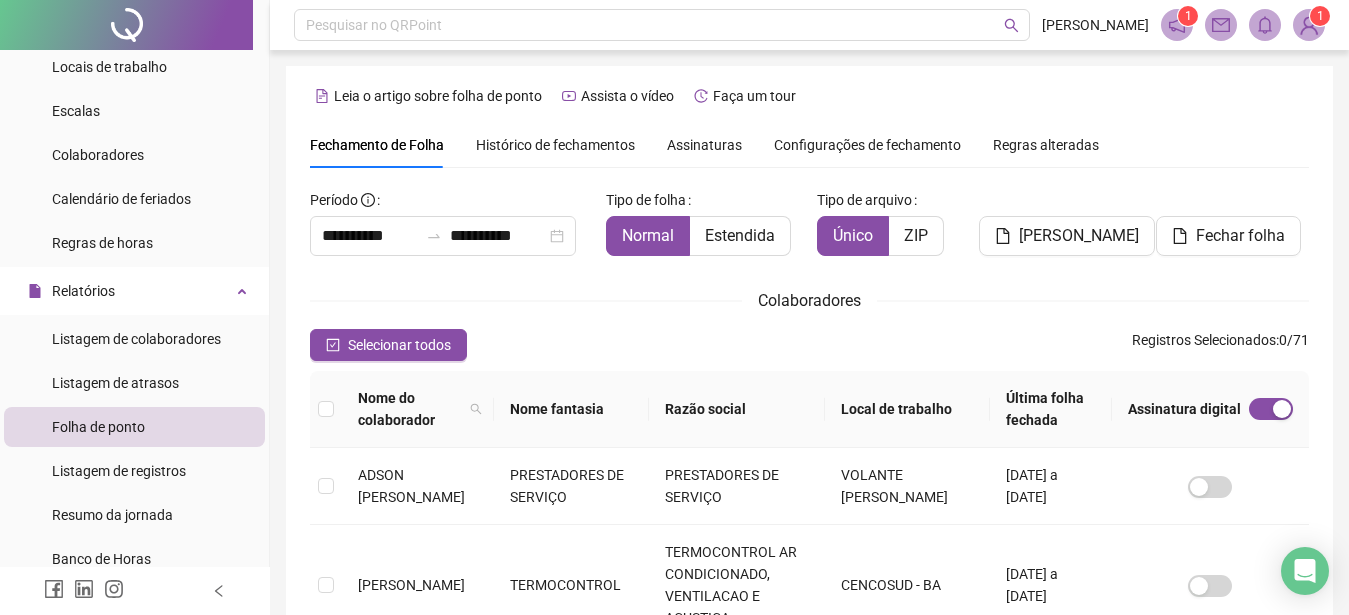 scroll, scrollTop: 102, scrollLeft: 0, axis: vertical 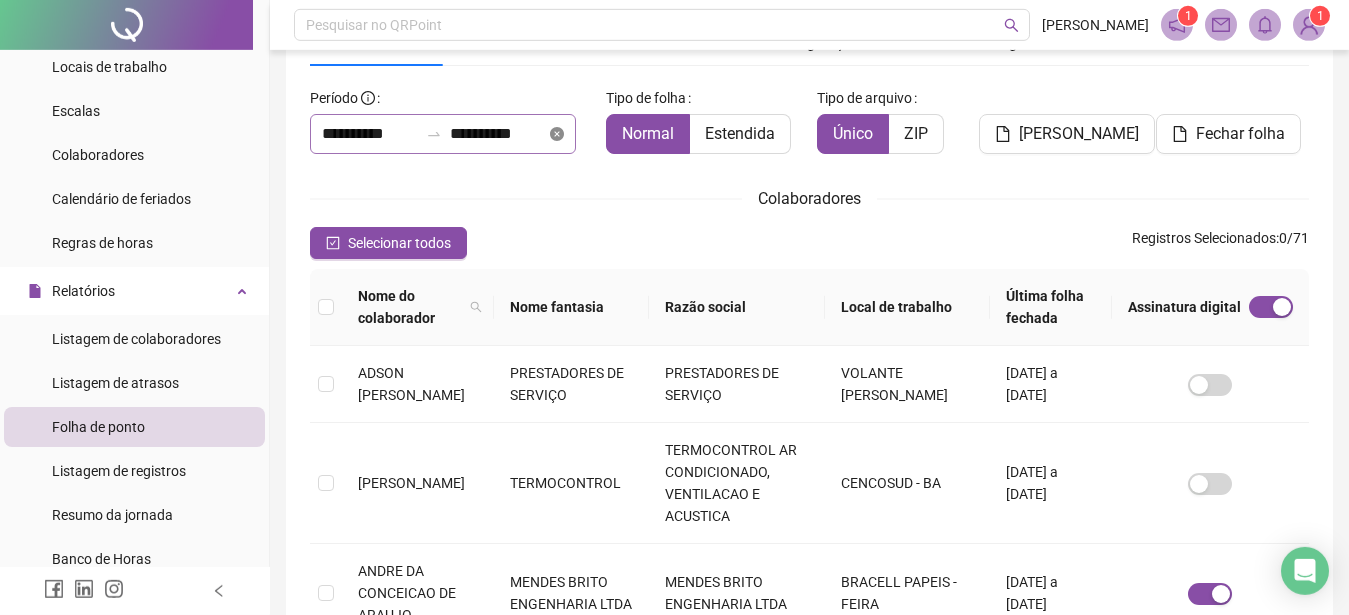 click 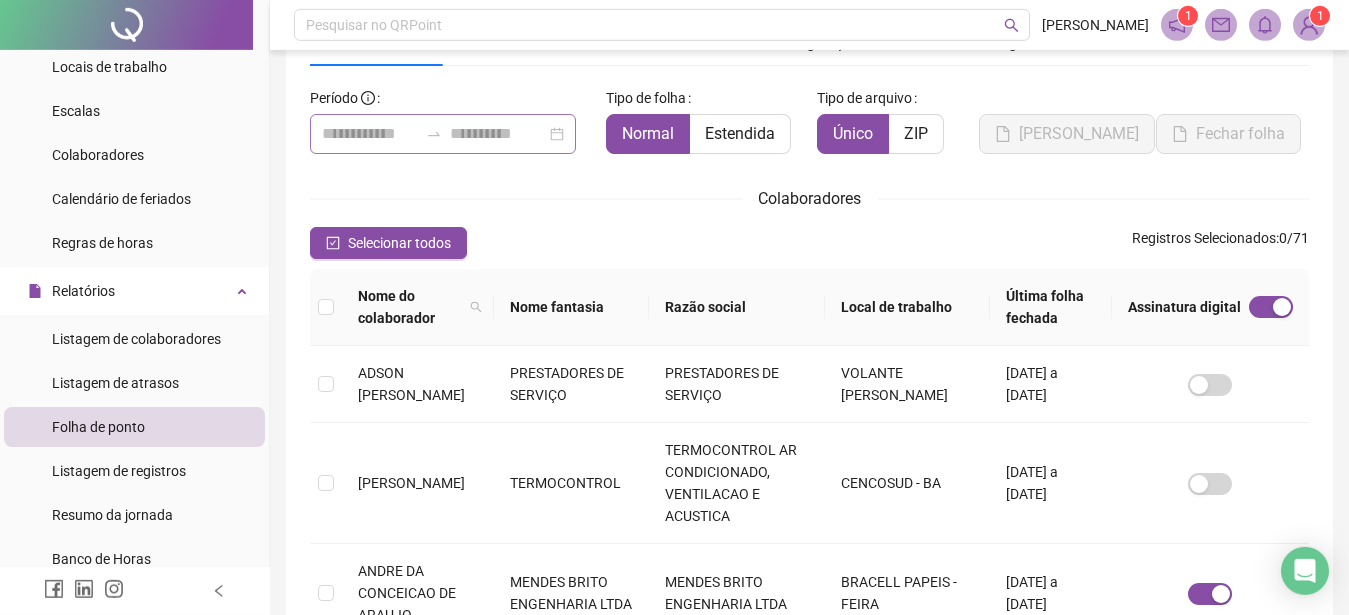 type 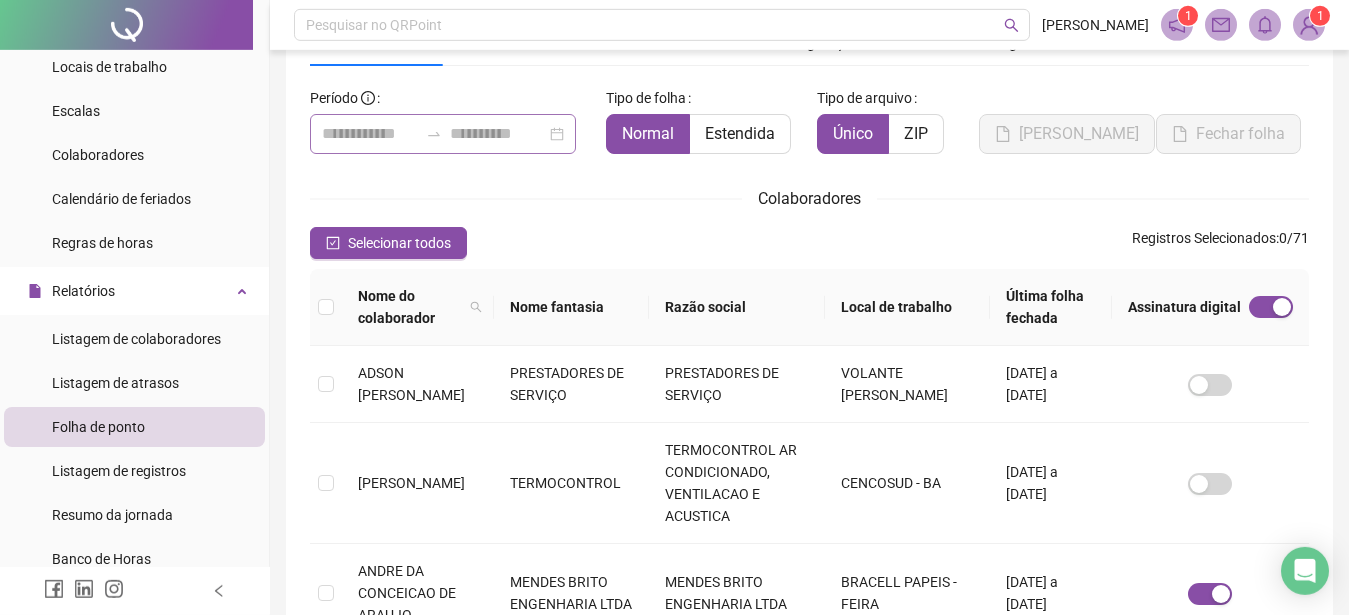 click at bounding box center (443, 134) 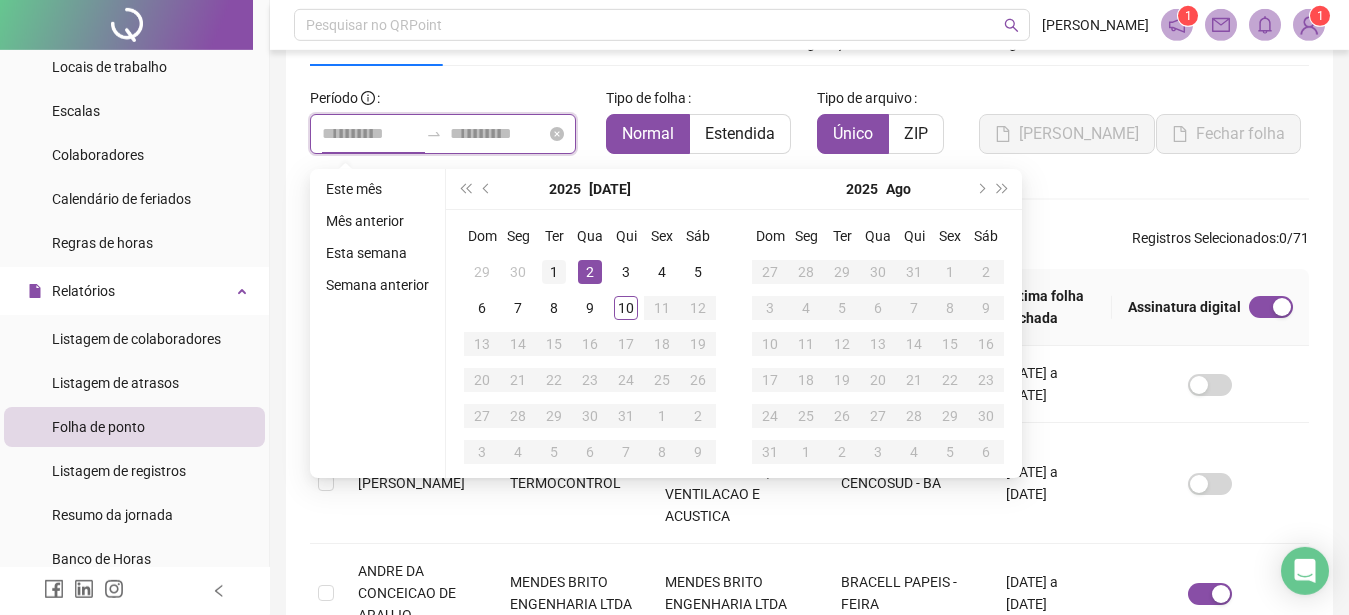 type on "**********" 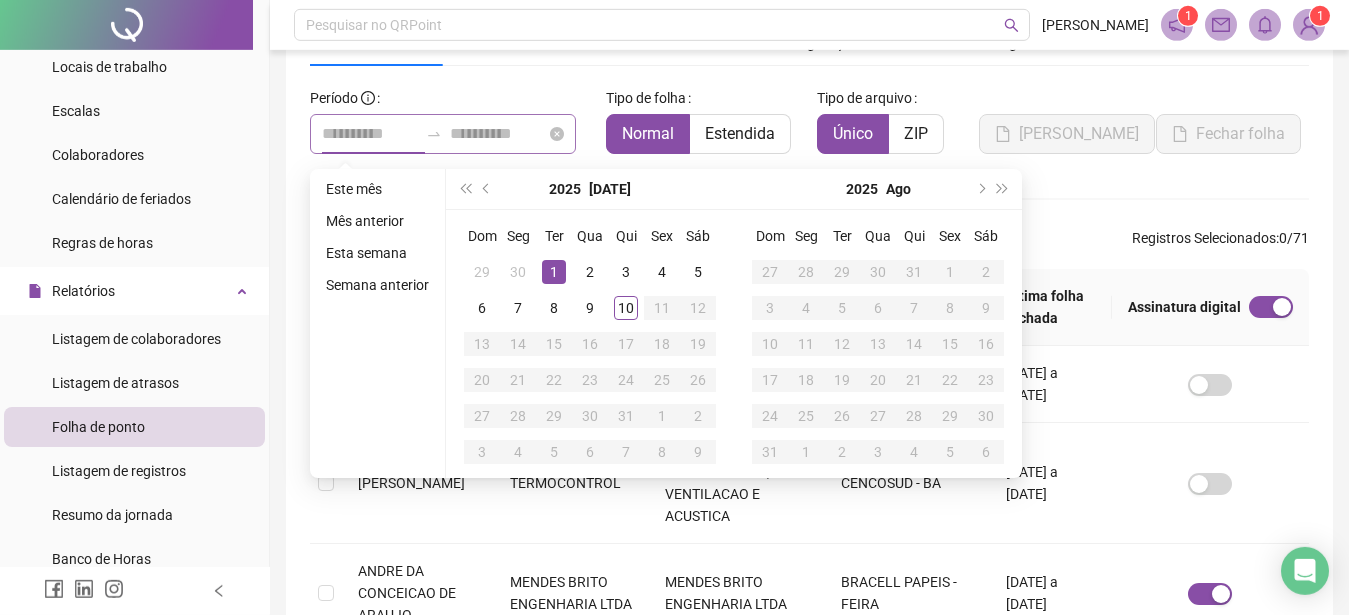 click on "1" at bounding box center [554, 272] 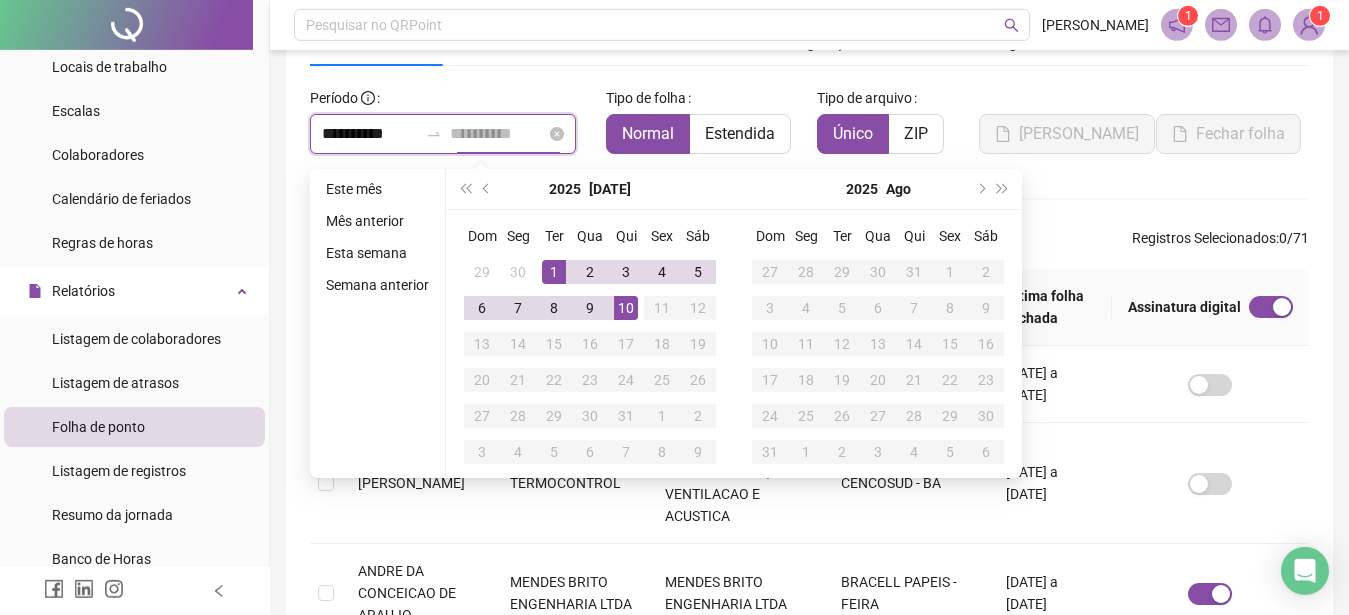 type on "**********" 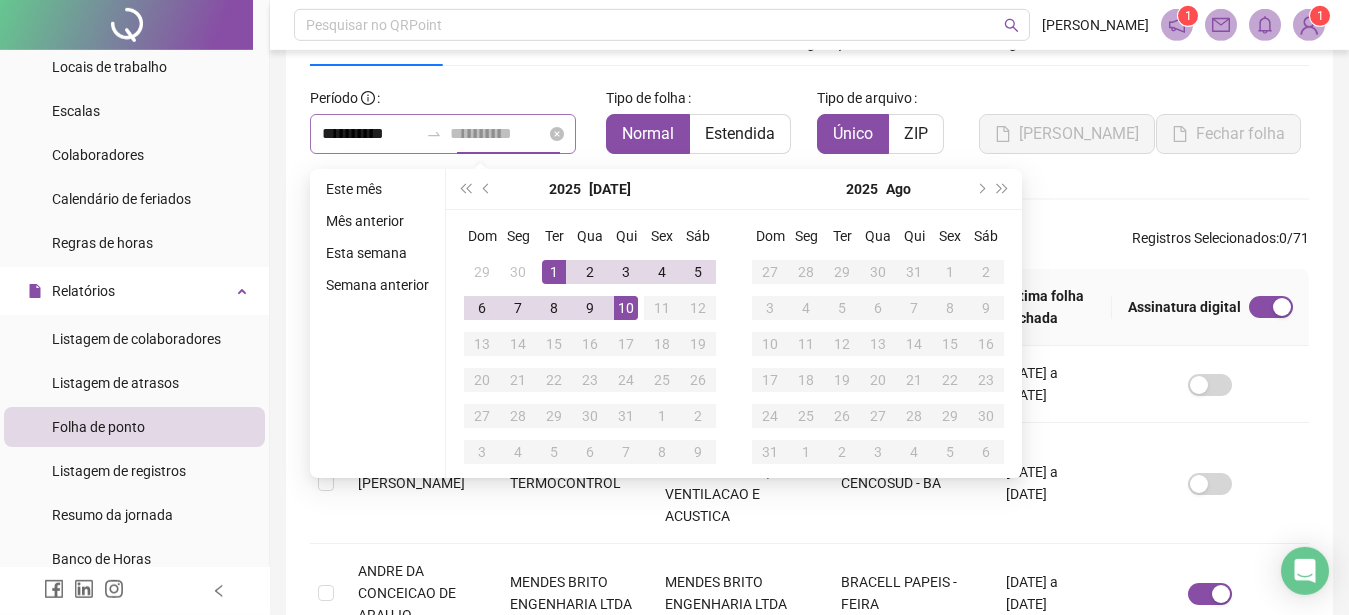 click on "10" at bounding box center (626, 308) 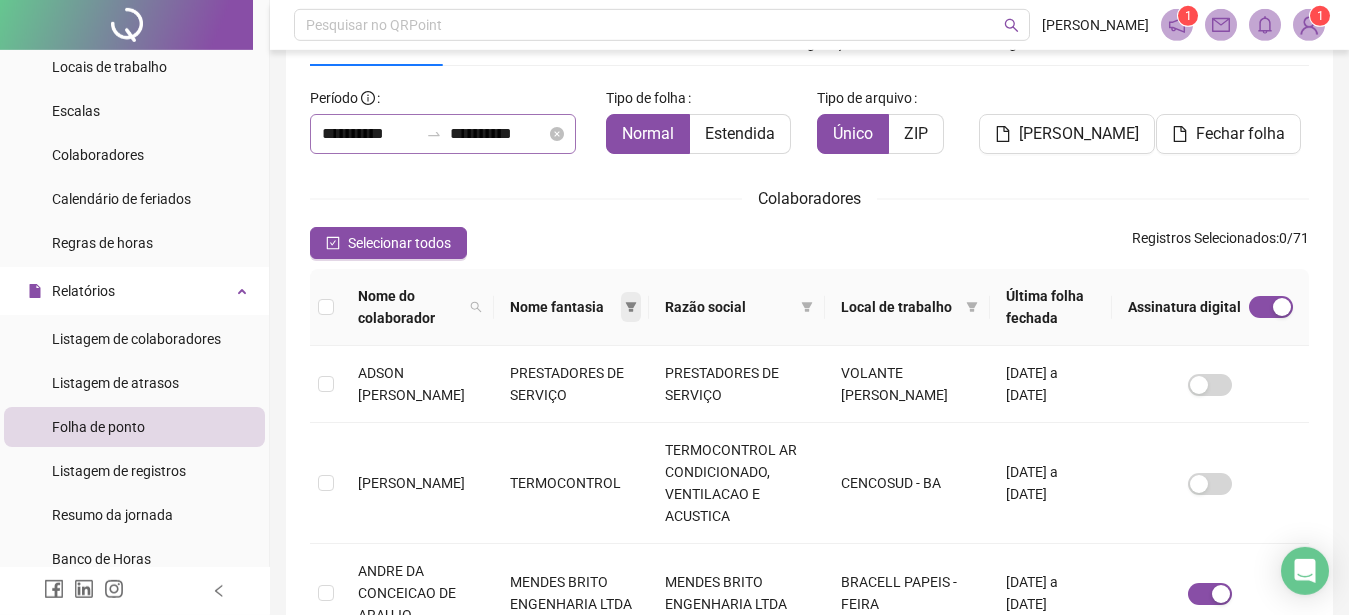 click 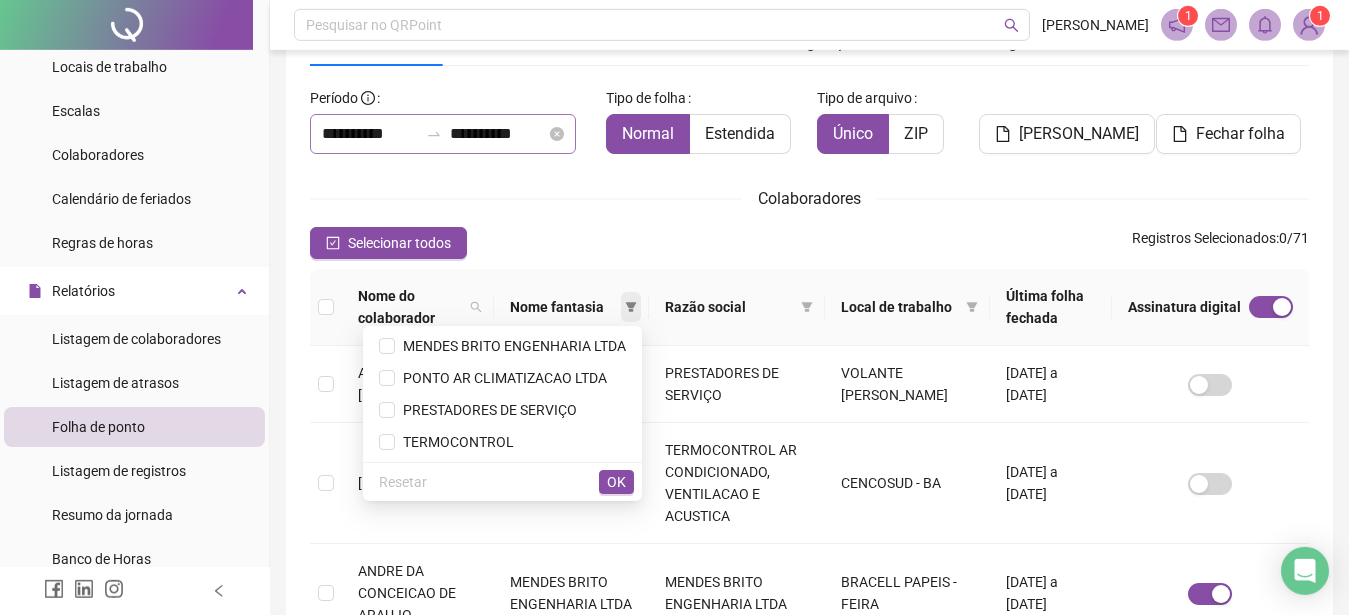 click 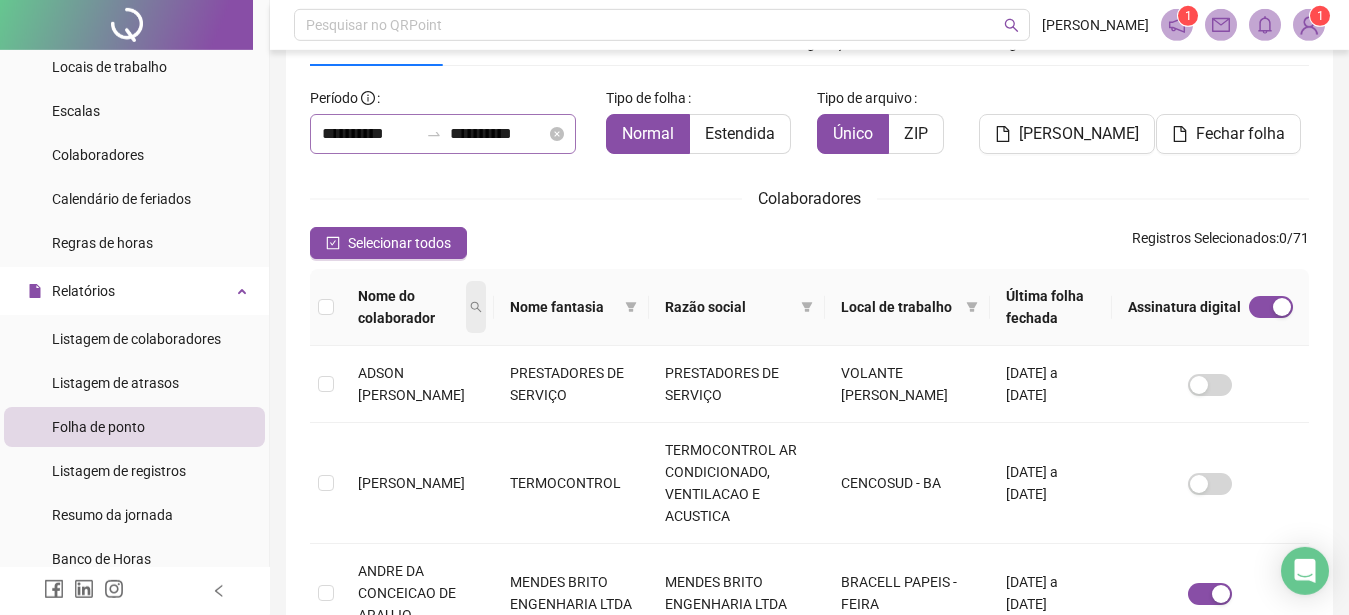 click 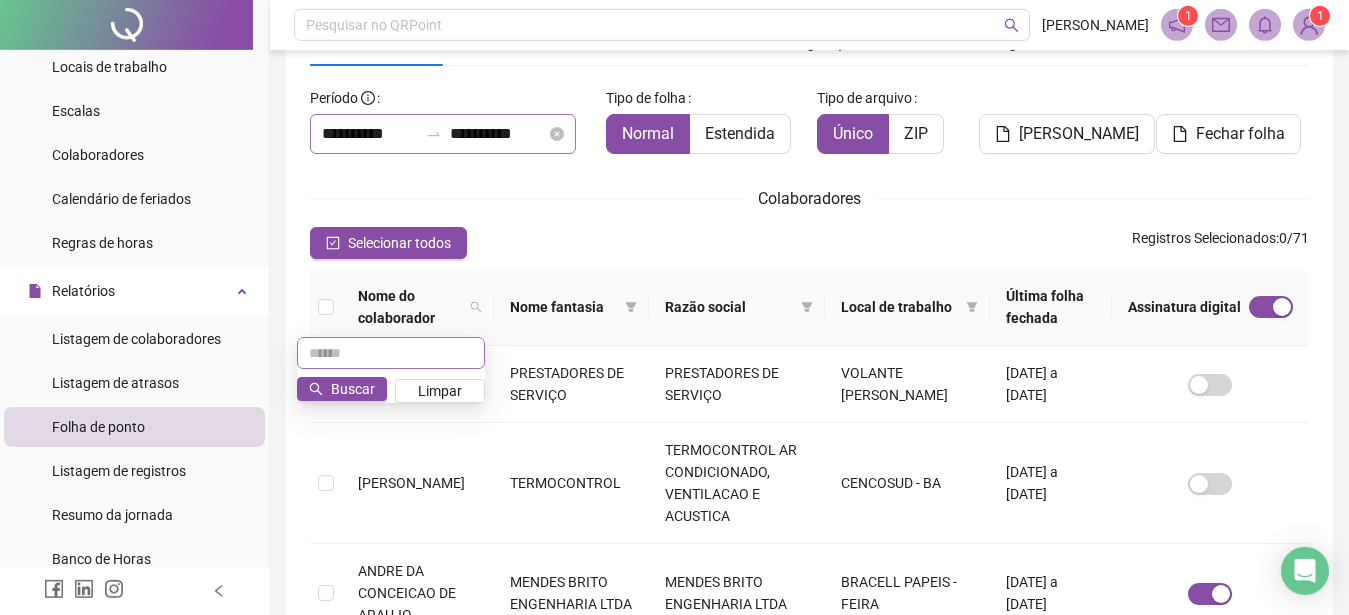 click at bounding box center [391, 353] 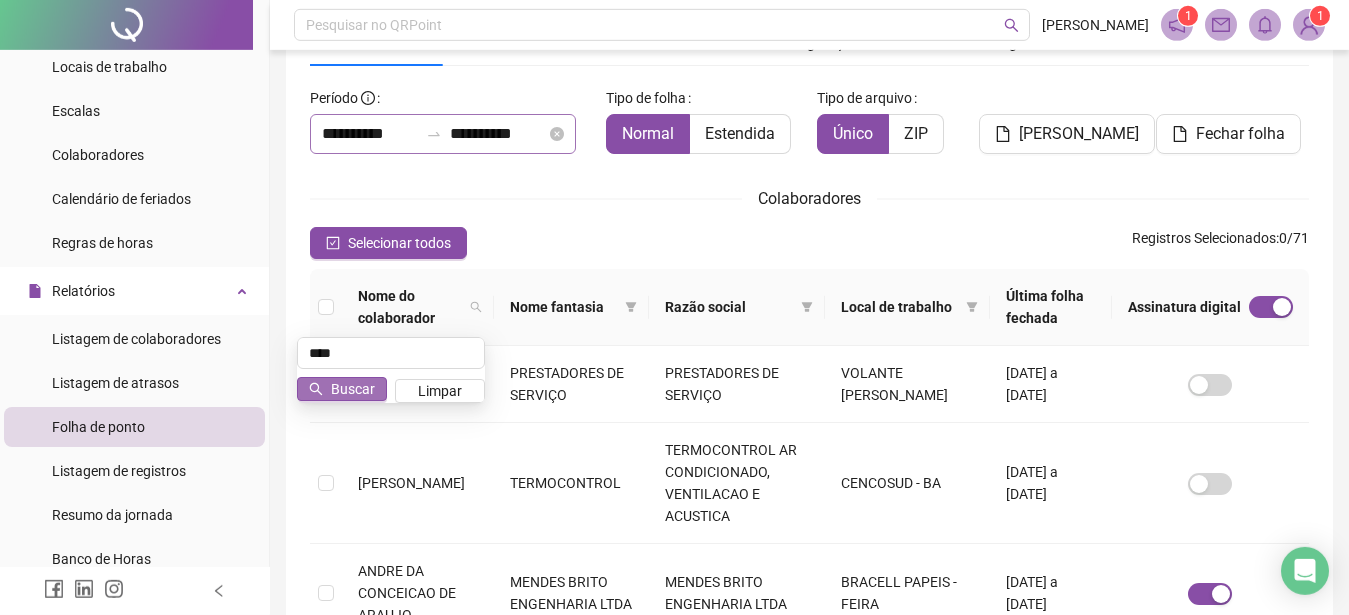 type on "****" 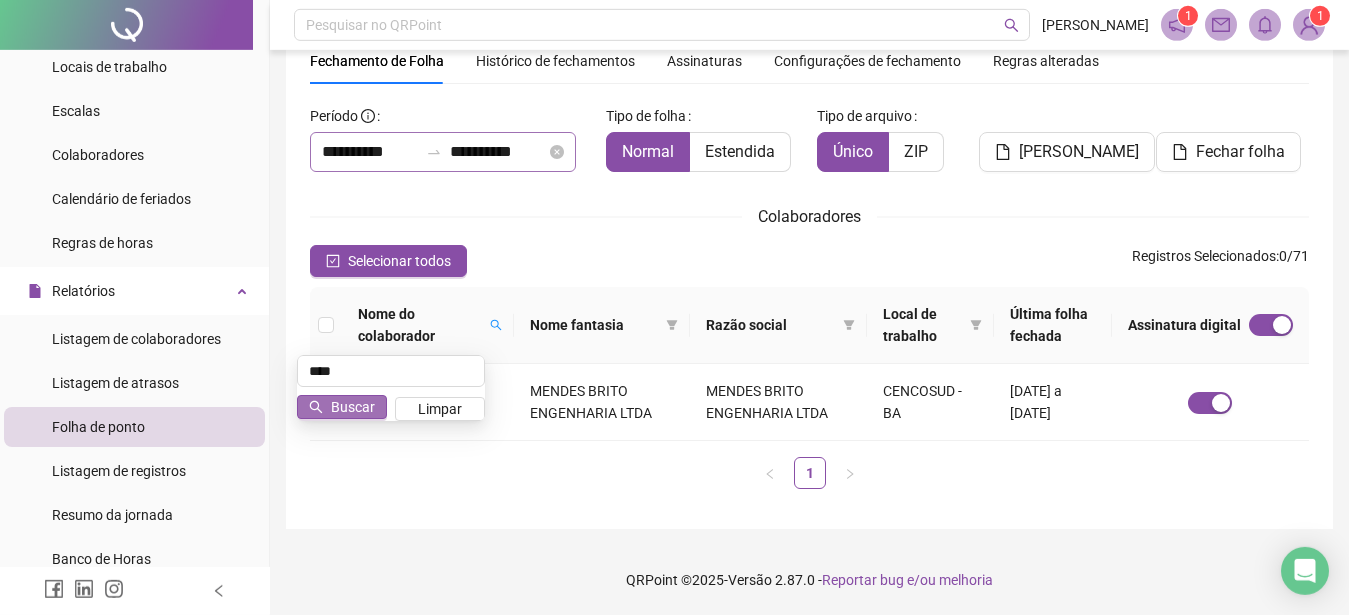 scroll, scrollTop: 84, scrollLeft: 0, axis: vertical 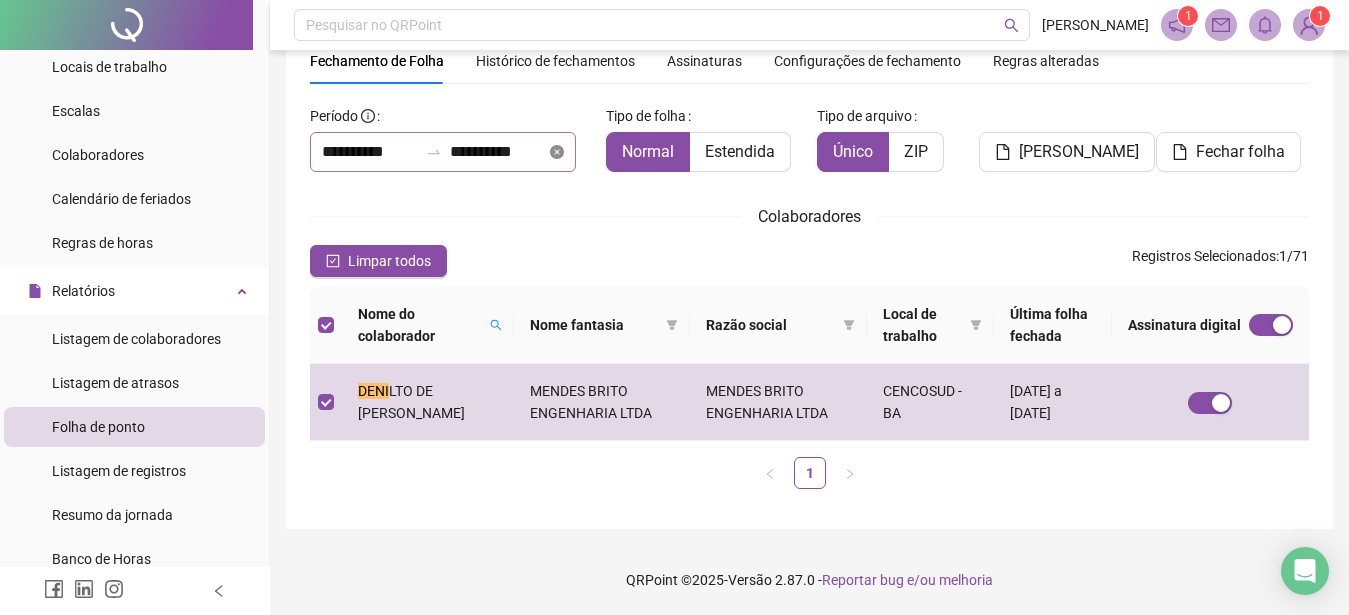 click 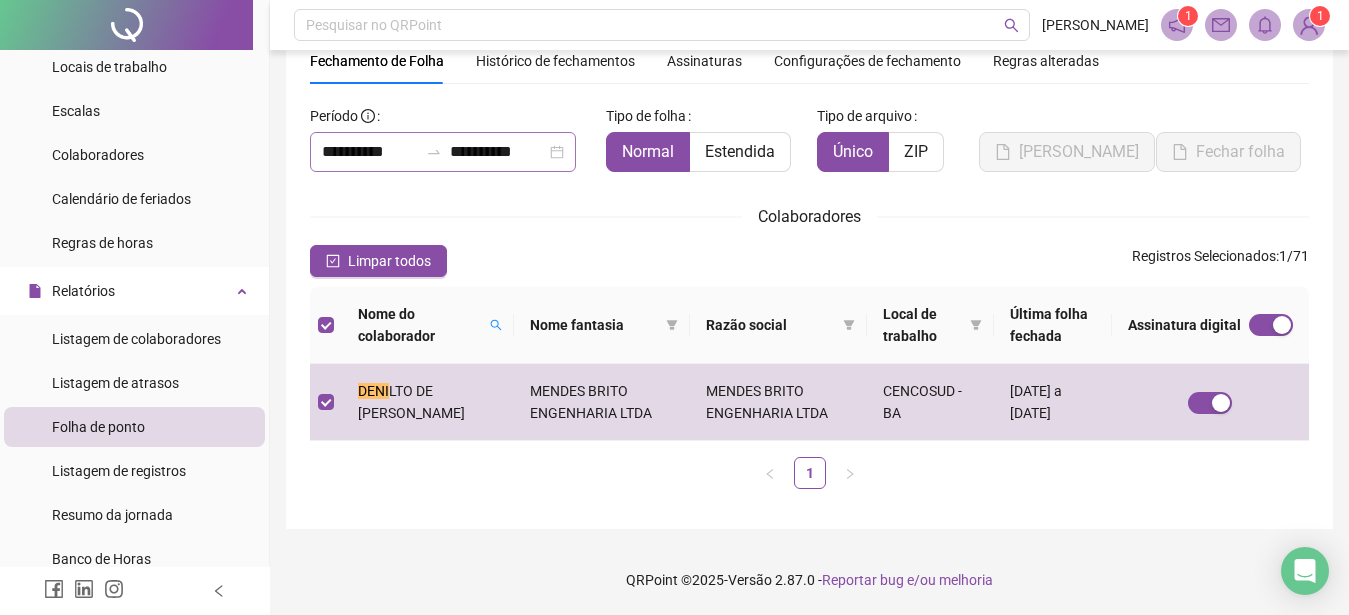 type 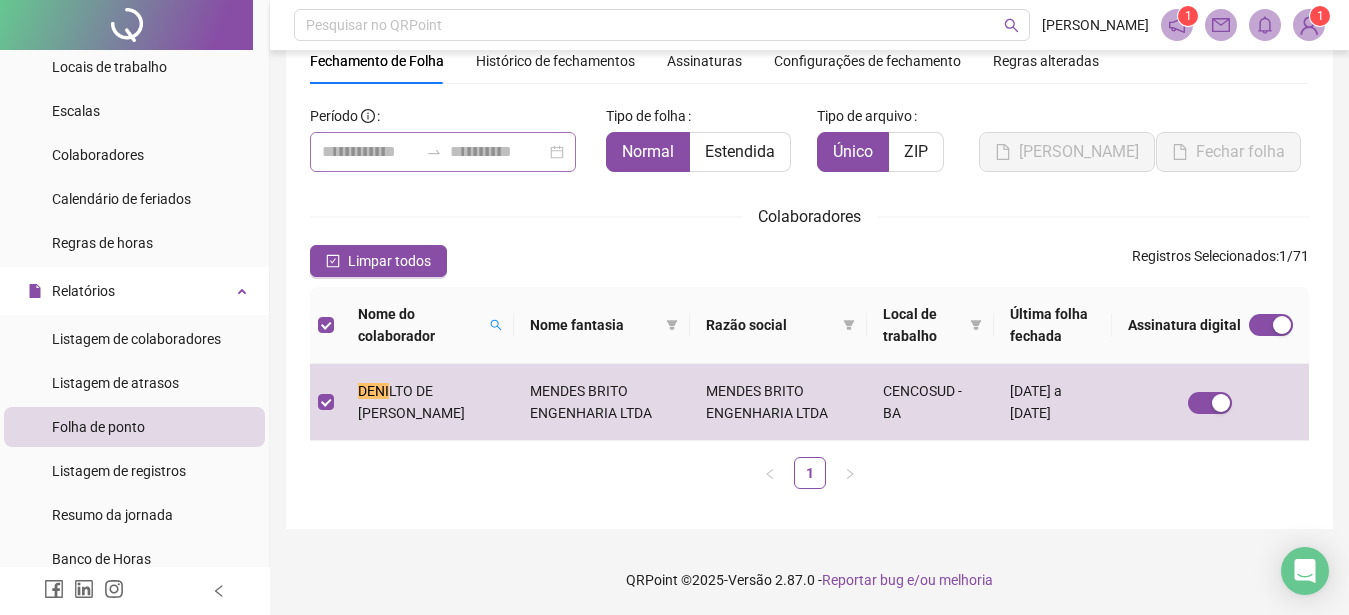 click at bounding box center (443, 152) 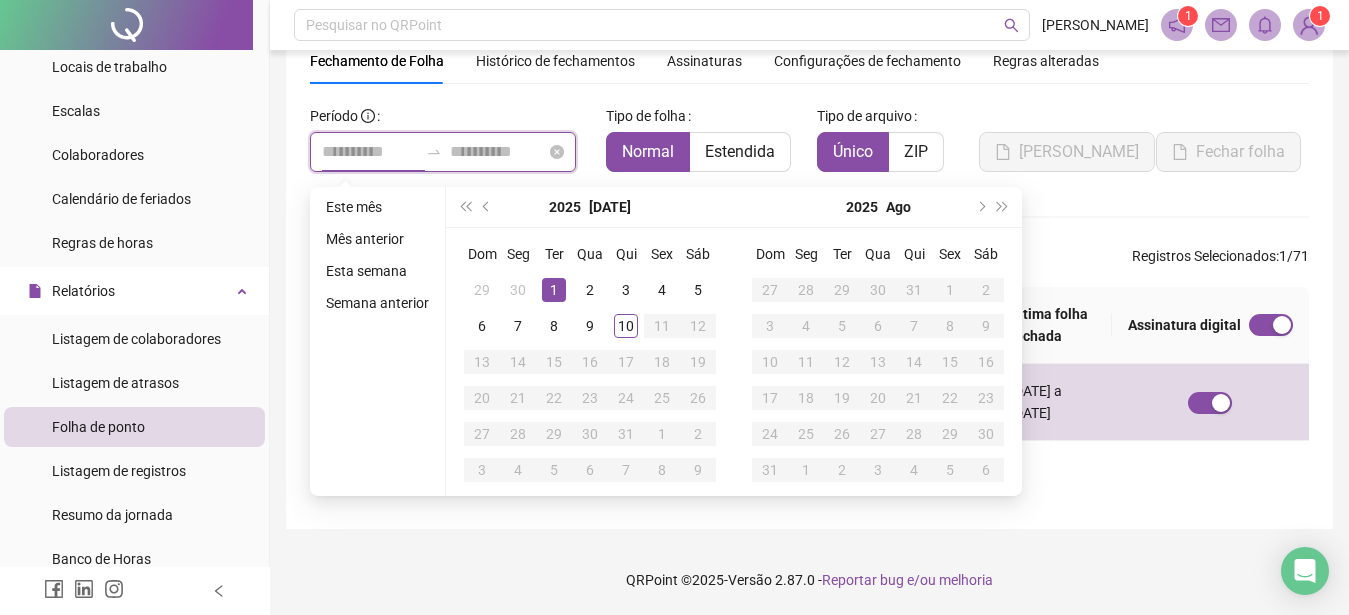 type on "**********" 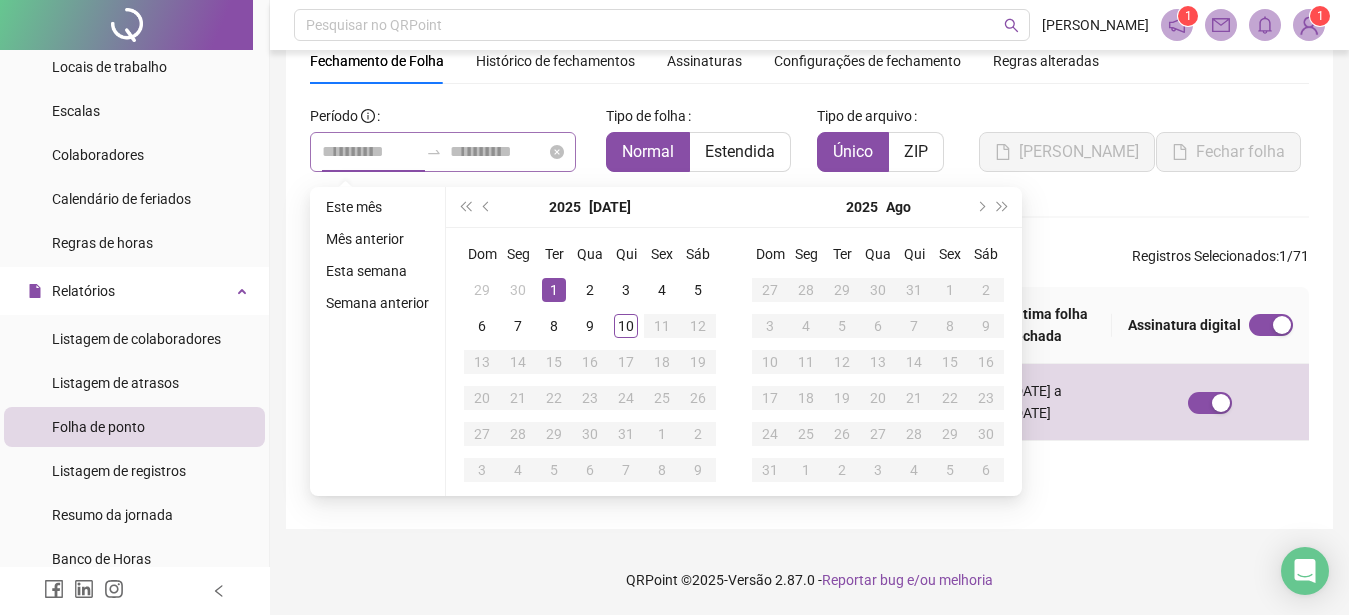 click on "1" at bounding box center [554, 290] 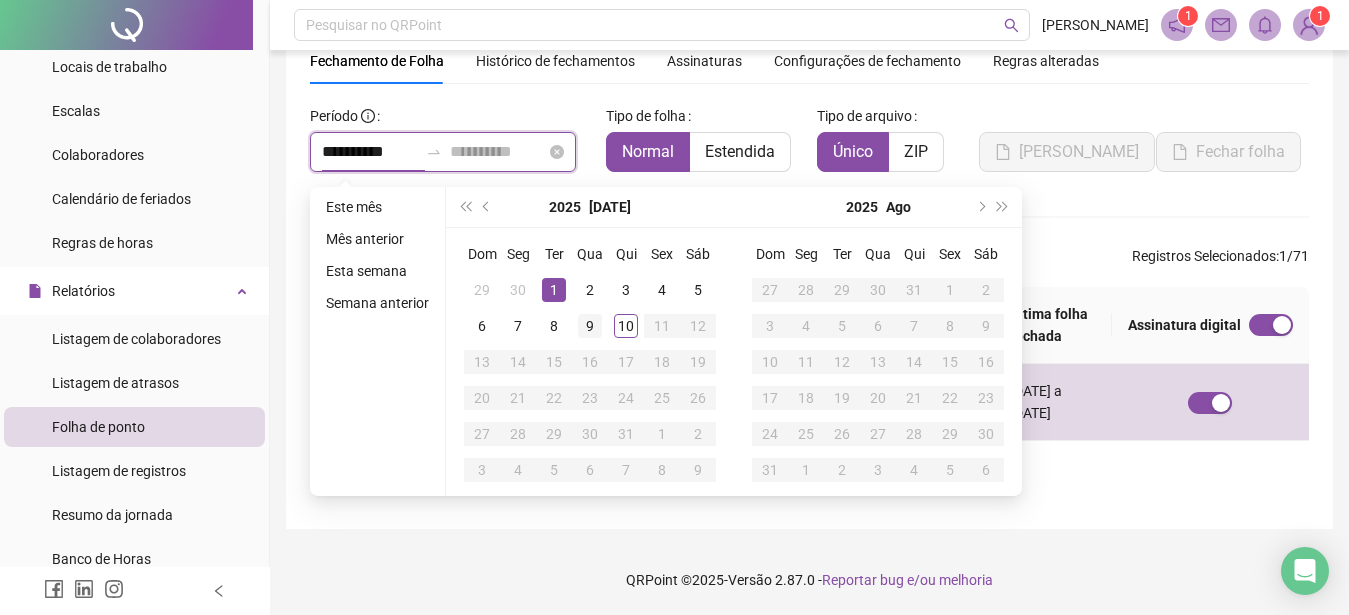type on "**********" 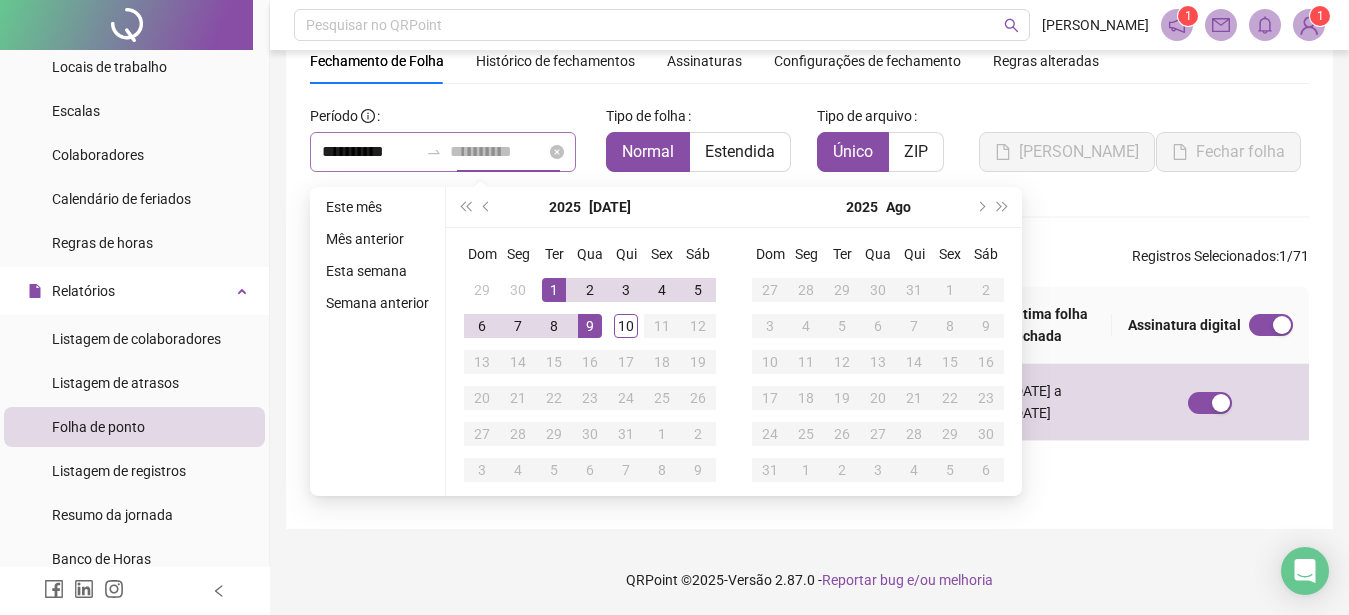 click on "9" at bounding box center [590, 326] 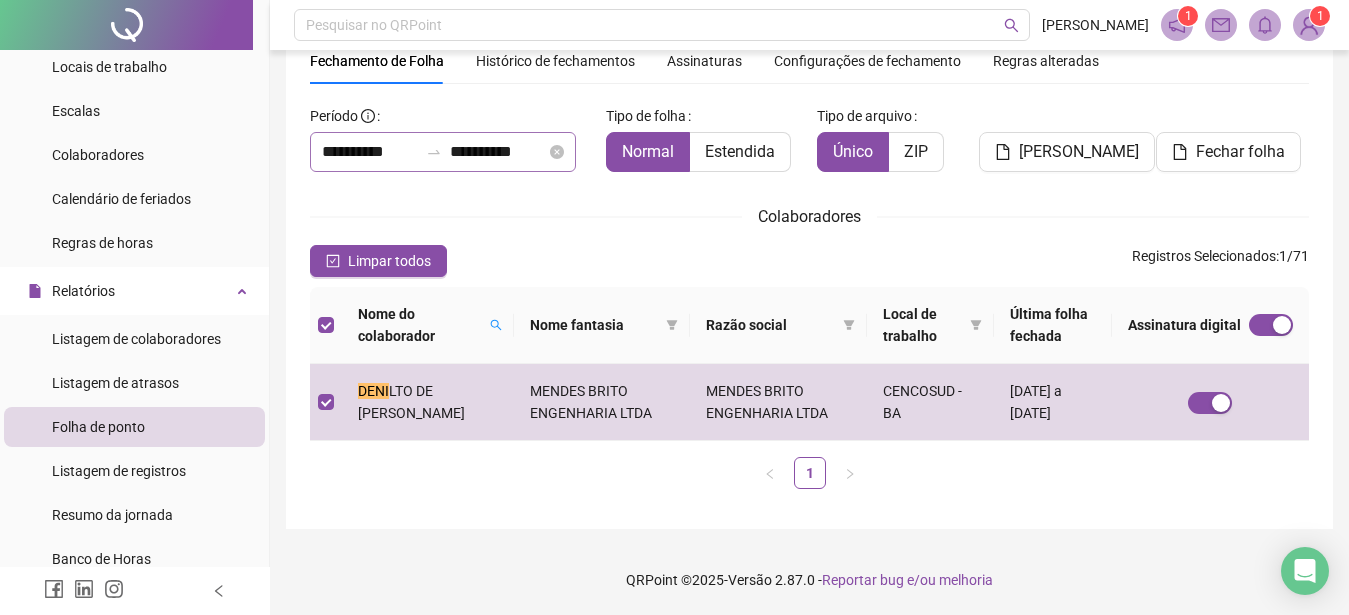 click on "**********" at bounding box center (809, 302) 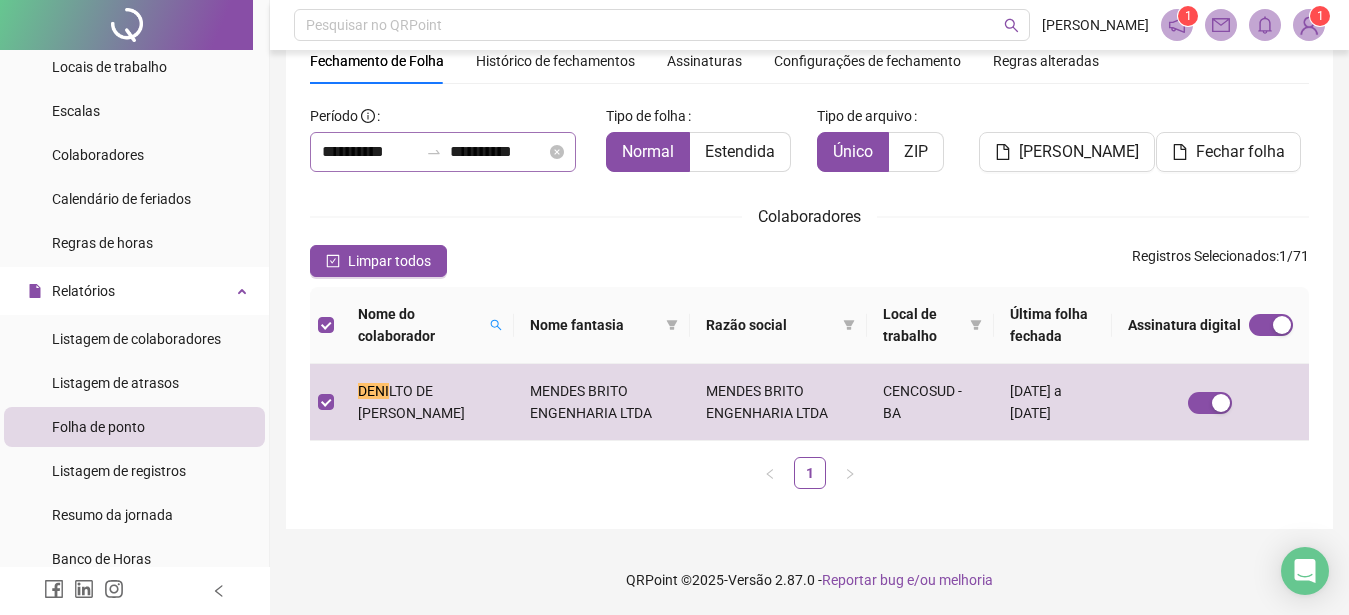 click on "Limpar todos Registros Selecionados :  1 / 71" at bounding box center (809, 261) 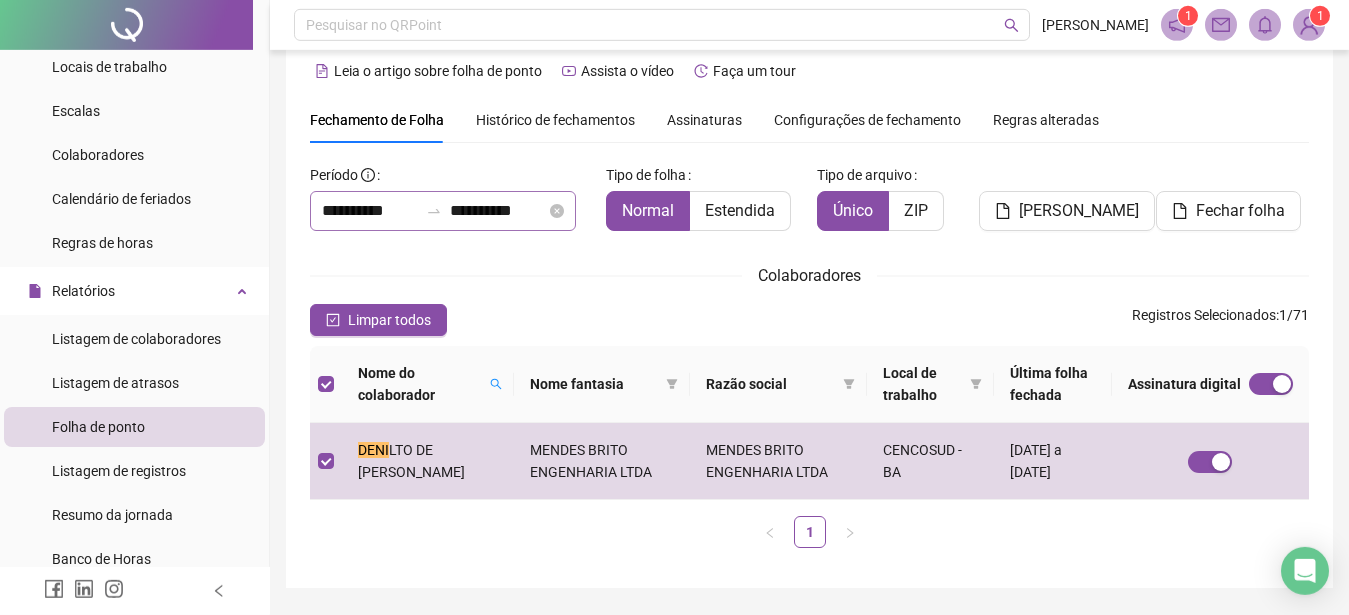 scroll, scrollTop: 0, scrollLeft: 0, axis: both 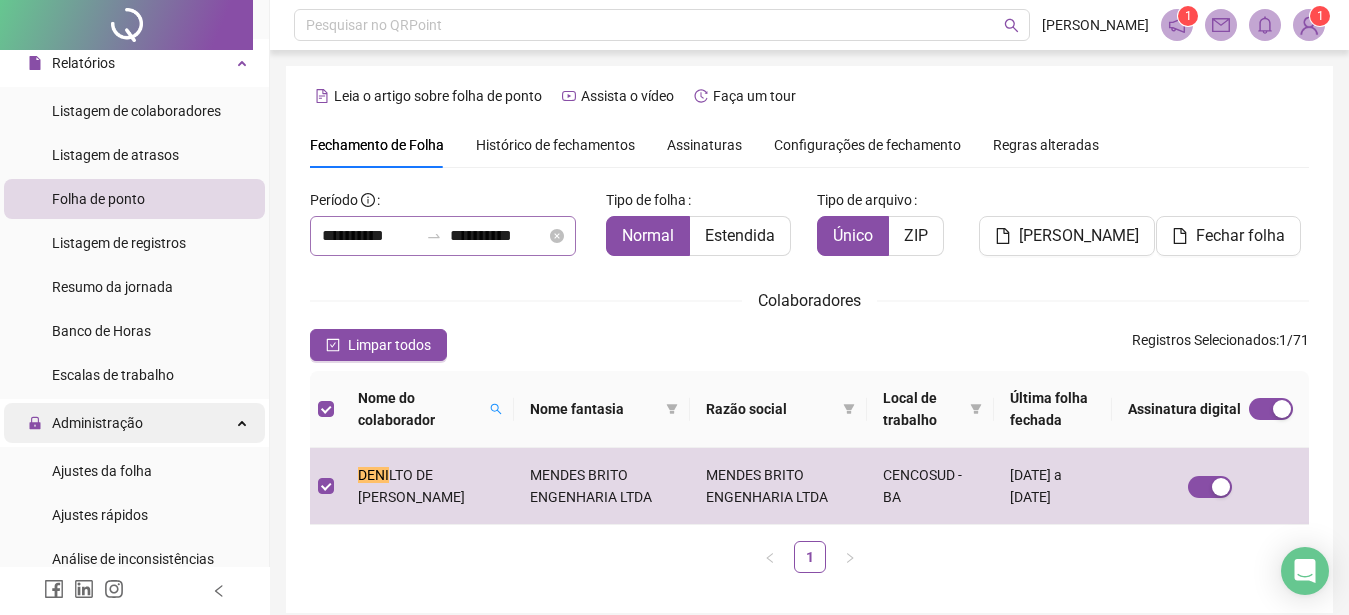 click on "Administração" at bounding box center [97, 423] 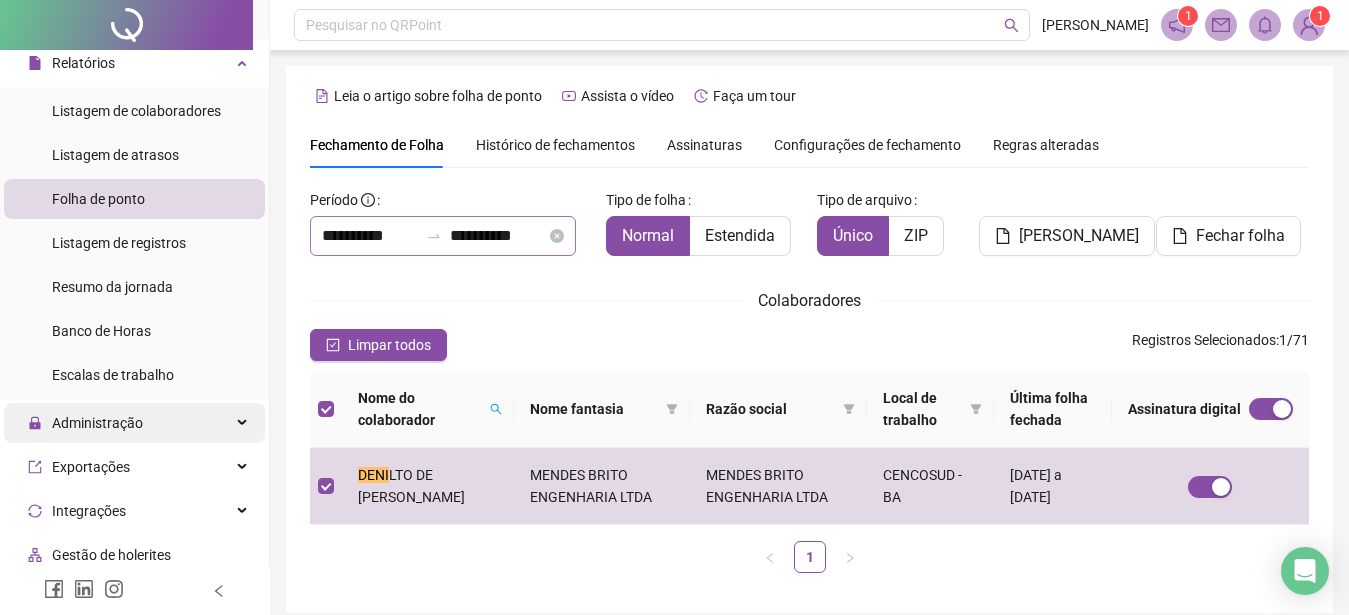 click on "Administração" at bounding box center (97, 423) 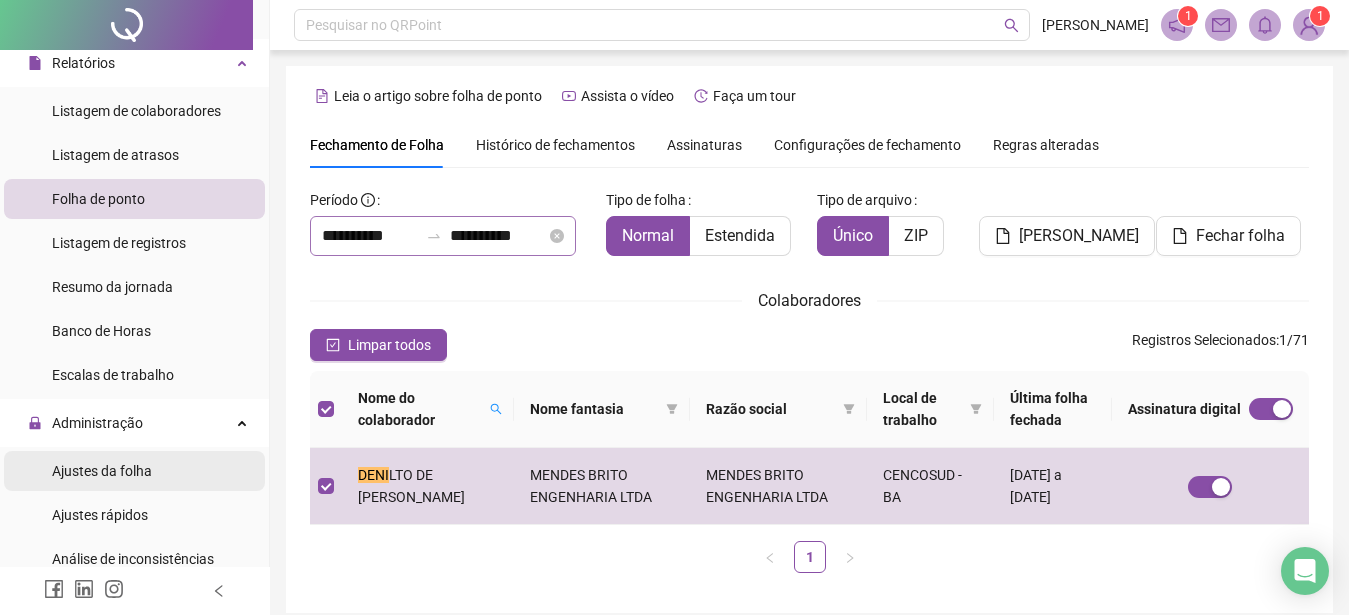 click on "Ajustes da folha" at bounding box center [102, 471] 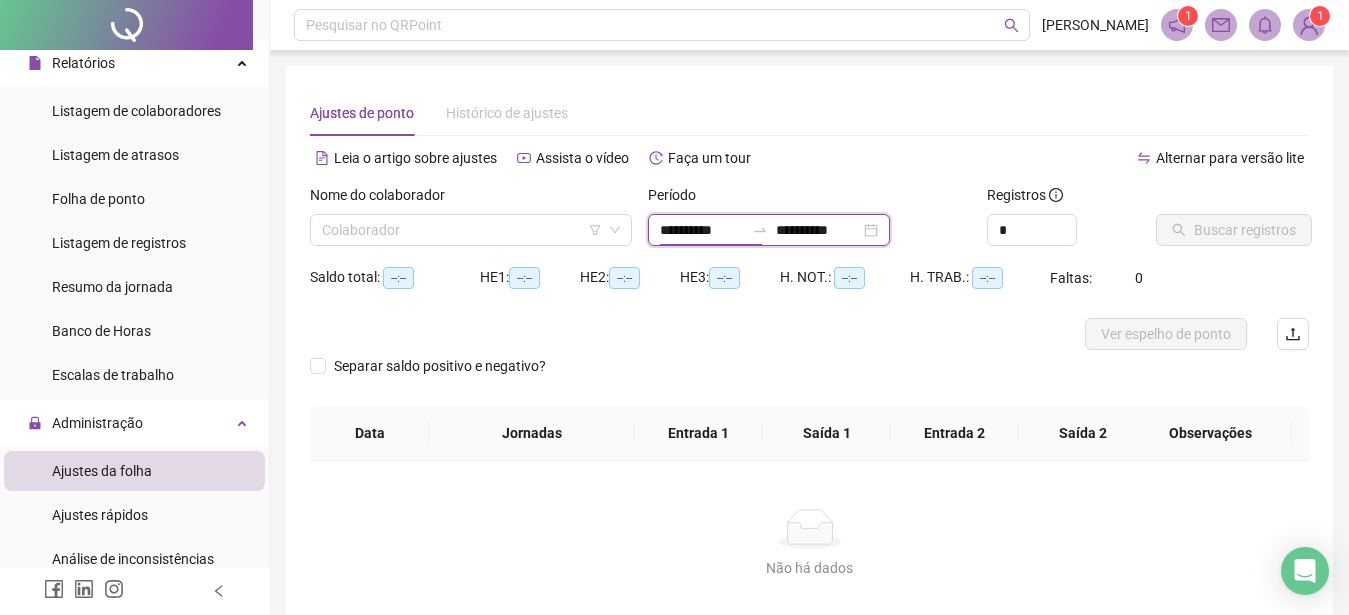click on "**********" at bounding box center (702, 230) 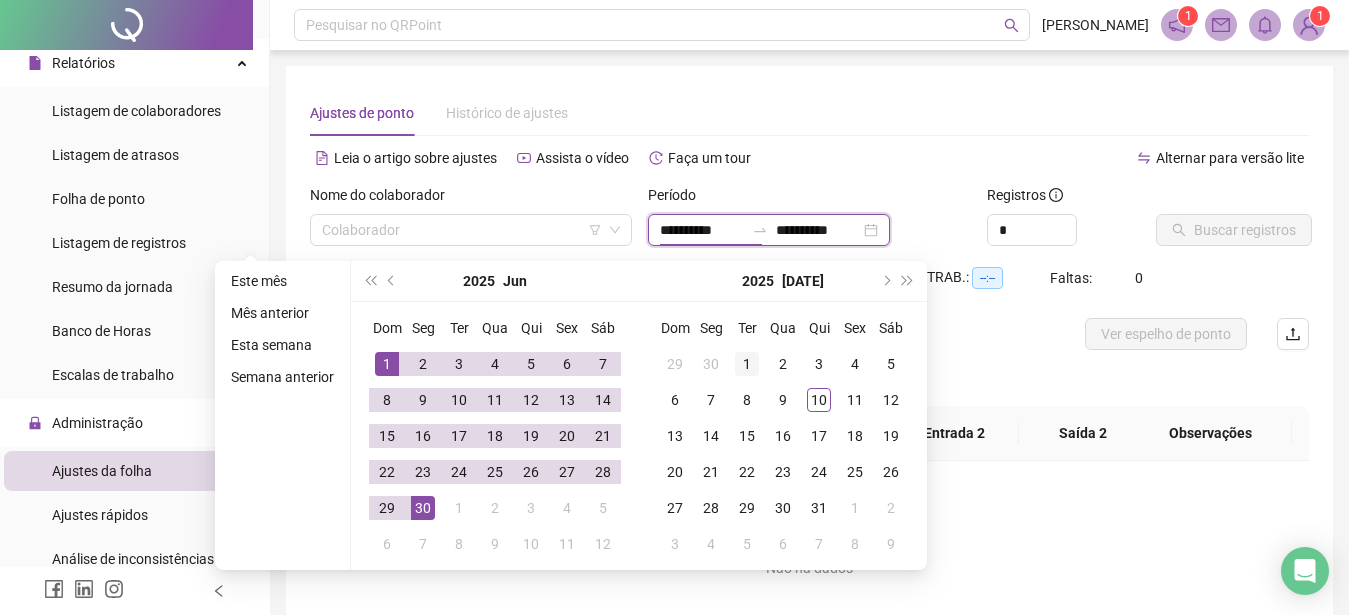 type on "**********" 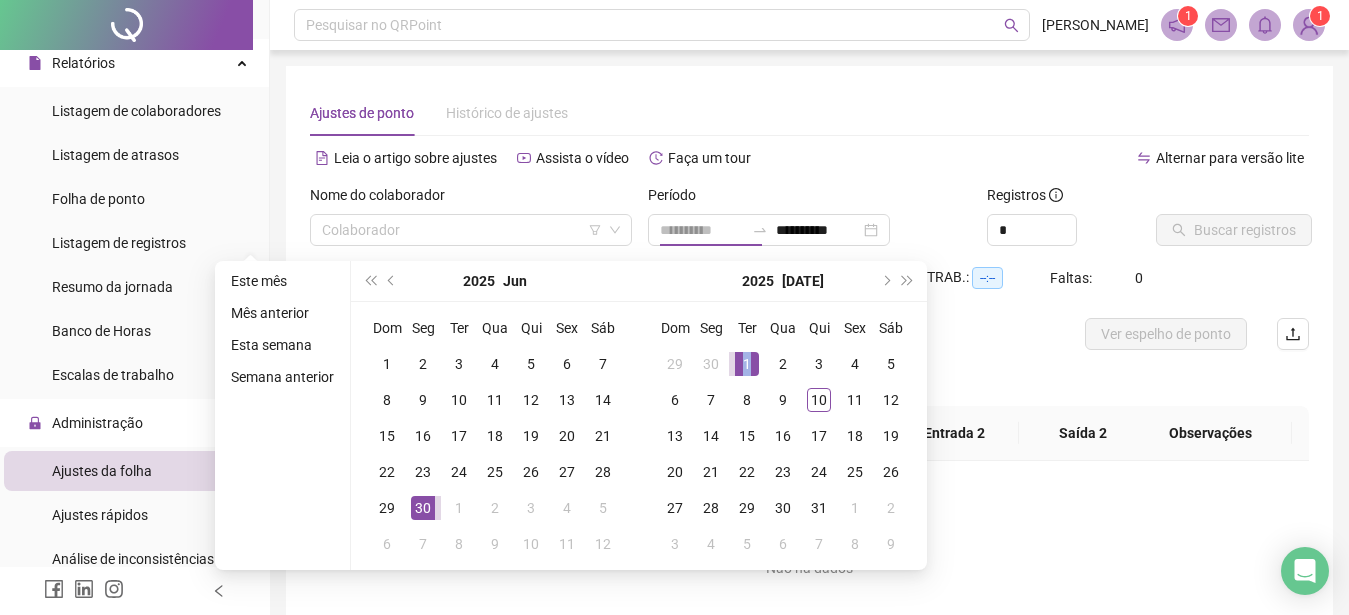 click on "1" at bounding box center (747, 364) 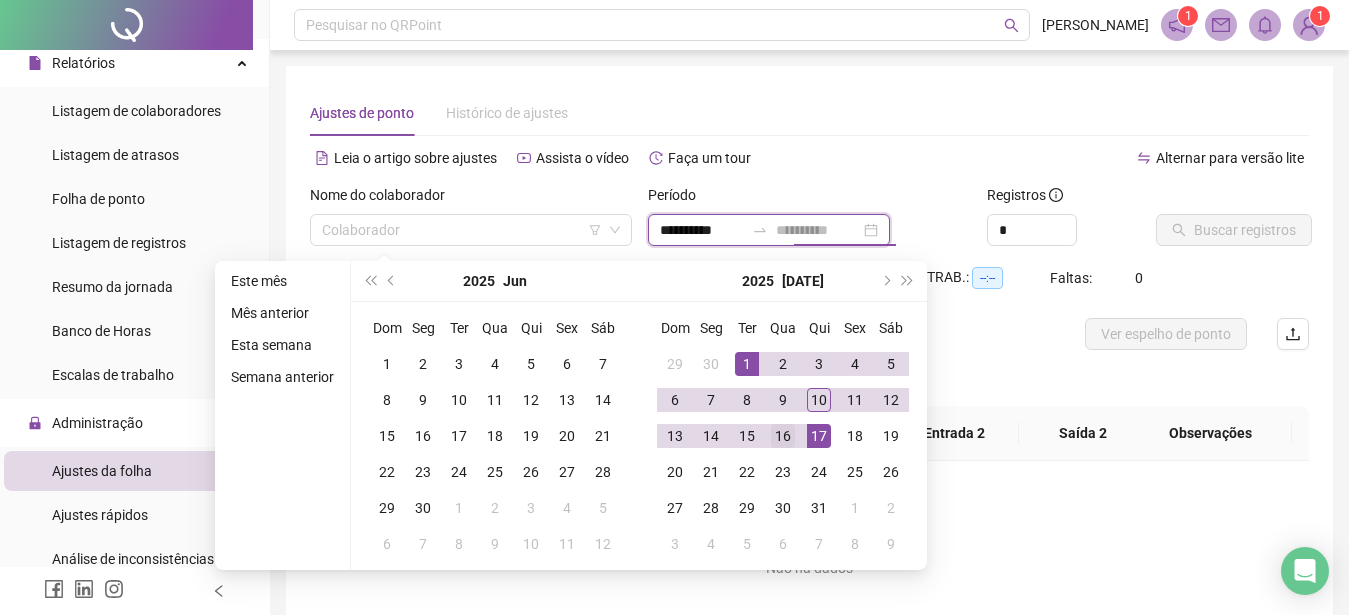 type on "**********" 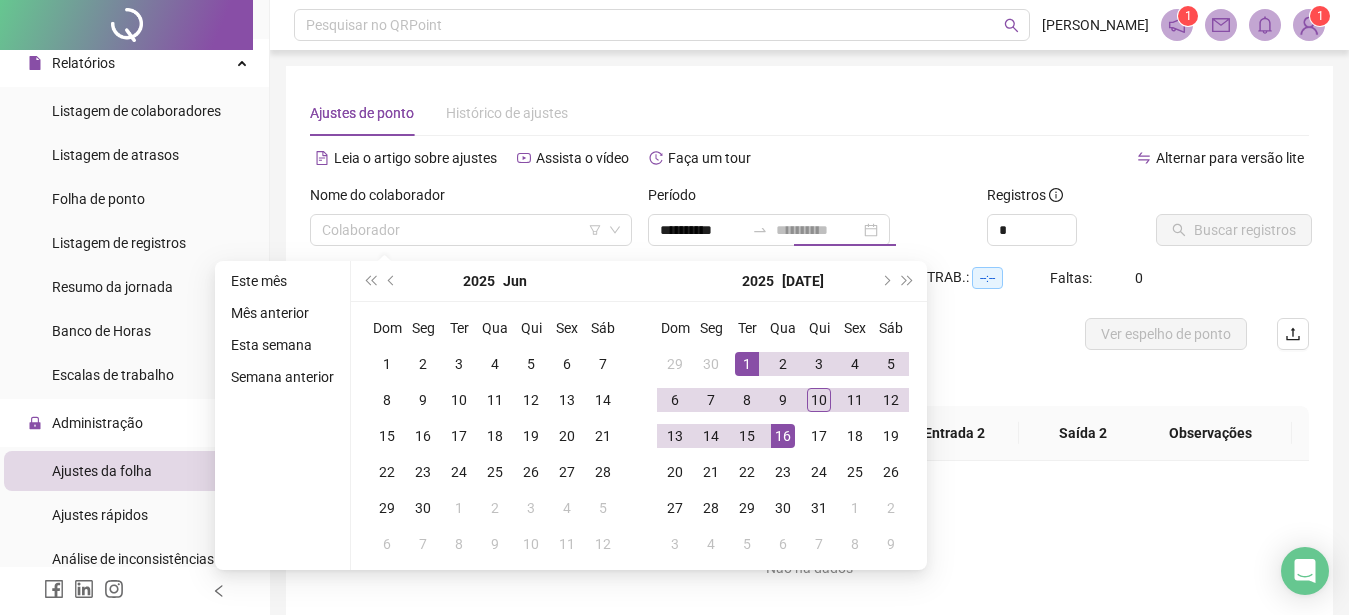click on "16" at bounding box center [783, 436] 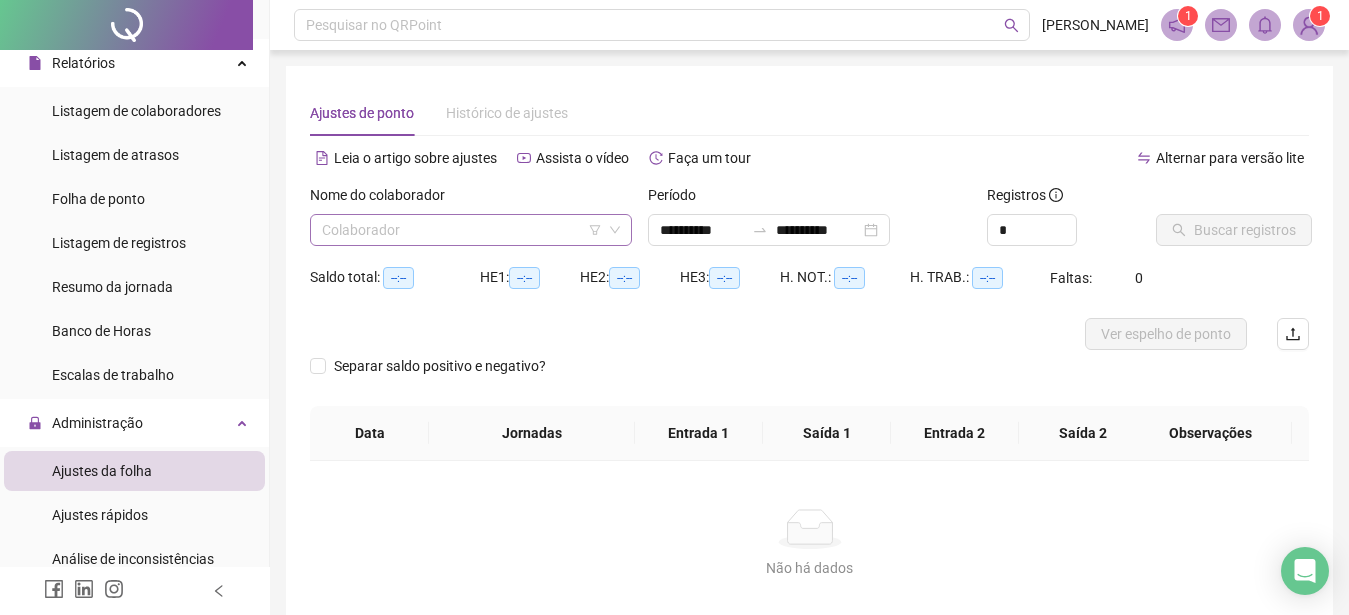 click at bounding box center [465, 230] 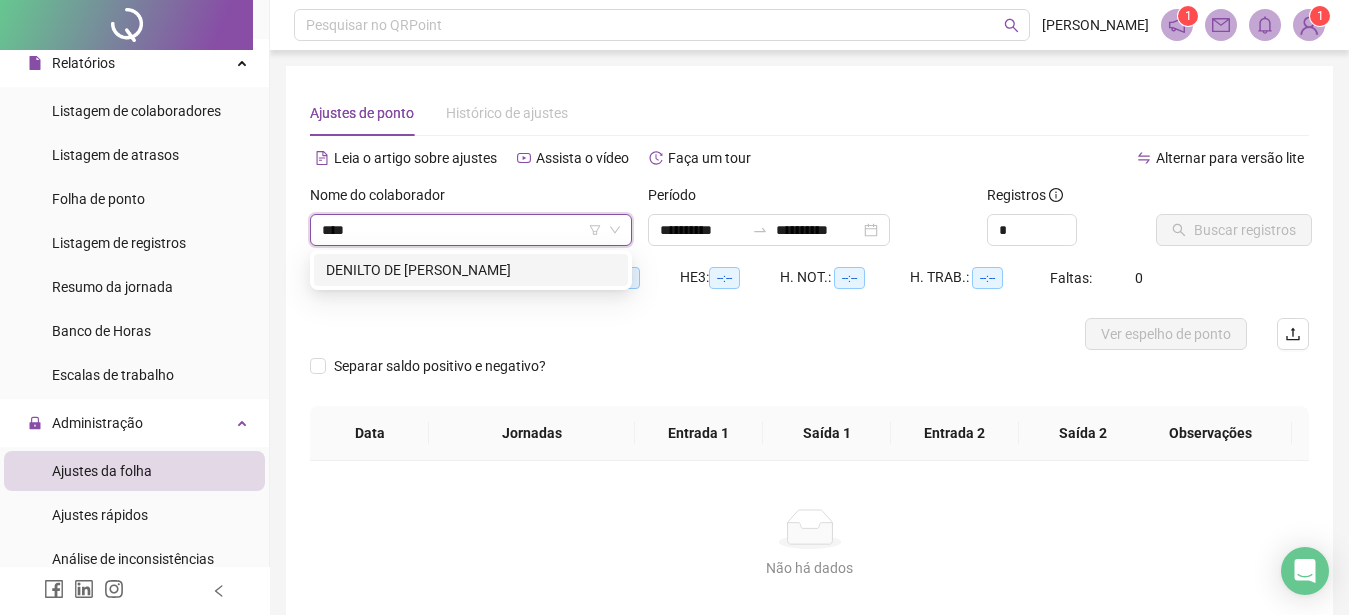 type on "*****" 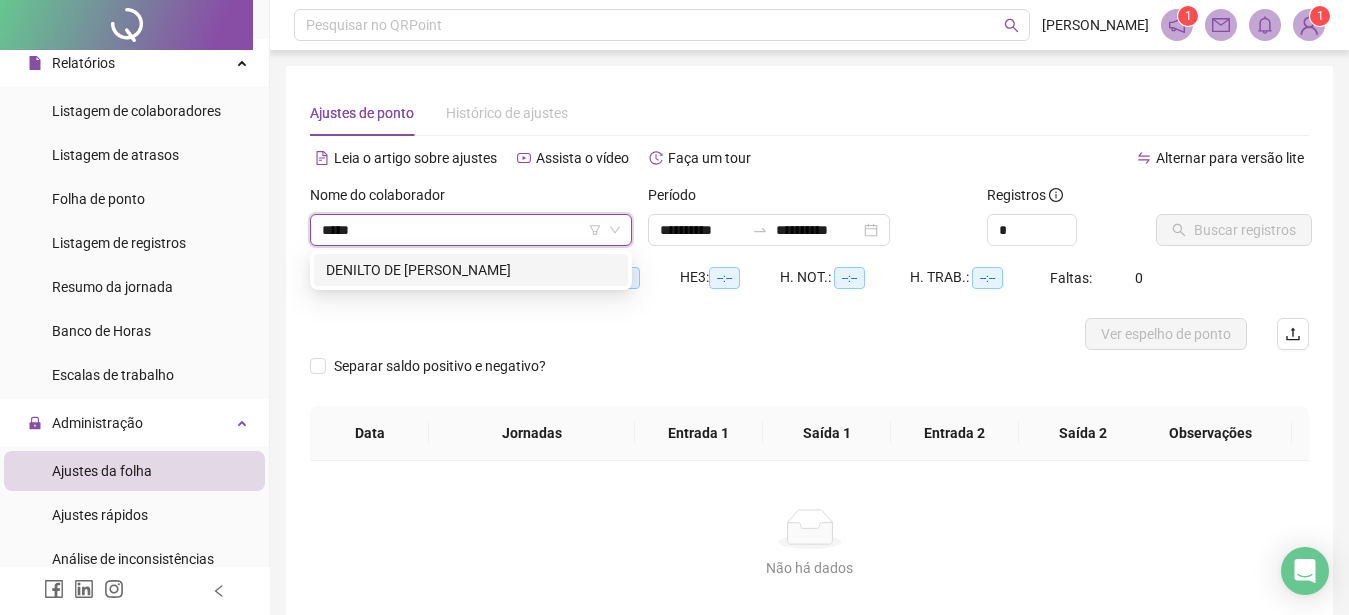 click on "DENILTO DE [PERSON_NAME]" at bounding box center [471, 270] 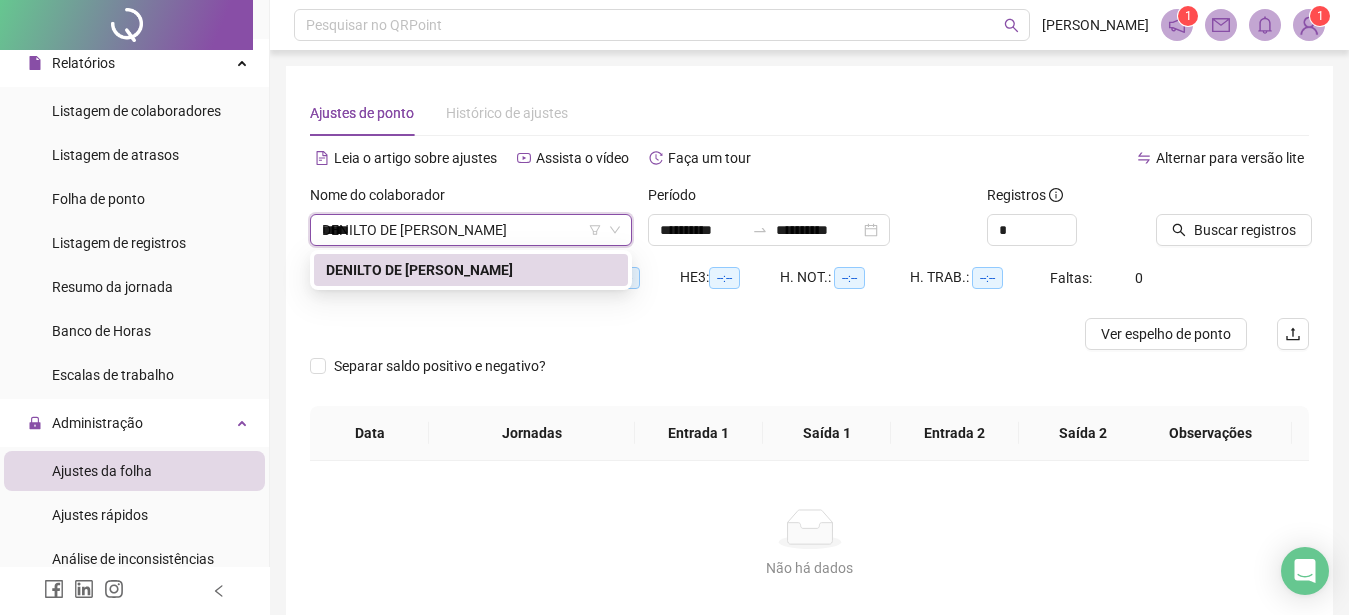type 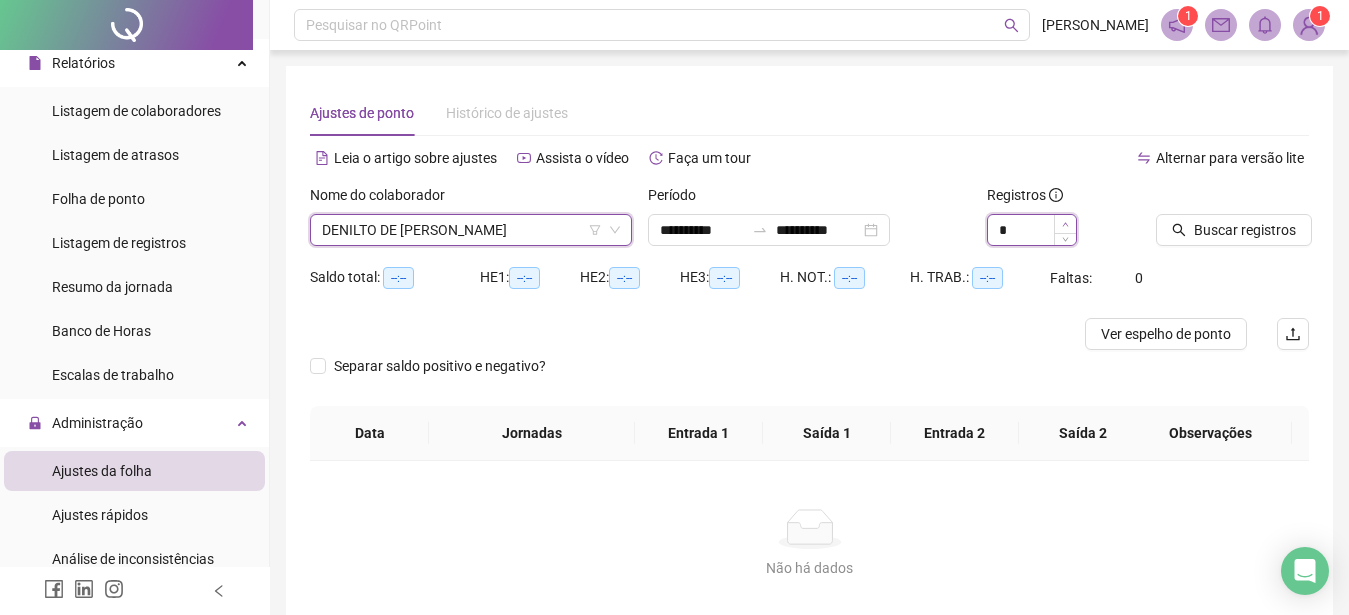 click 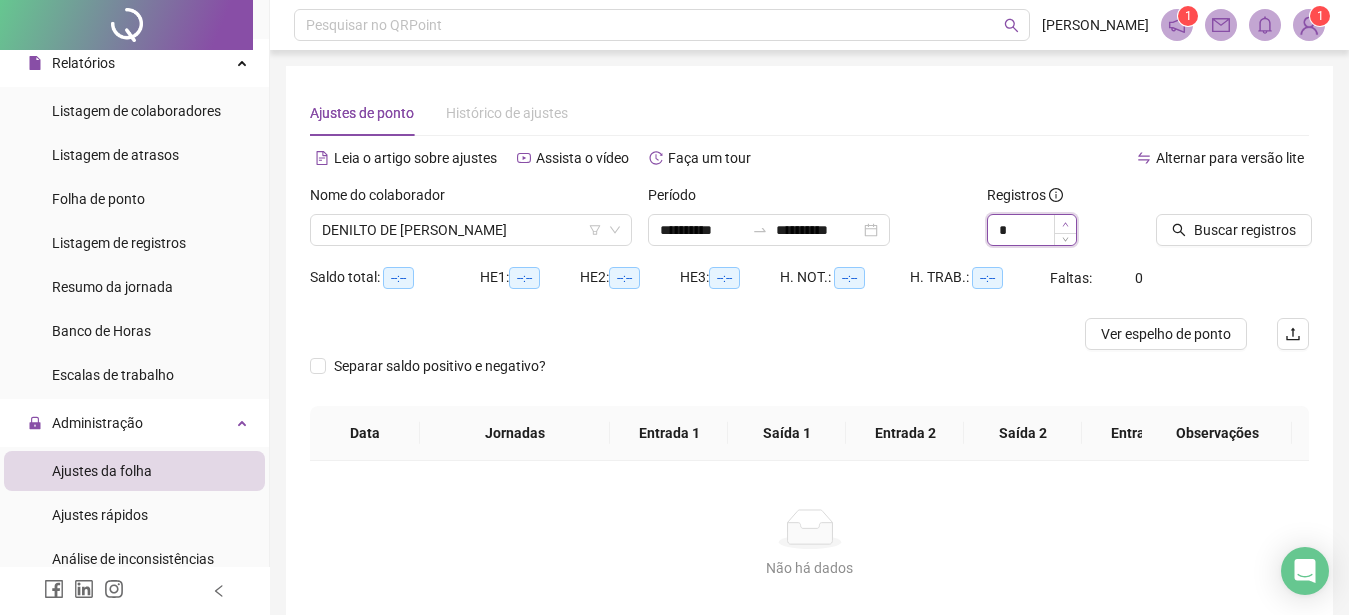 type on "*" 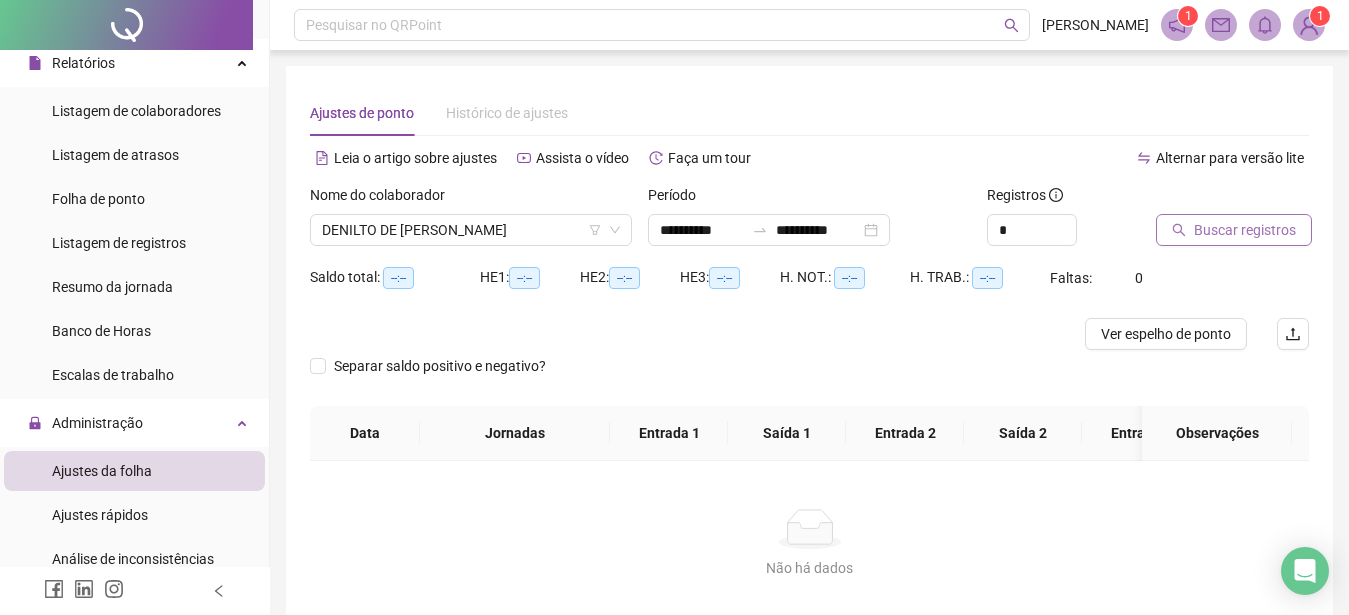 click on "Buscar registros" at bounding box center (1245, 230) 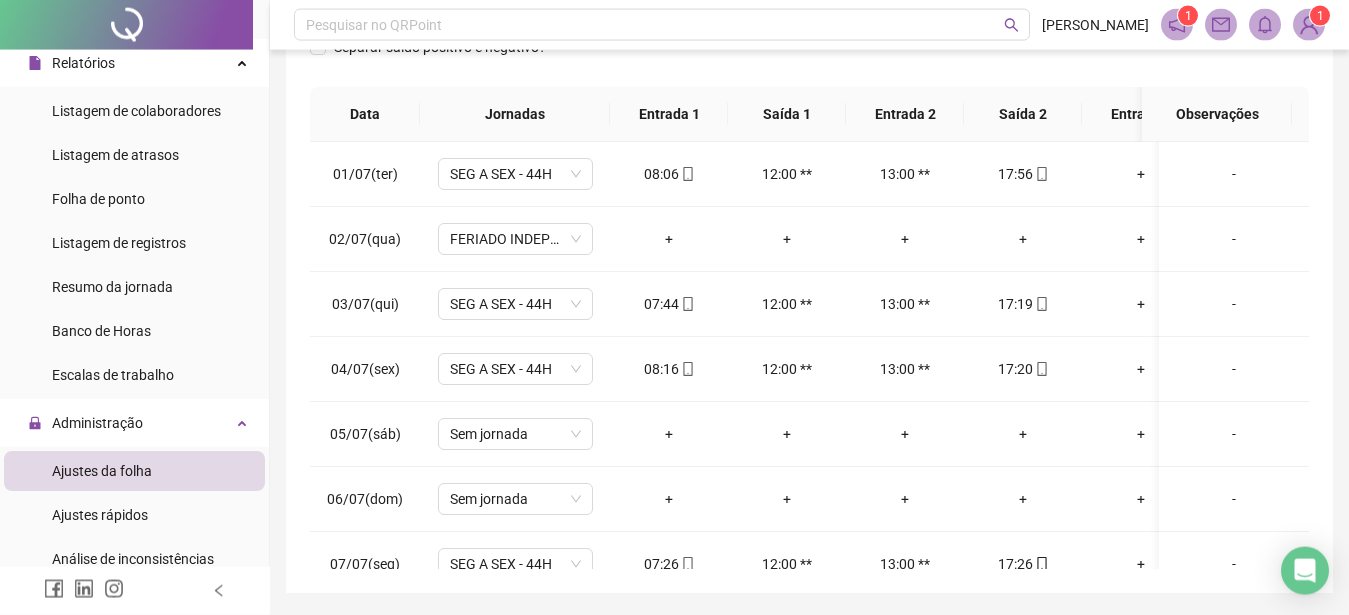 scroll, scrollTop: 383, scrollLeft: 0, axis: vertical 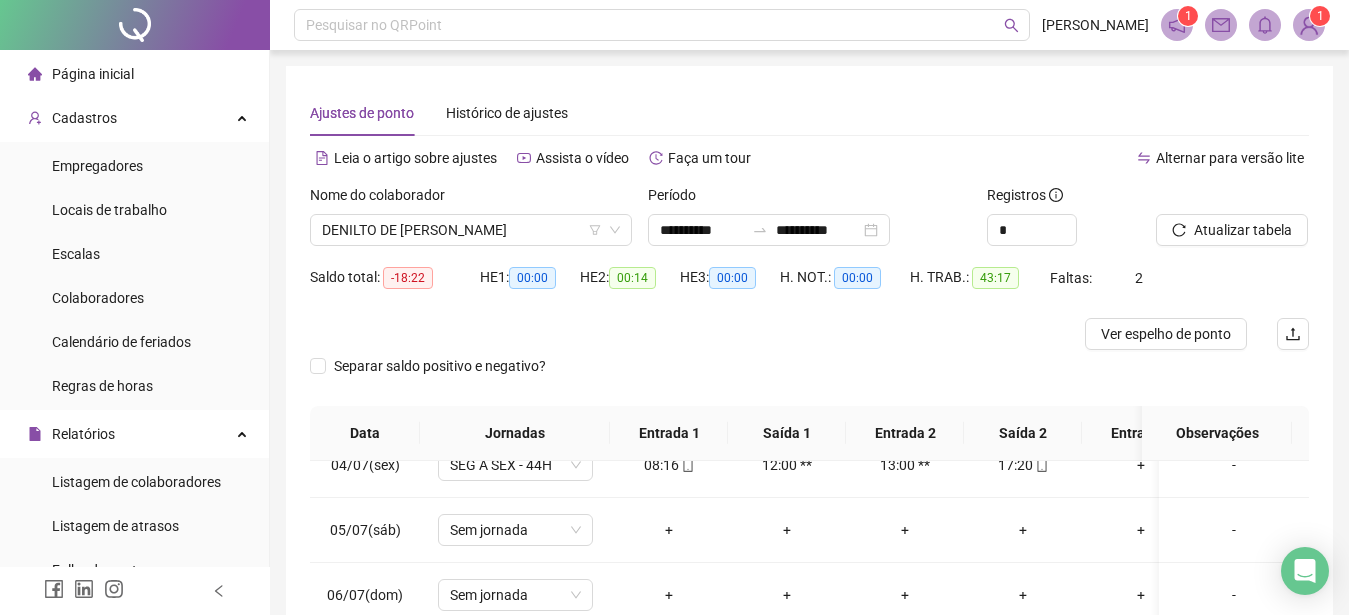 click on "Página inicial" at bounding box center [93, 74] 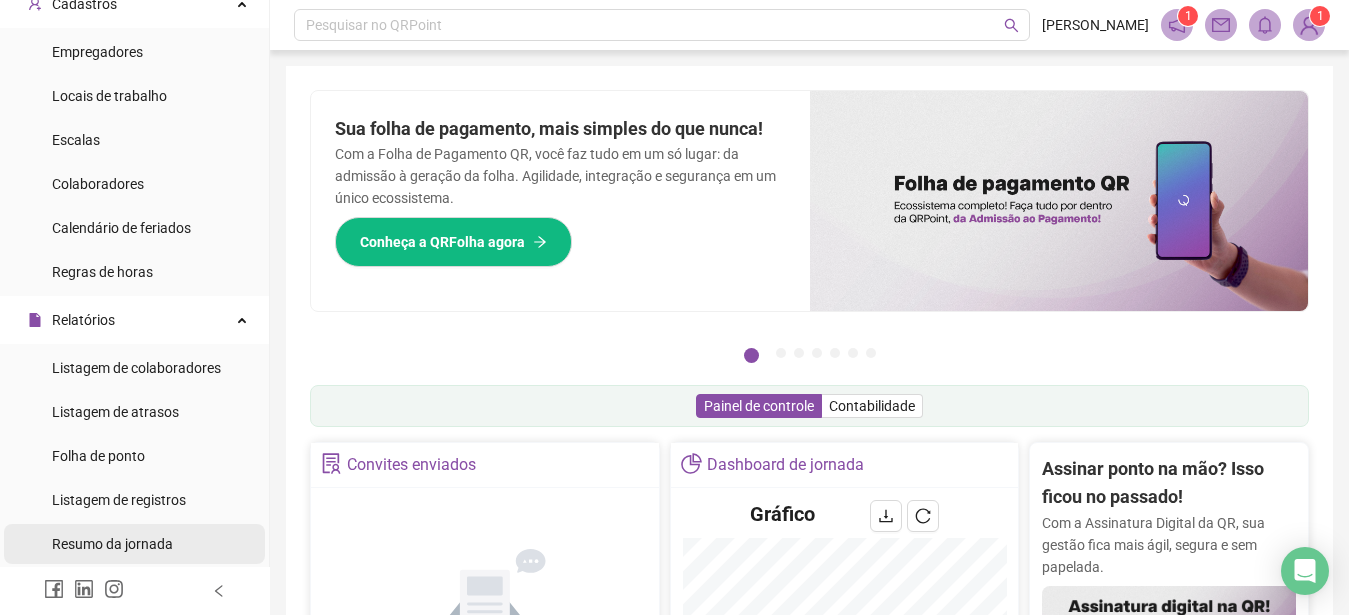 scroll, scrollTop: 228, scrollLeft: 0, axis: vertical 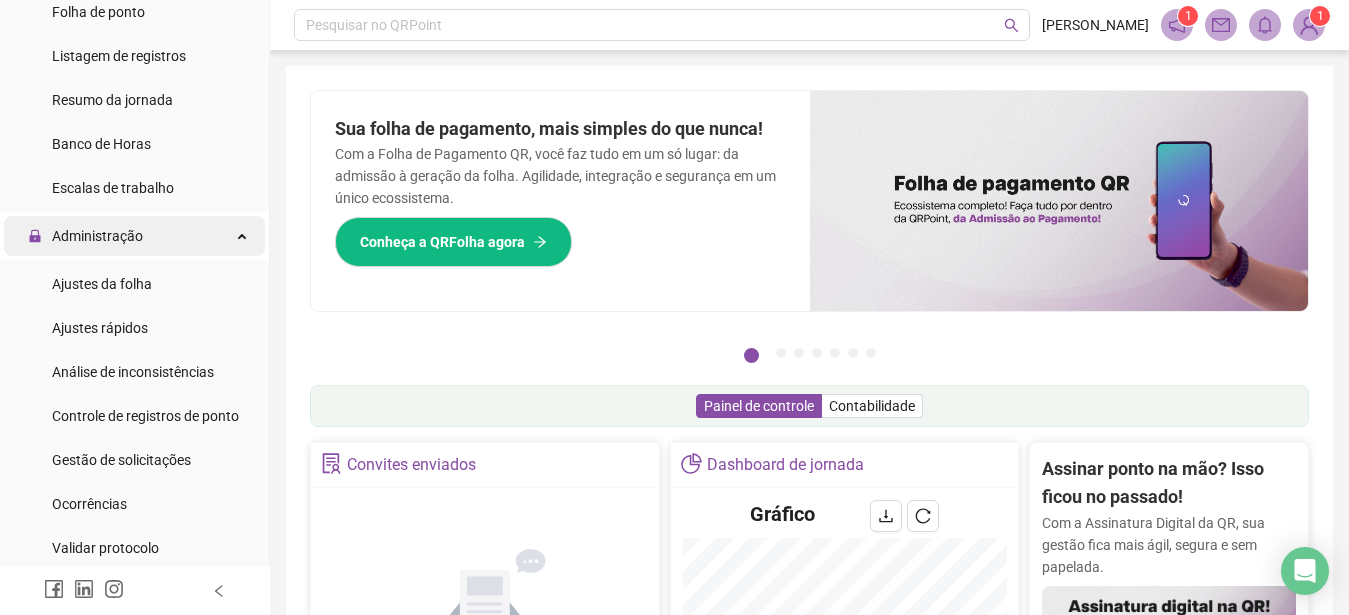 click on "Administração" at bounding box center [97, 236] 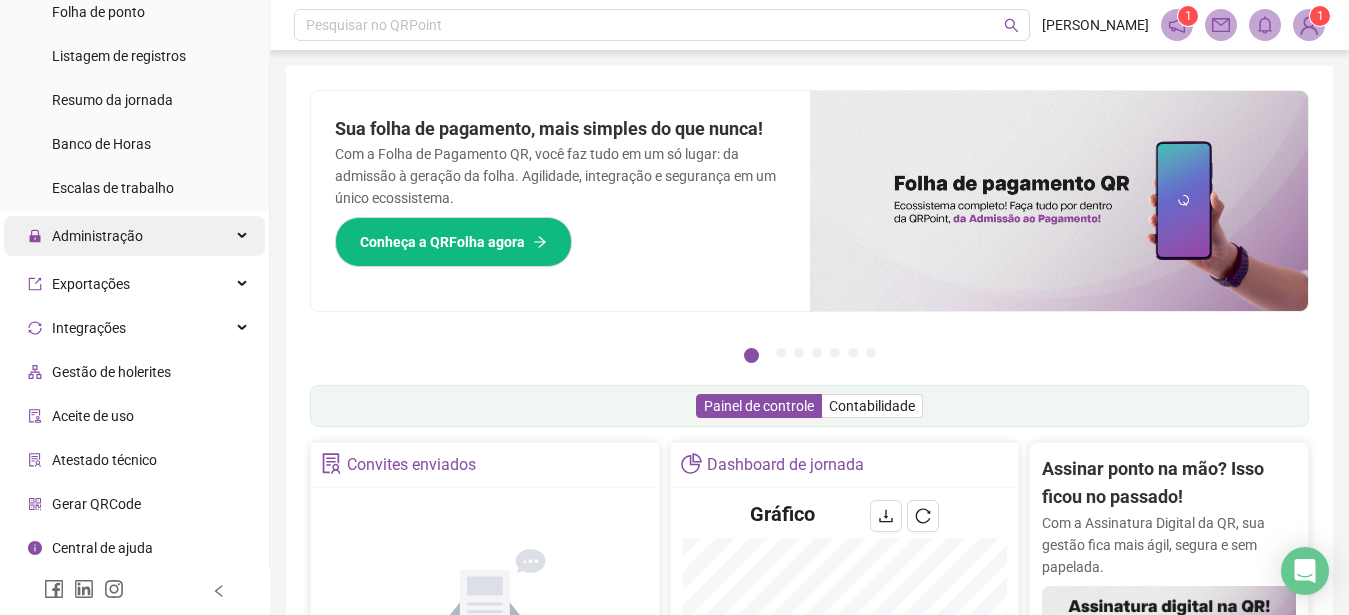 scroll, scrollTop: 555, scrollLeft: 0, axis: vertical 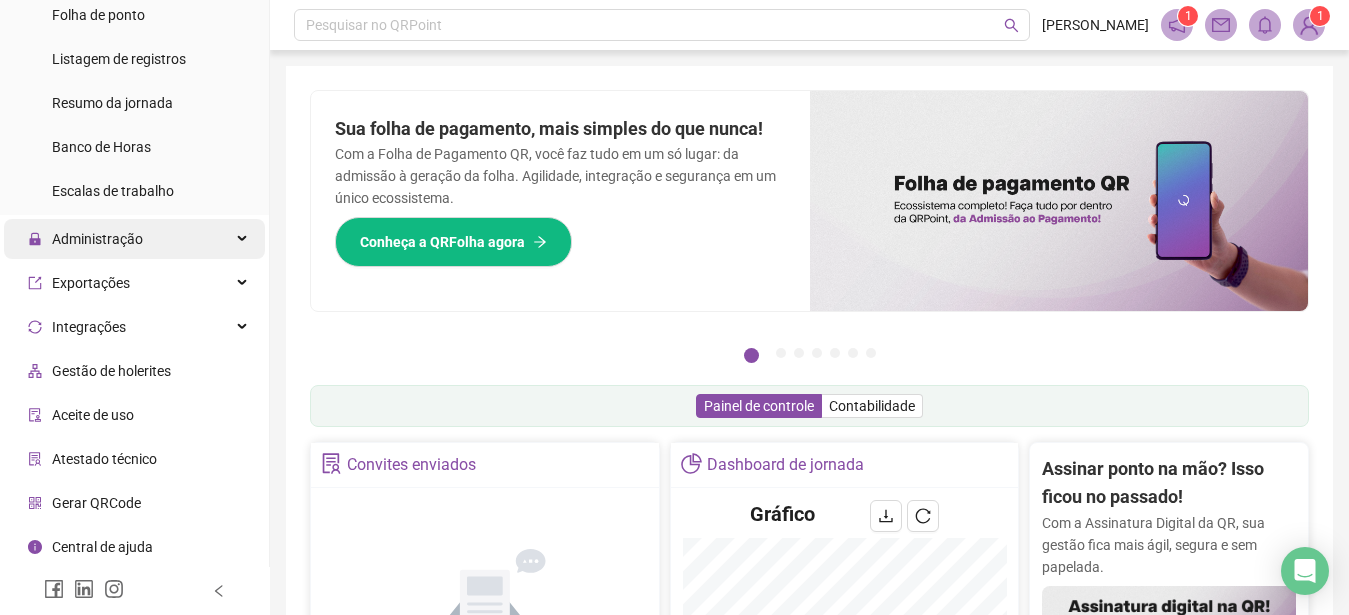 click on "Administração" at bounding box center [97, 239] 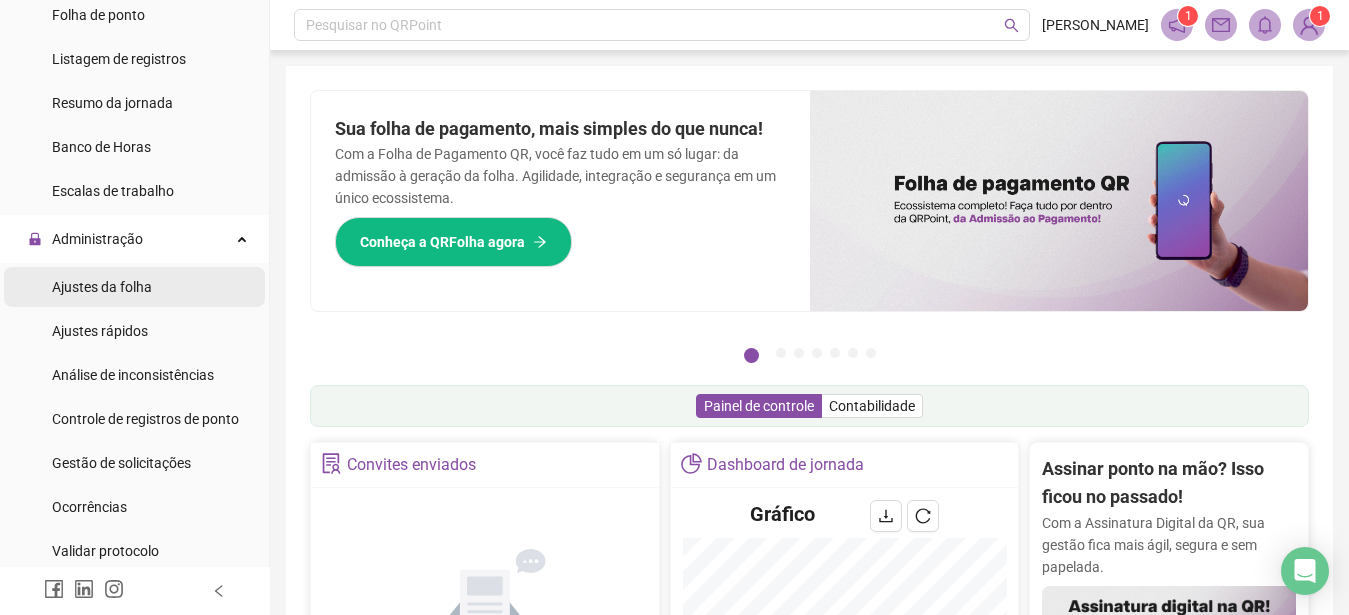click on "Ajustes da folha" at bounding box center [102, 287] 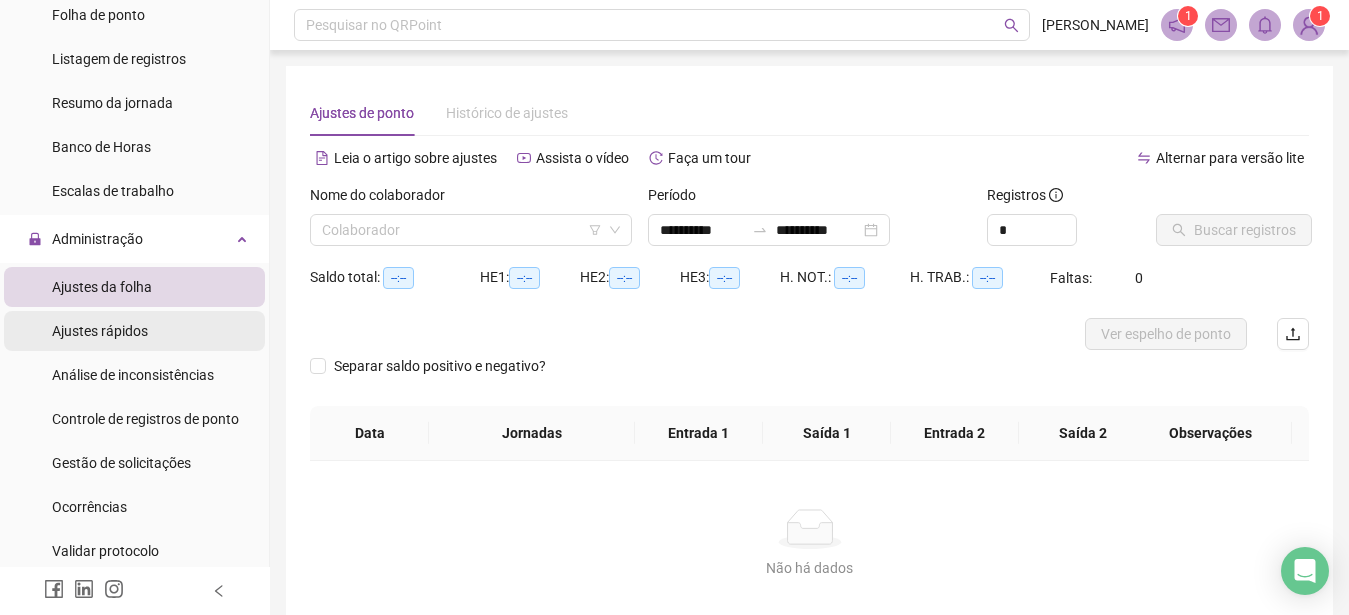 click on "Ajustes rápidos" at bounding box center (100, 331) 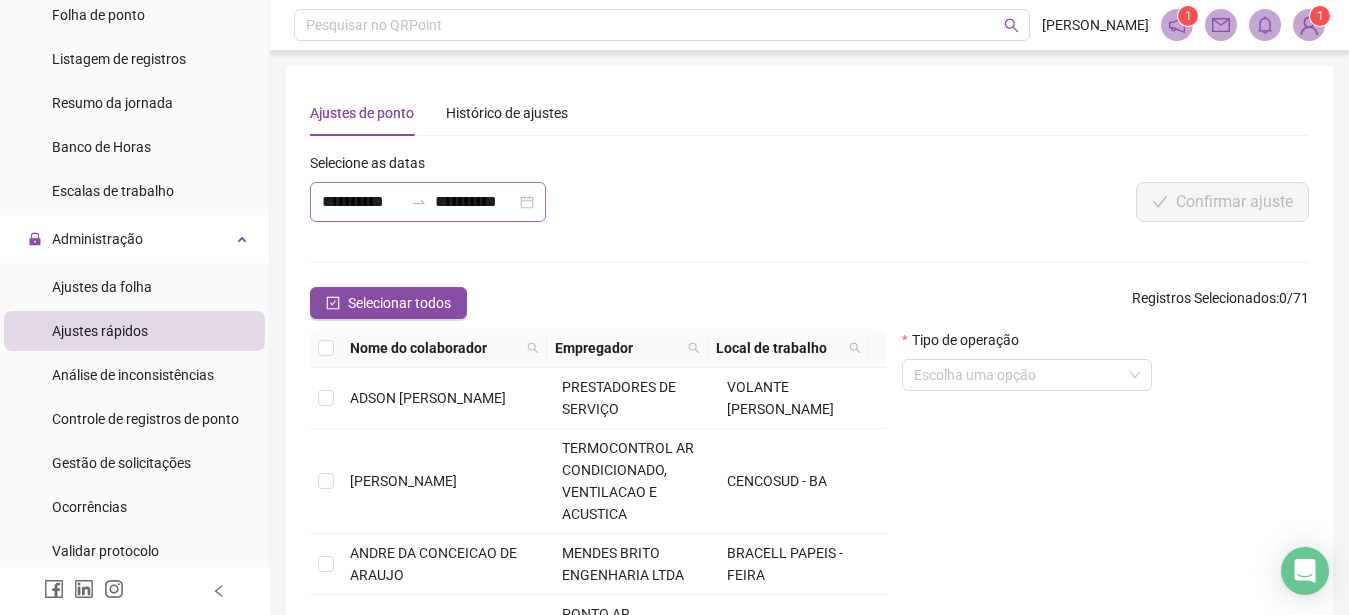 click on "**********" at bounding box center (428, 202) 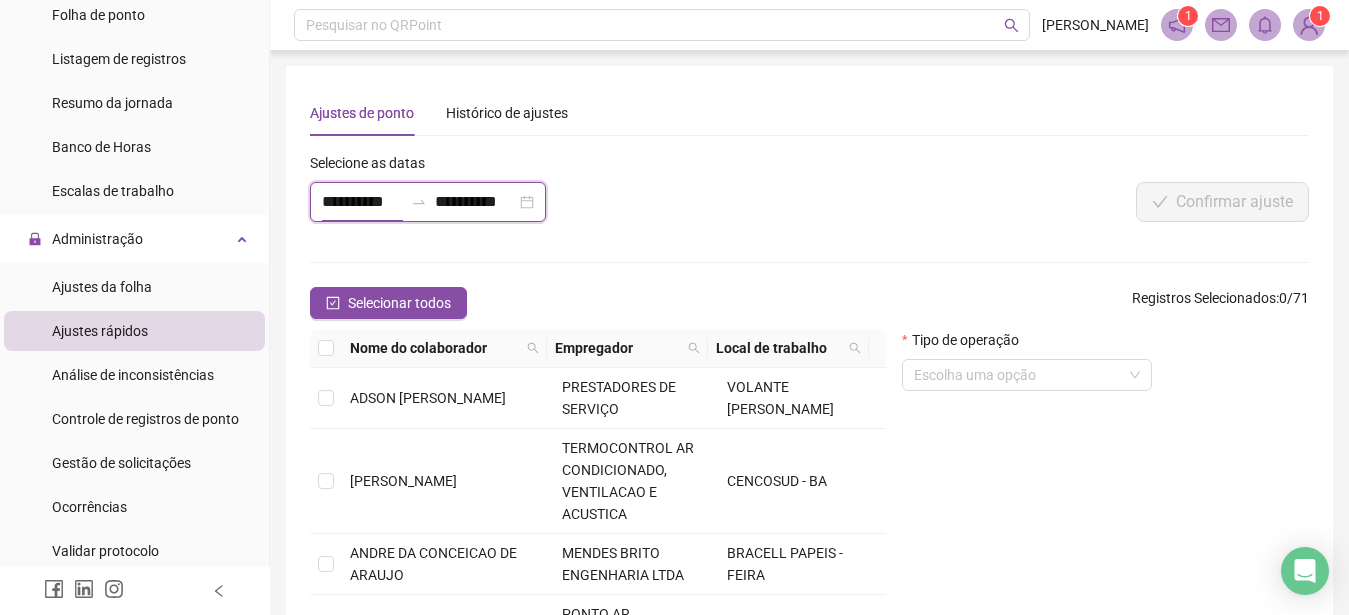 scroll, scrollTop: 0, scrollLeft: 1, axis: horizontal 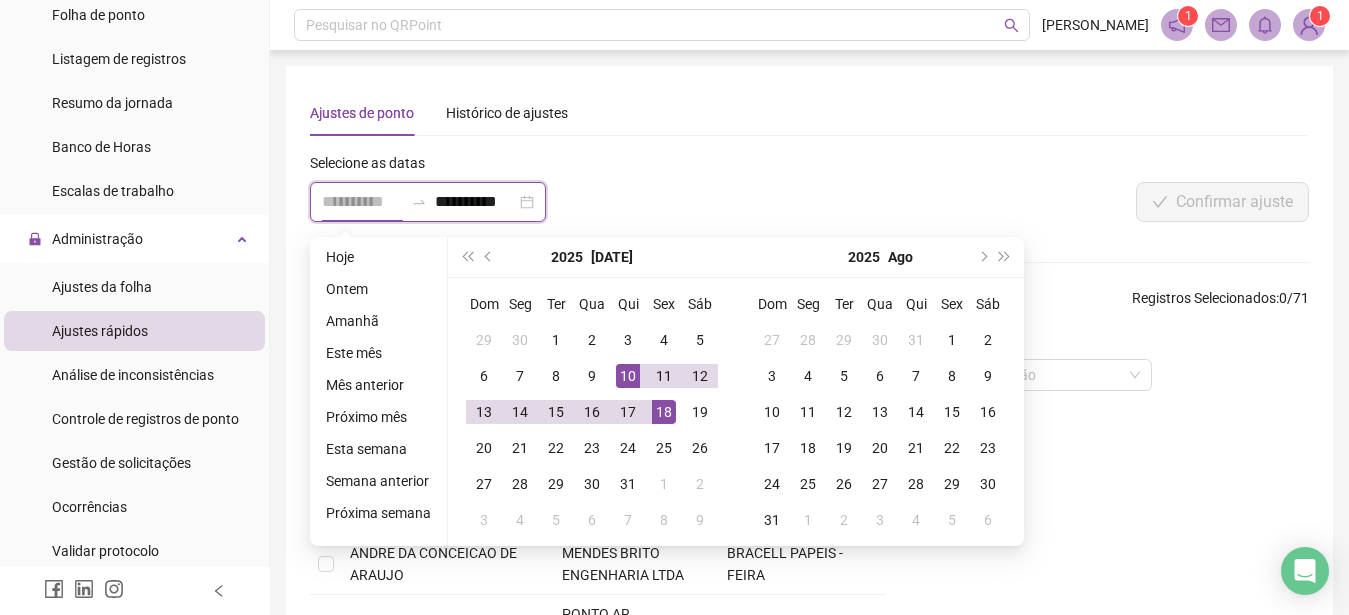 type on "**********" 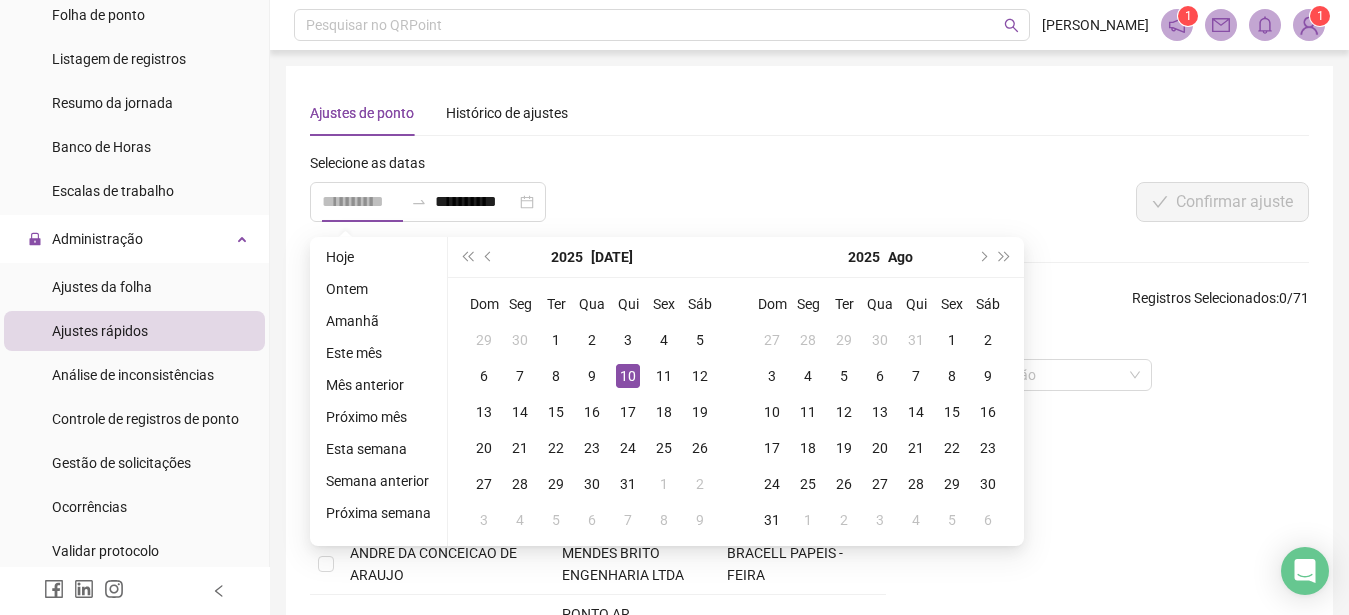 click on "10" at bounding box center (628, 376) 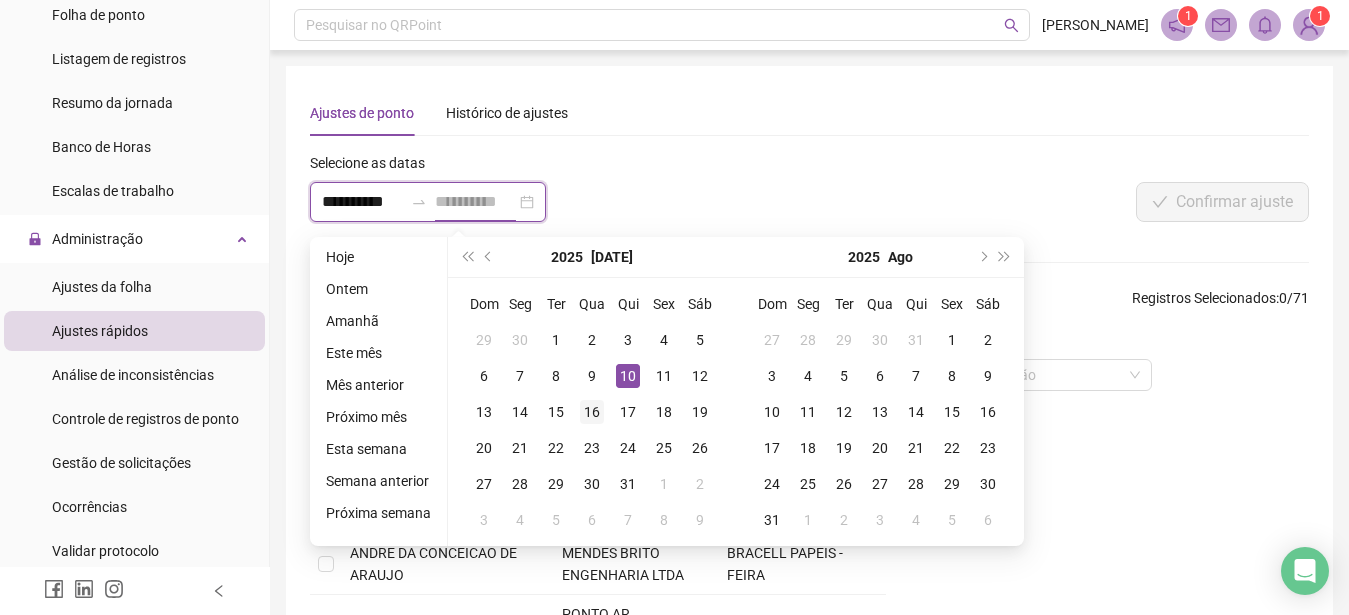 type on "**********" 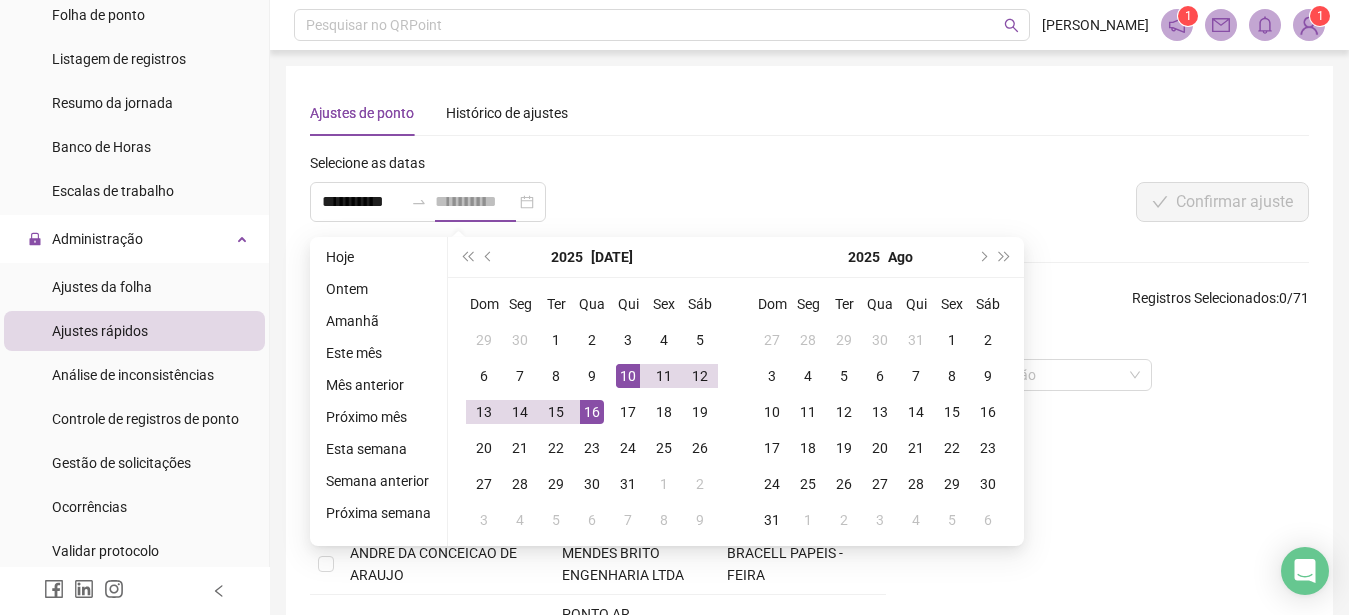 click on "16" at bounding box center [592, 412] 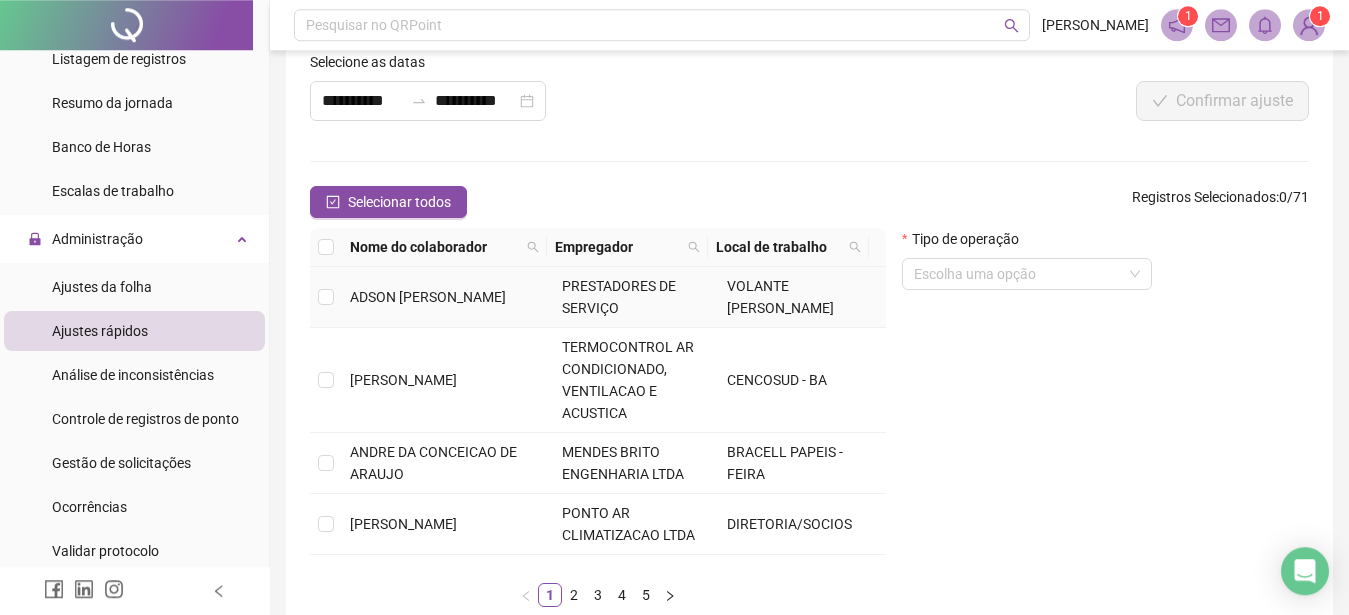 scroll, scrollTop: 102, scrollLeft: 0, axis: vertical 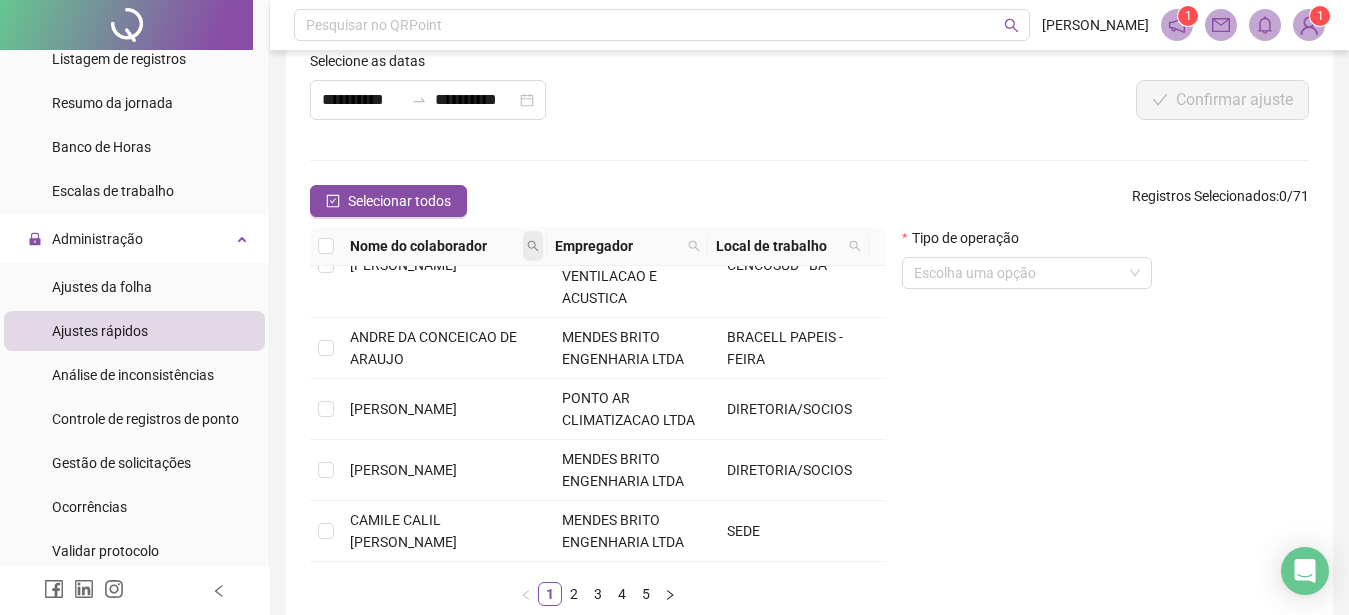 click 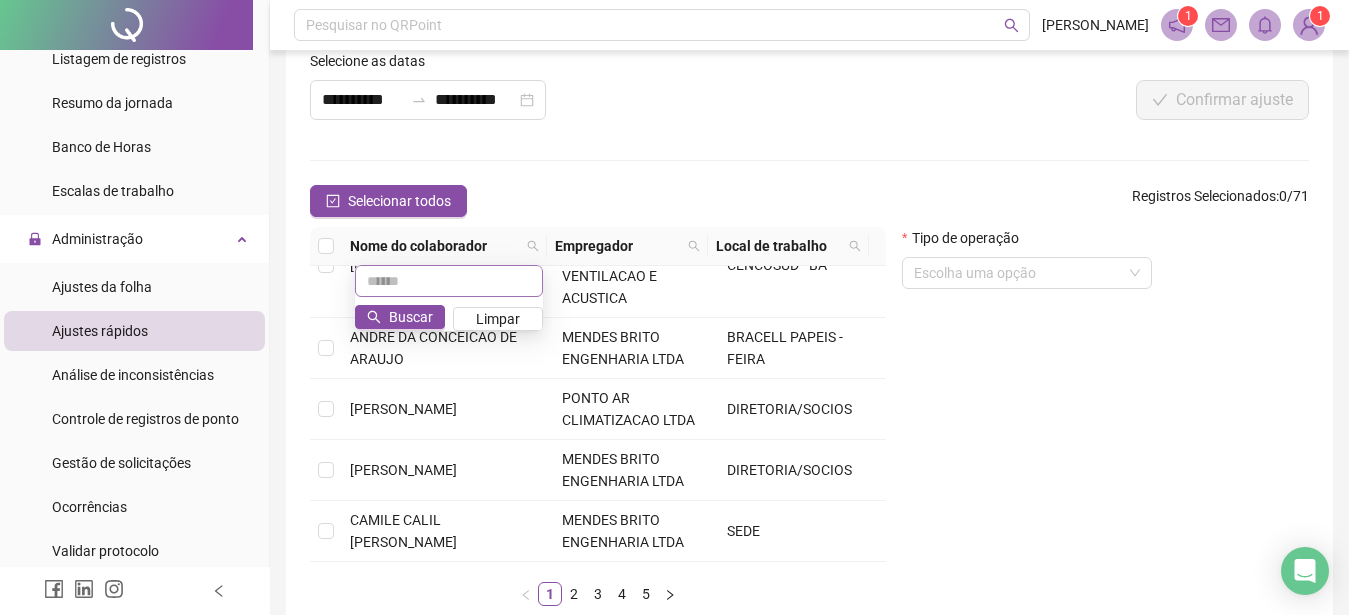 click at bounding box center (449, 281) 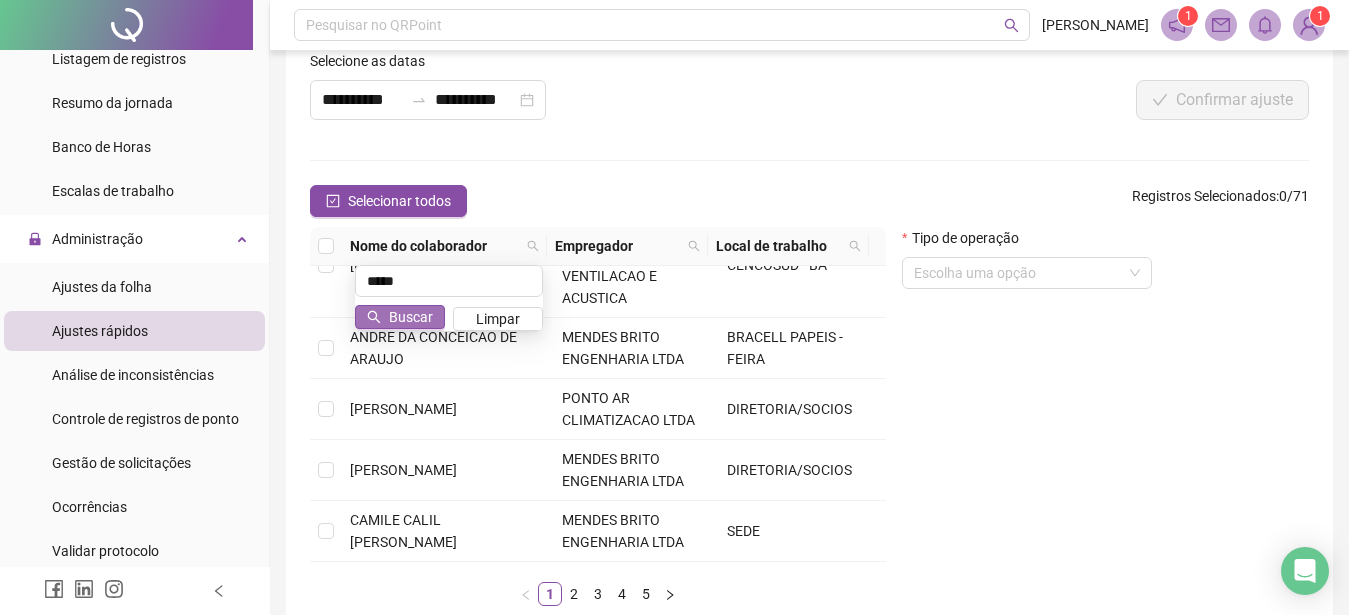 type on "*****" 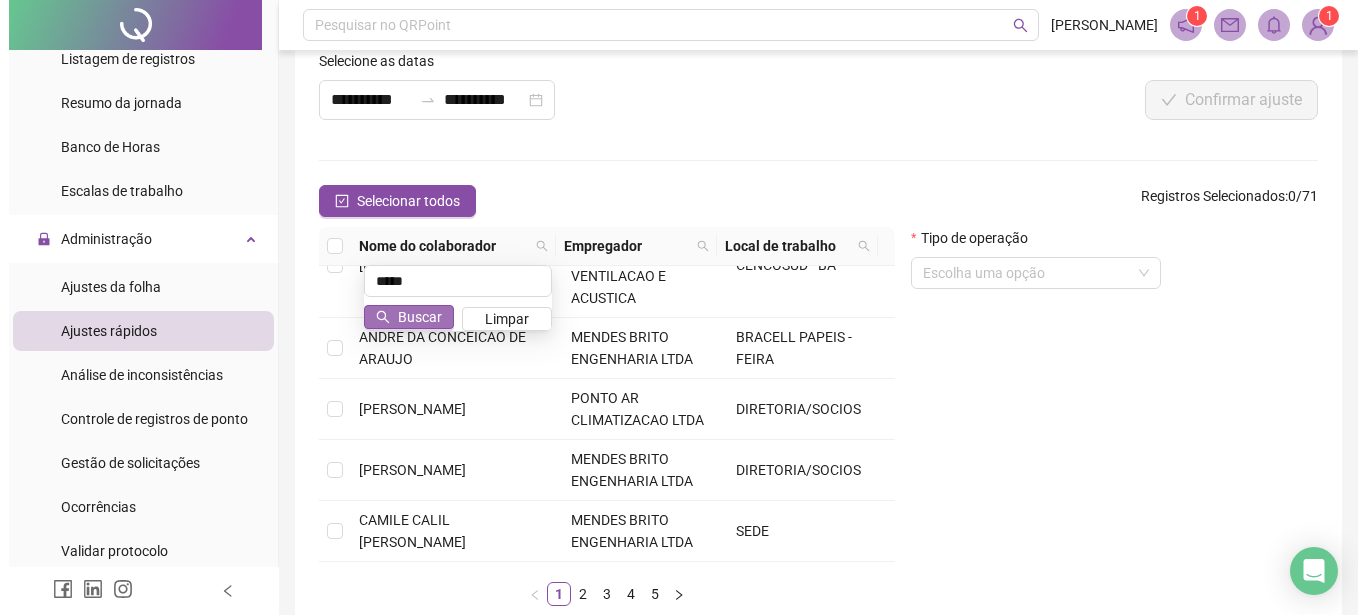 scroll, scrollTop: 0, scrollLeft: 0, axis: both 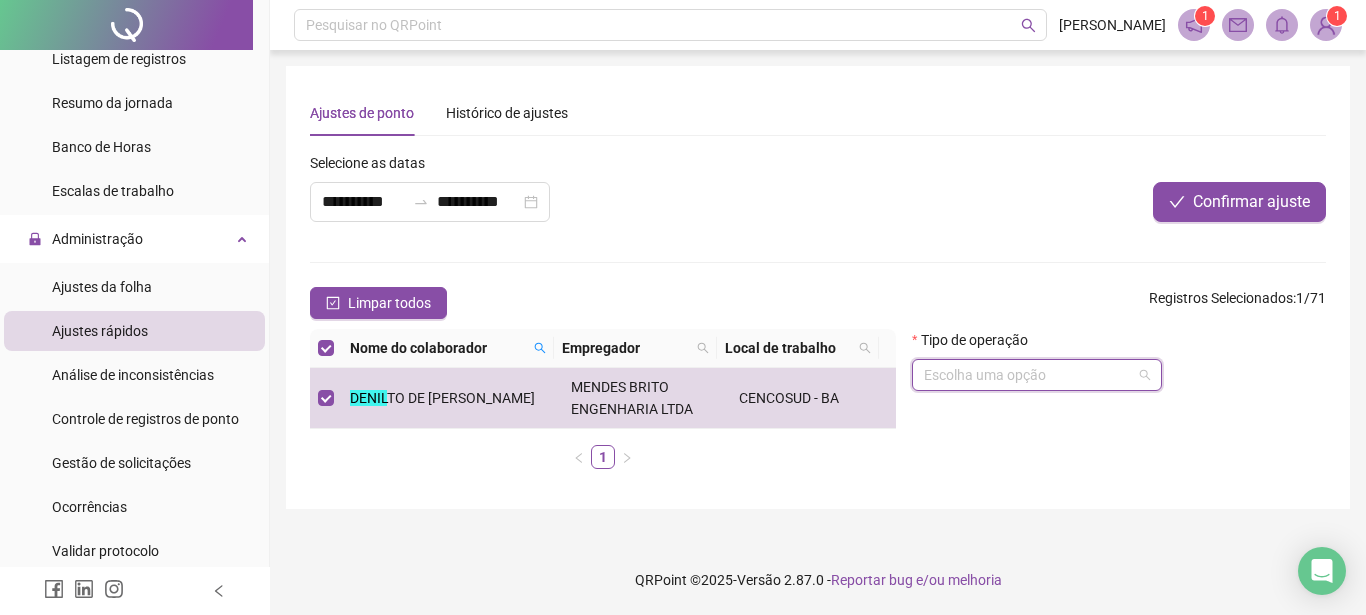 click at bounding box center [1031, 375] 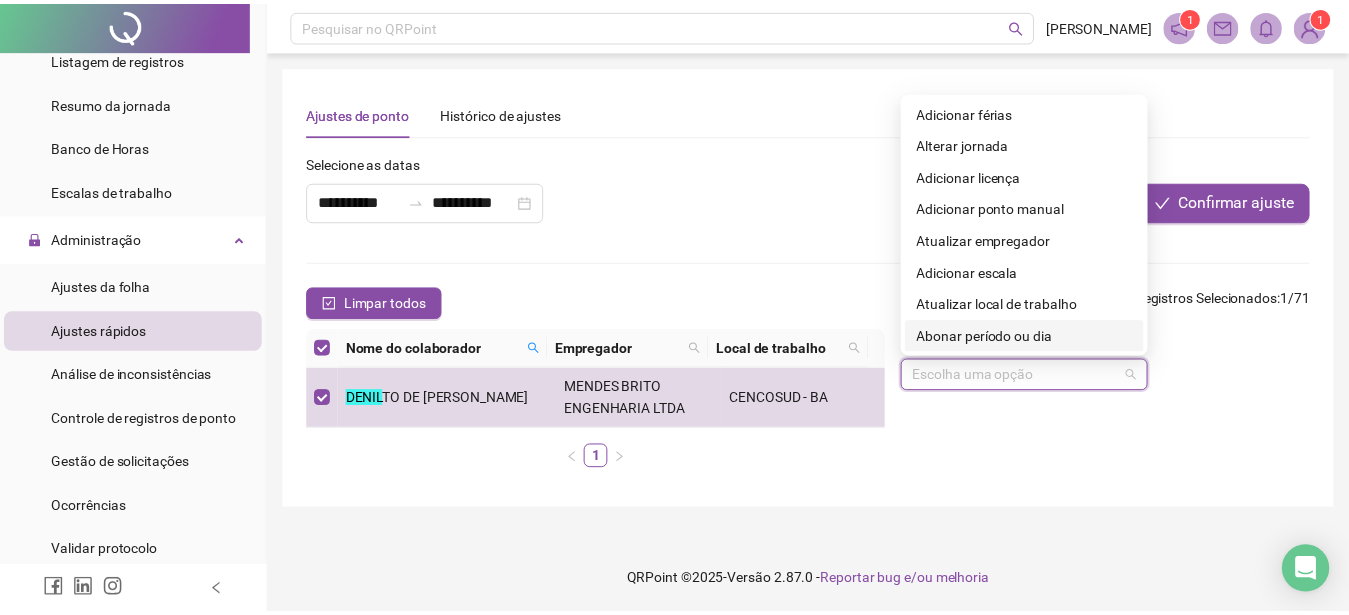 scroll, scrollTop: 102, scrollLeft: 0, axis: vertical 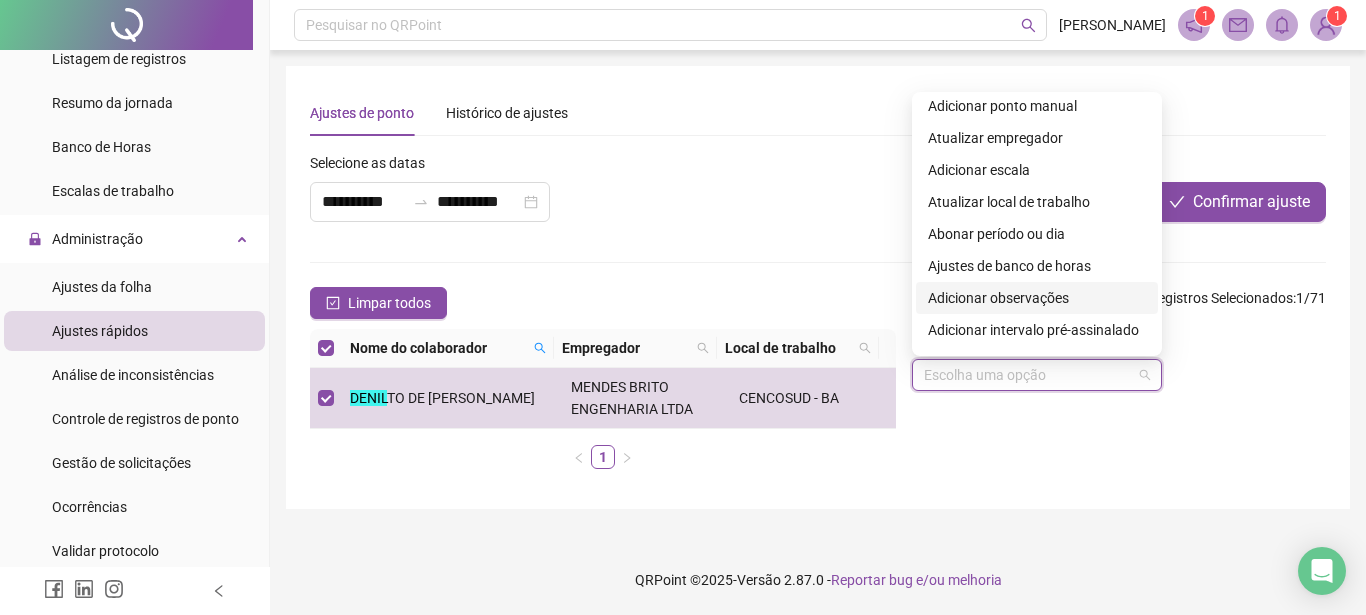 click on "Adicionar observações" at bounding box center (1037, 298) 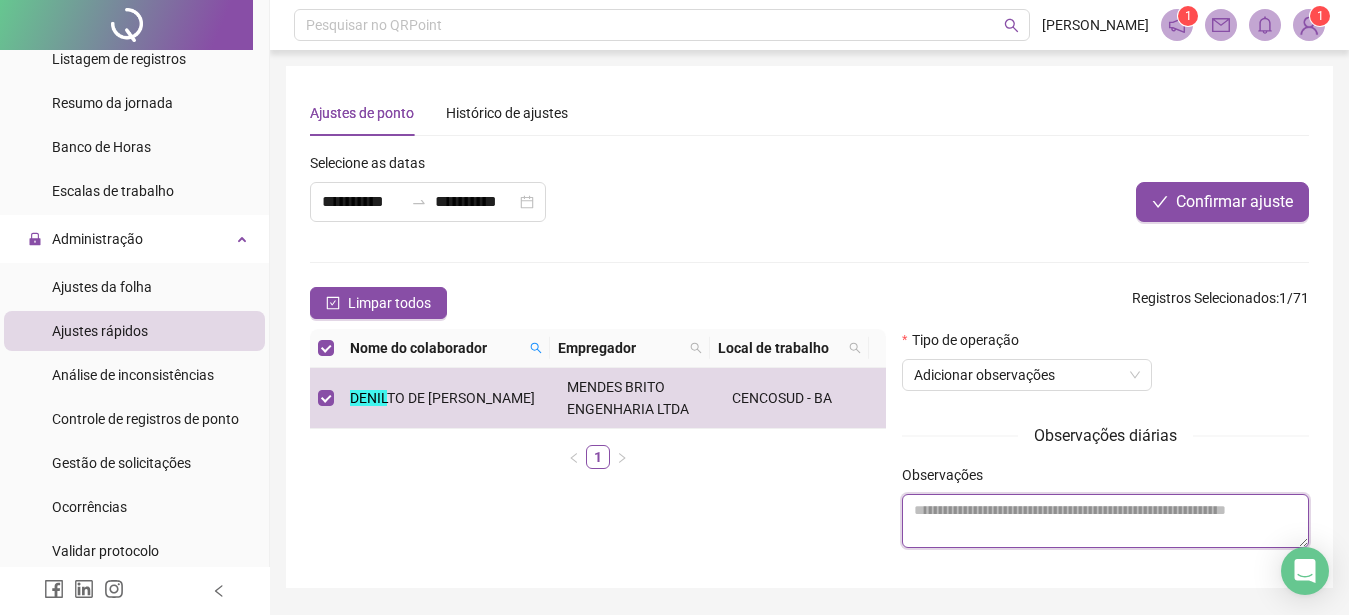 click at bounding box center (1105, 521) 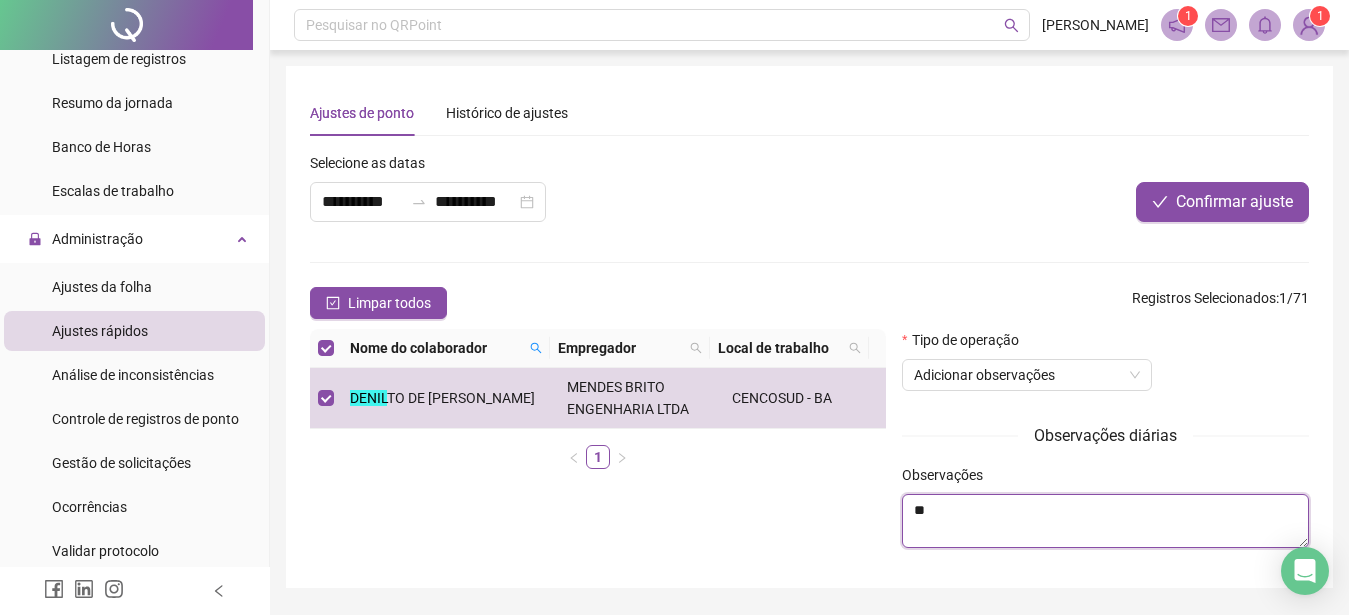 type on "*" 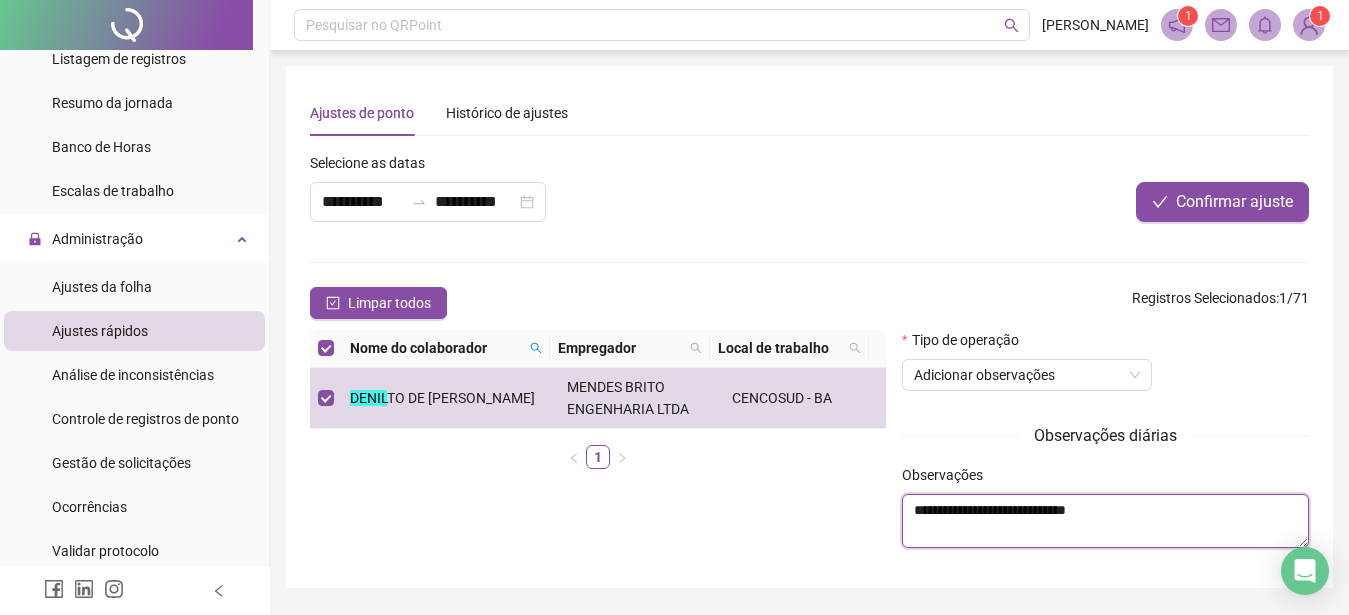 click on "**********" at bounding box center [1105, 521] 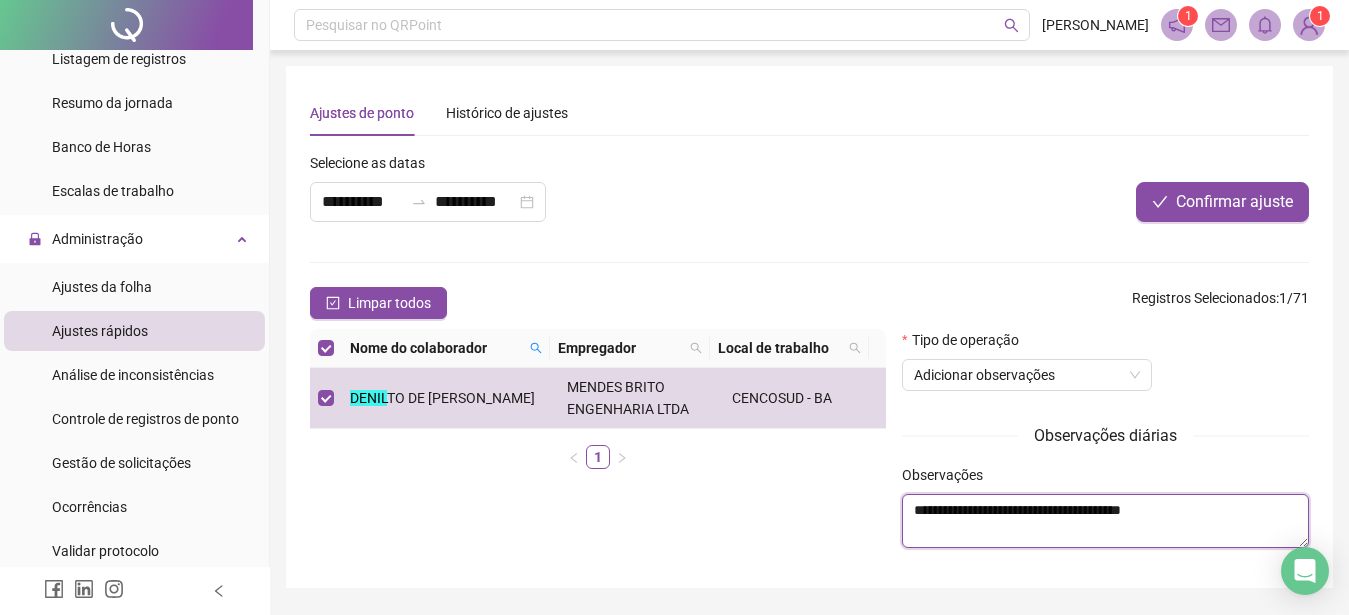 click on "**********" at bounding box center [1105, 521] 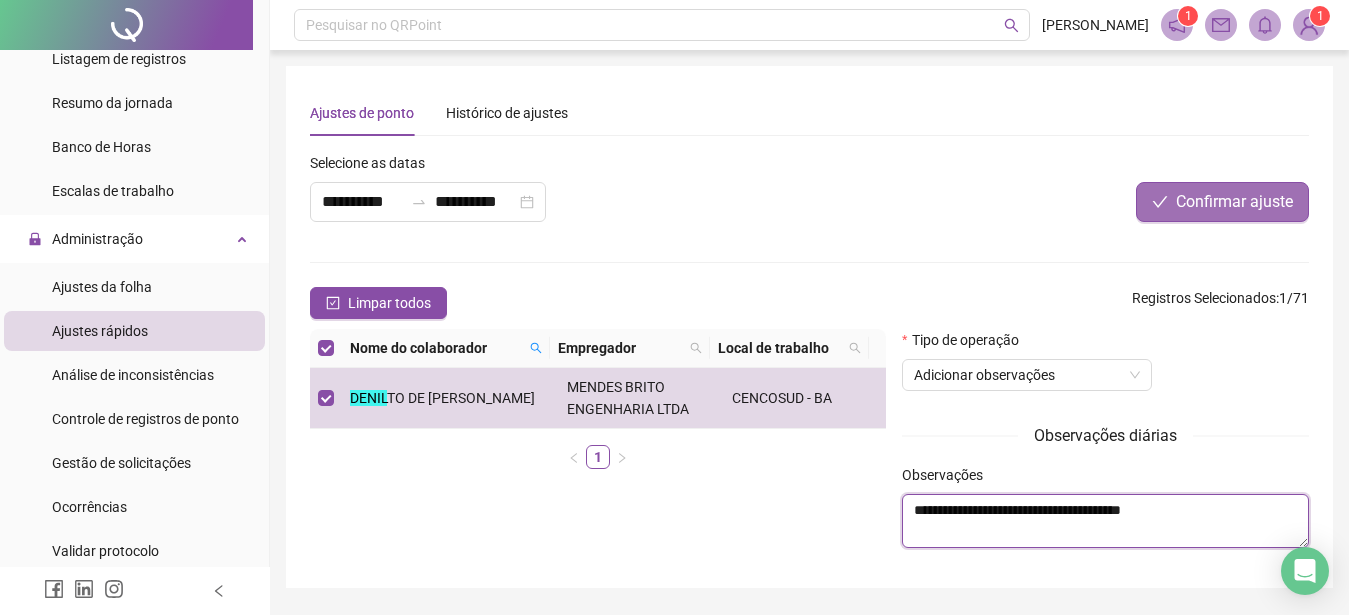 type on "**********" 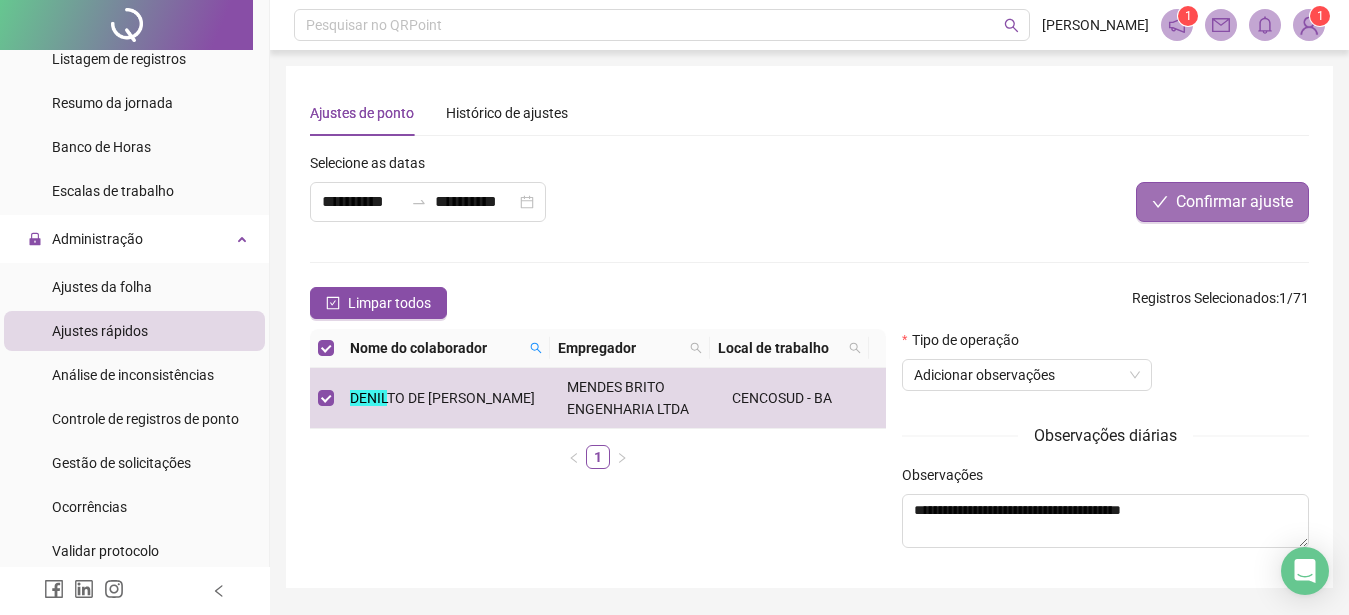 click on "Confirmar ajuste" at bounding box center [1234, 202] 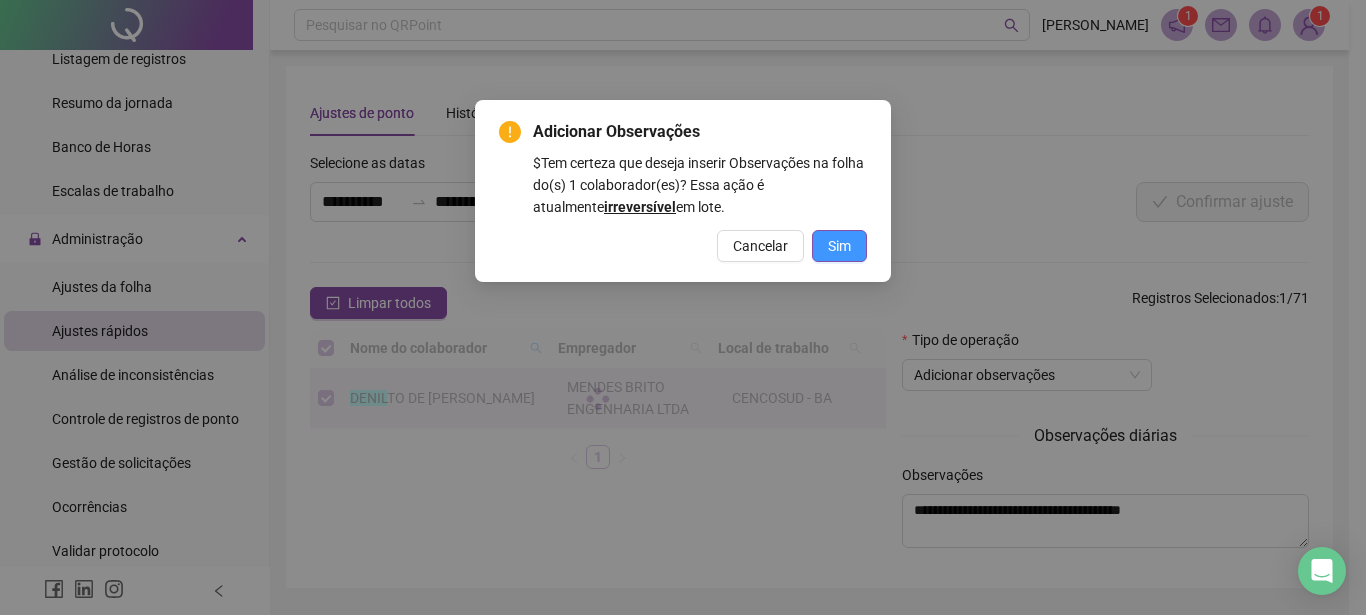 click on "Sim" at bounding box center (839, 246) 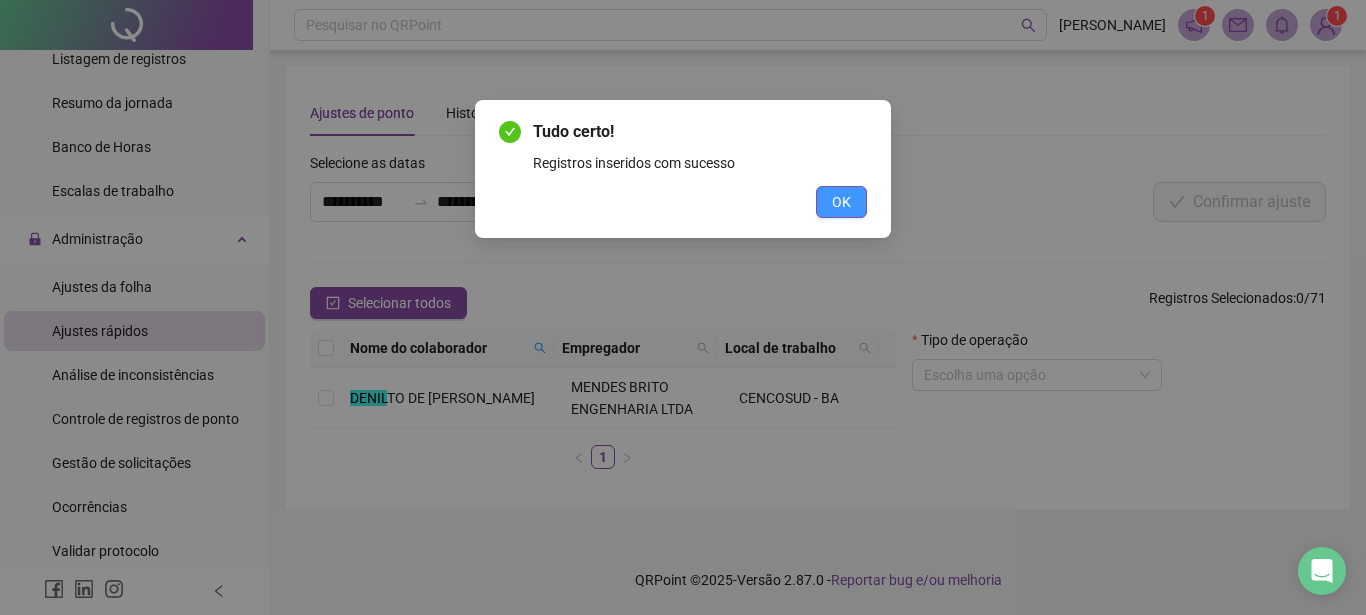 click on "OK" at bounding box center (841, 202) 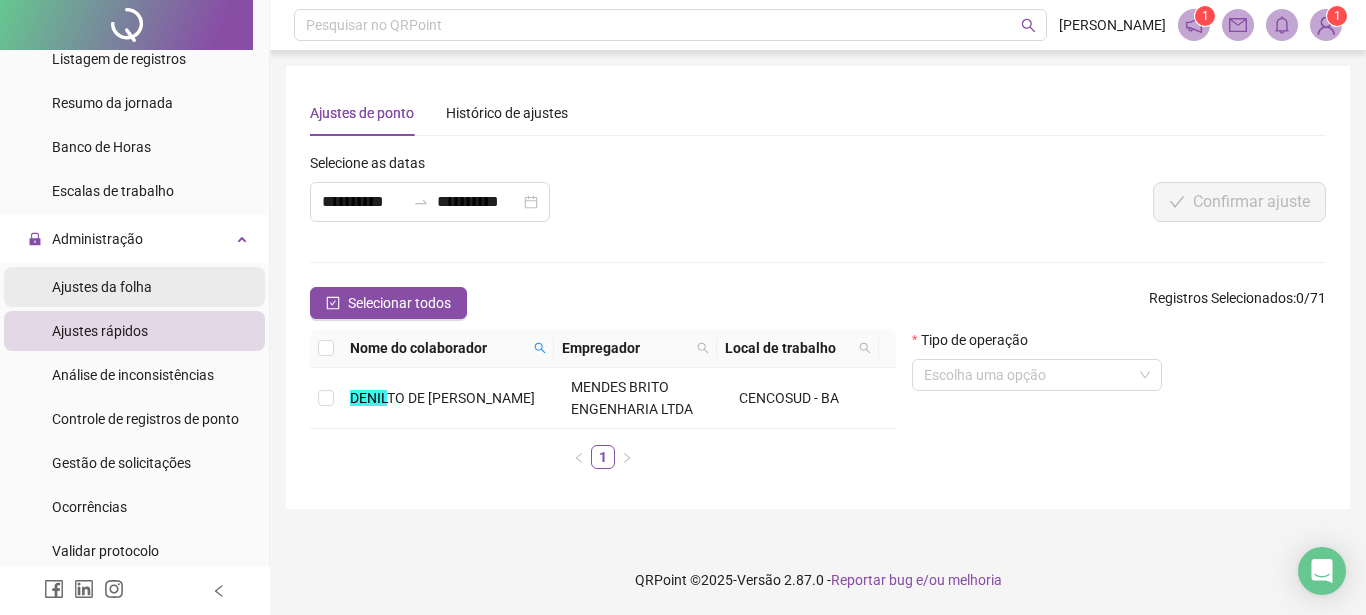 click on "Ajustes da folha" at bounding box center [102, 287] 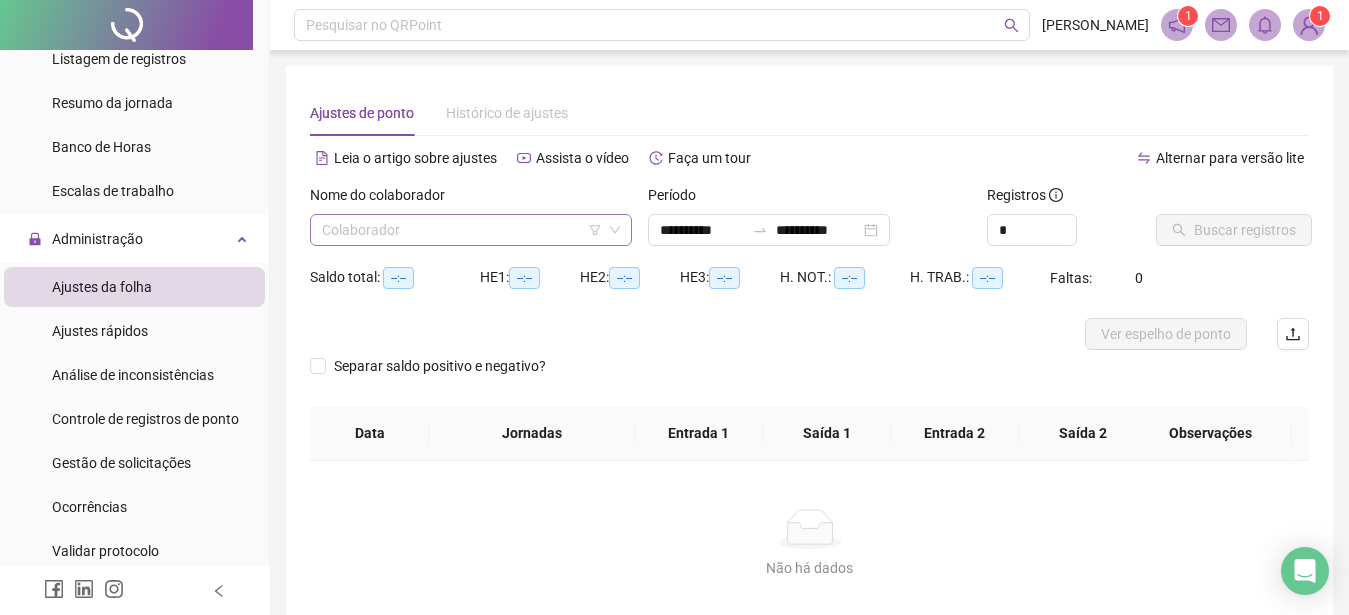 click at bounding box center (465, 230) 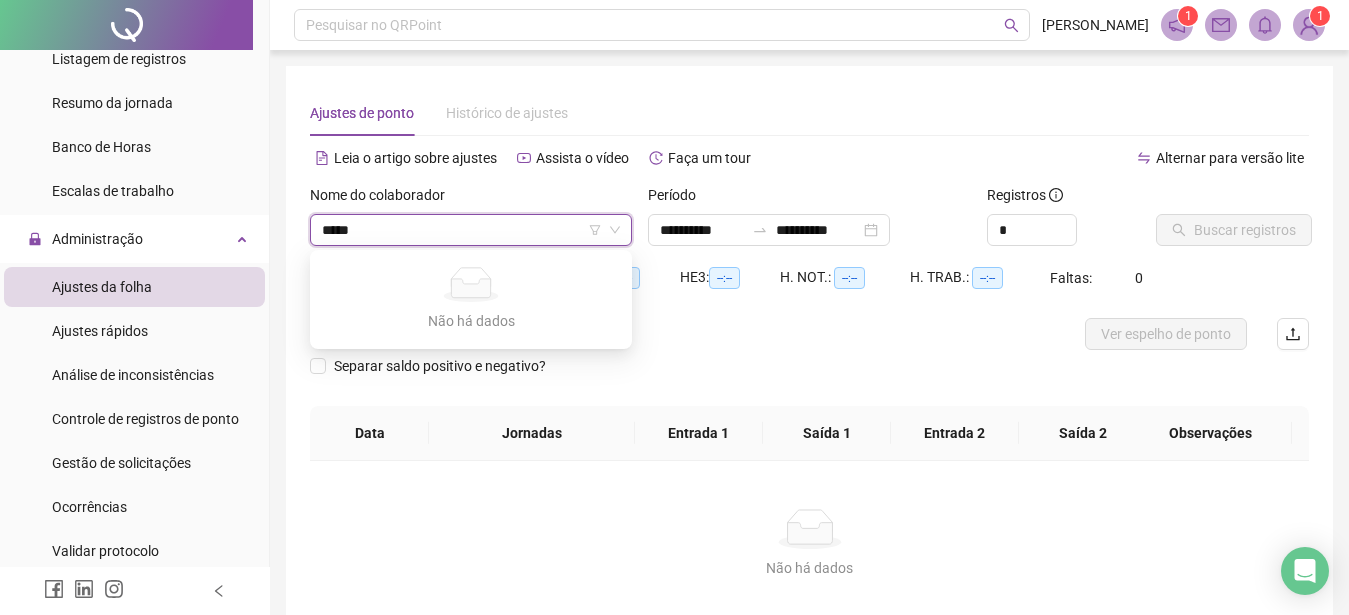 type on "*****" 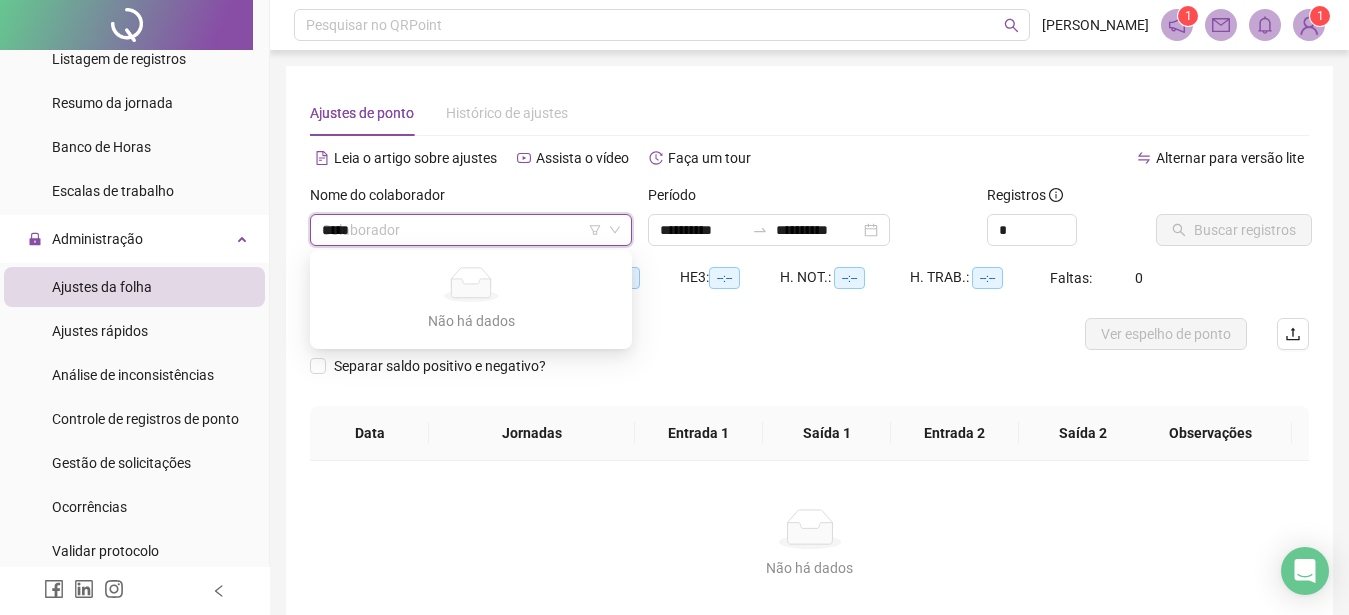 type 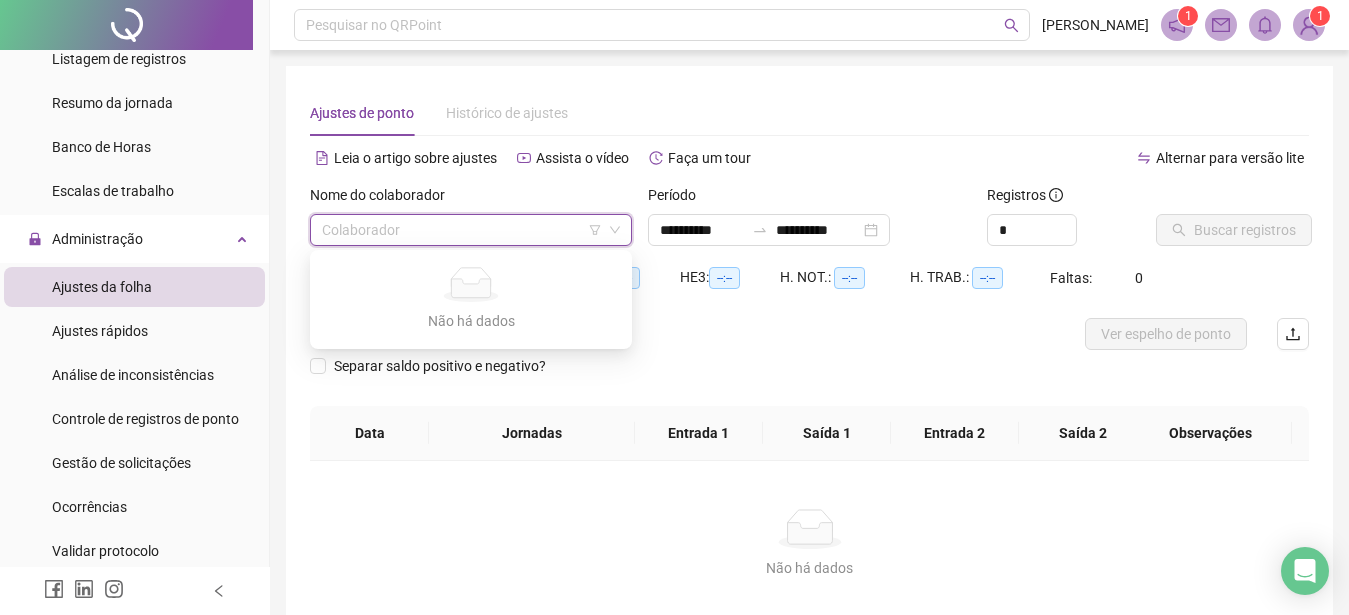 click on "Alternar para versão lite" at bounding box center (1060, 158) 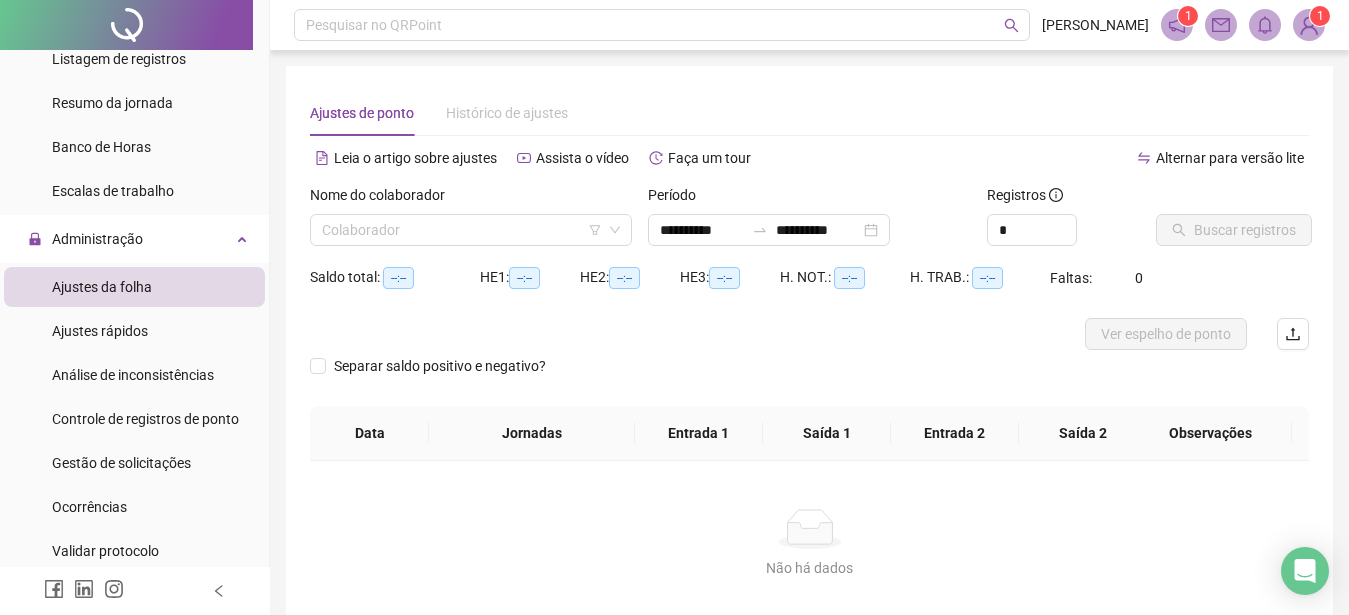click on "Ajustes da folha" at bounding box center [102, 287] 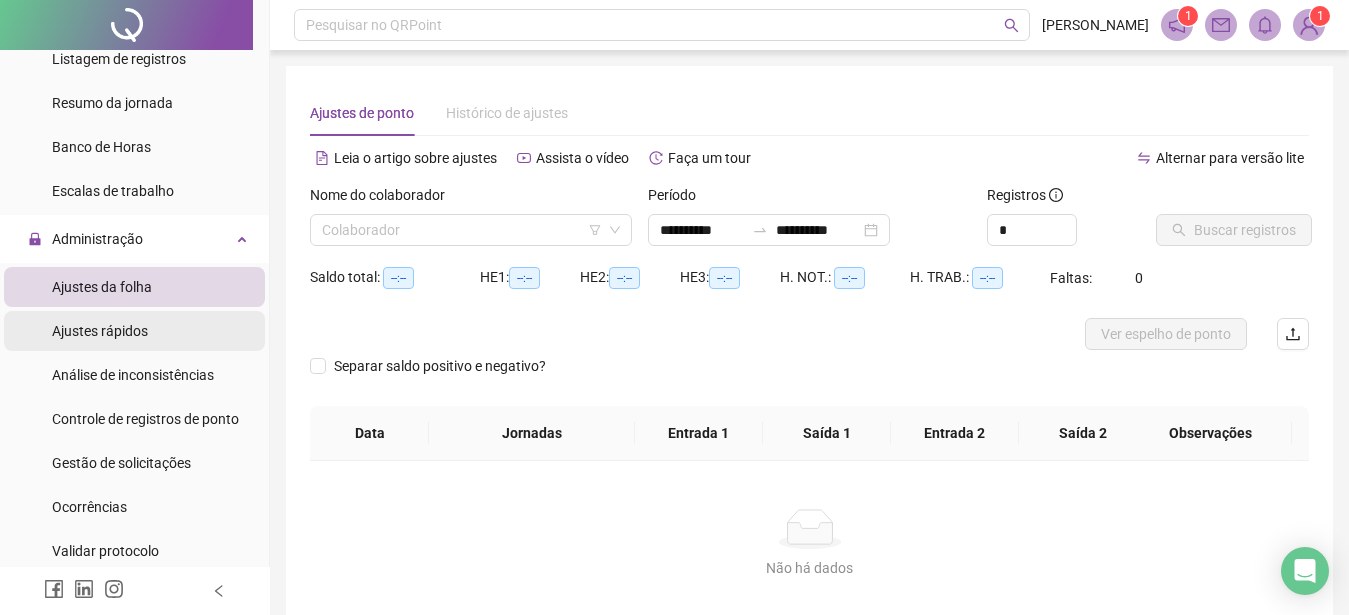 click on "Ajustes rápidos" at bounding box center [100, 331] 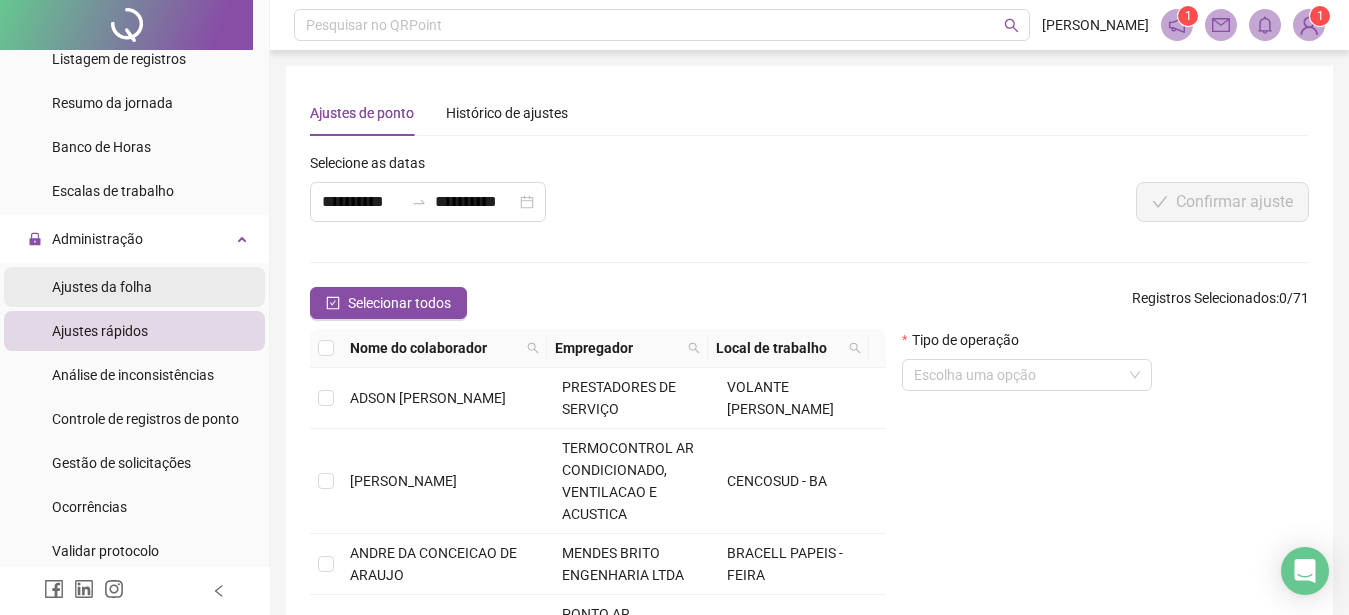click on "Ajustes da folha" at bounding box center [102, 287] 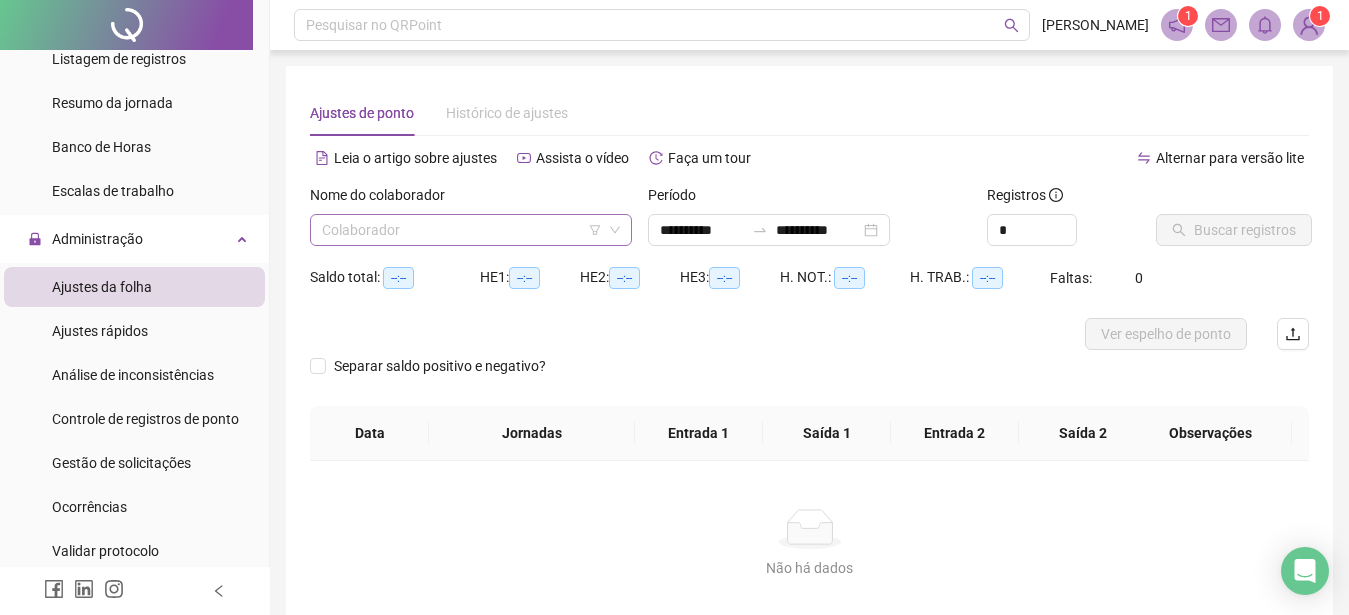 click at bounding box center (465, 230) 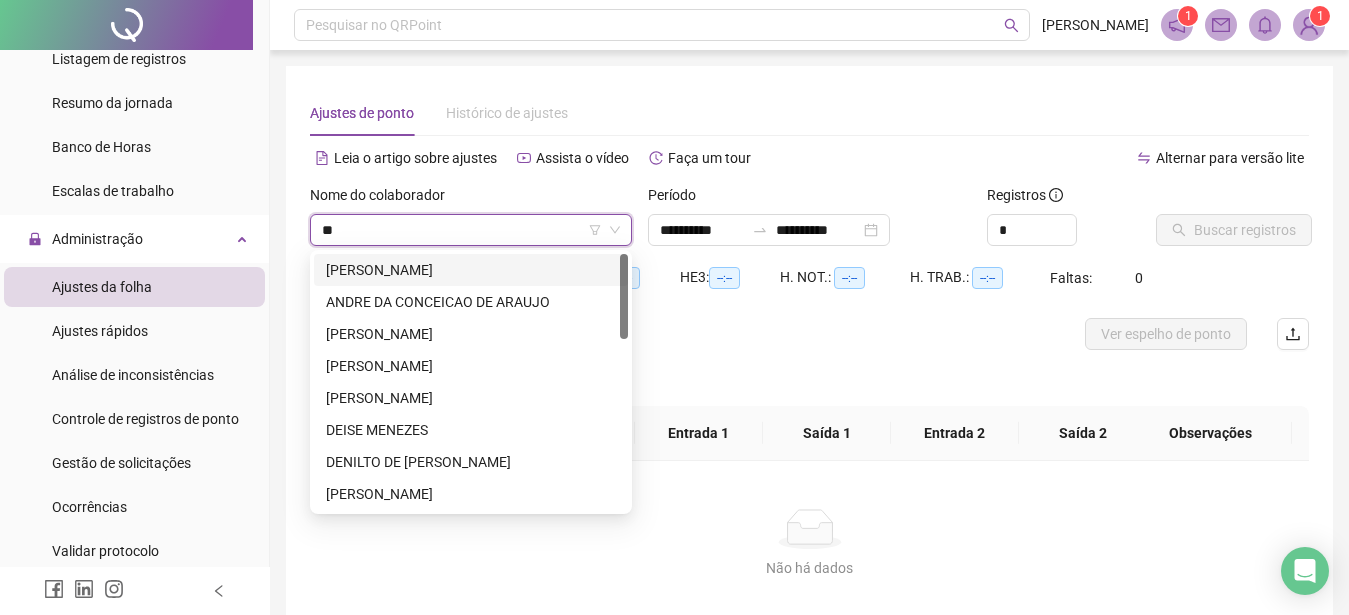 type on "***" 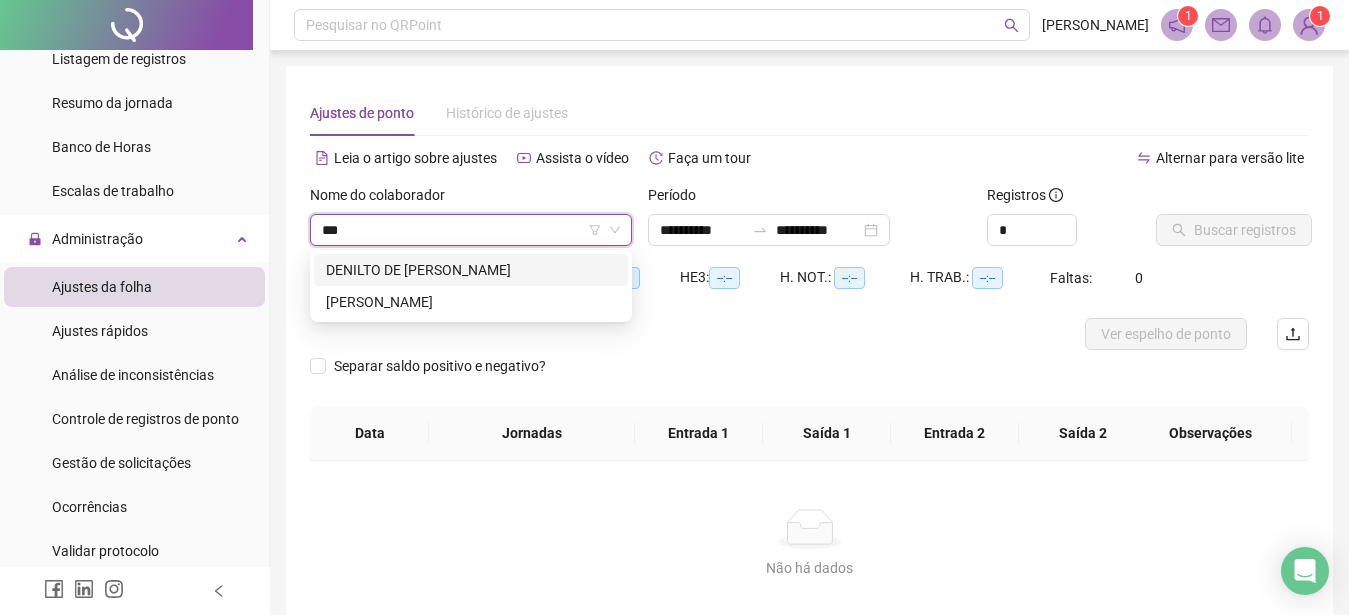 click on "DENILTO DE [PERSON_NAME]" at bounding box center (471, 270) 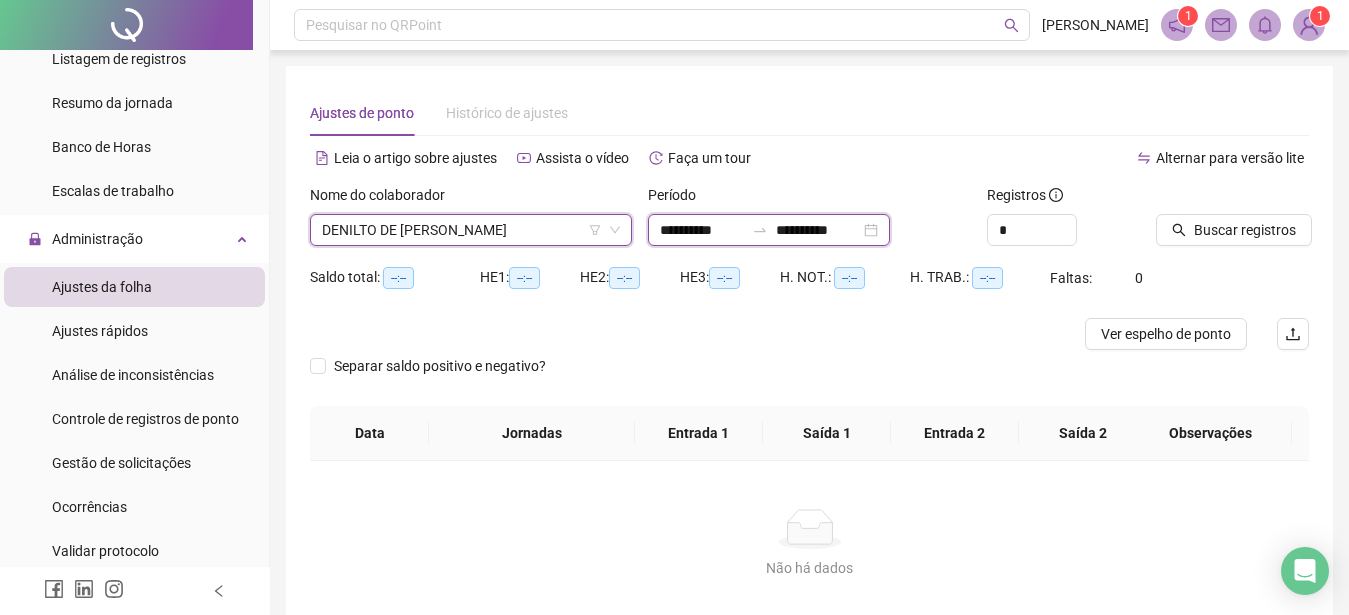 click on "**********" at bounding box center (818, 230) 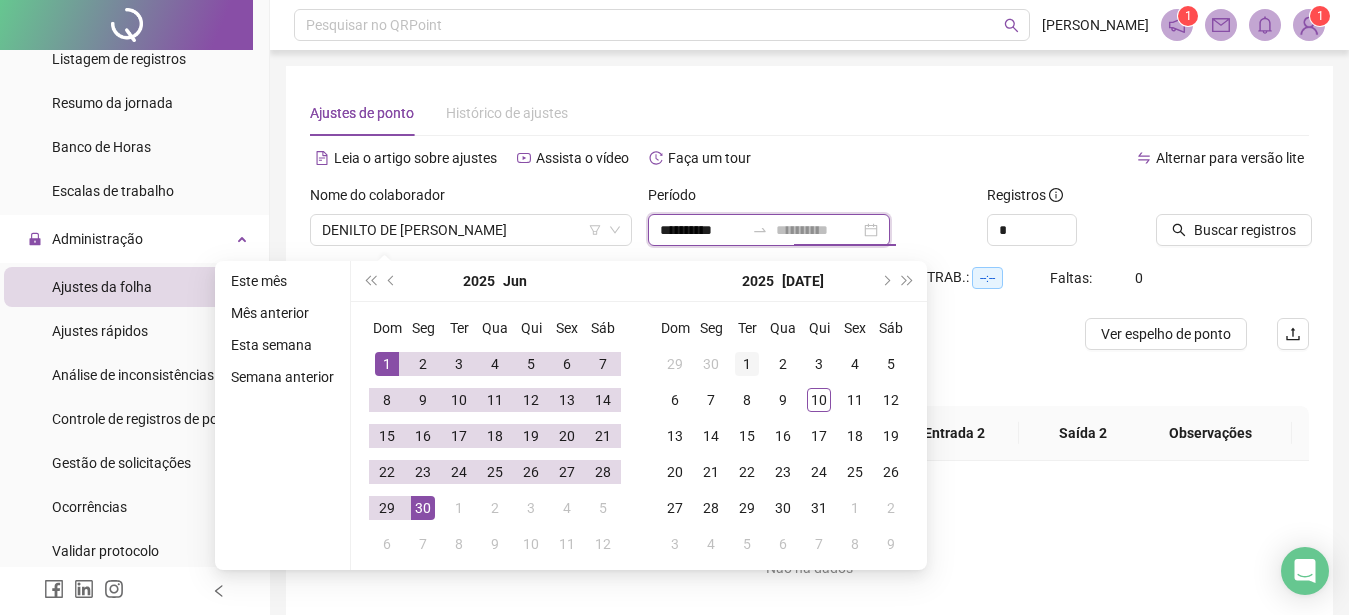 type on "**********" 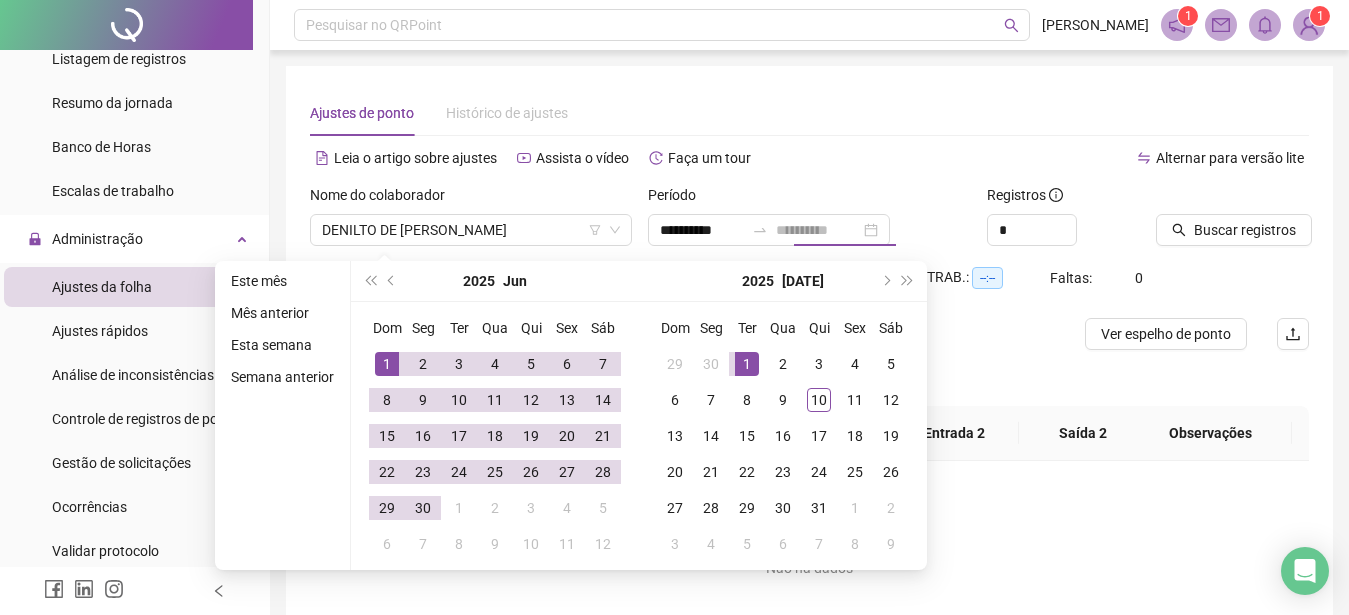 click on "1" at bounding box center [747, 364] 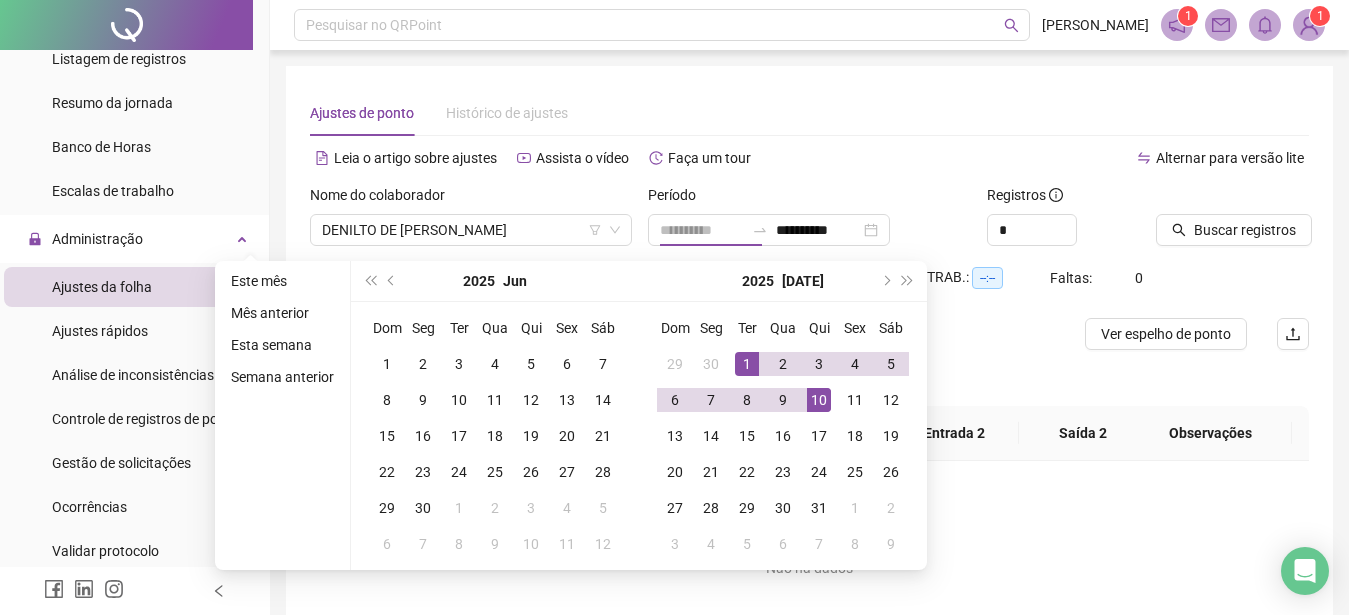 click on "10" at bounding box center [819, 400] 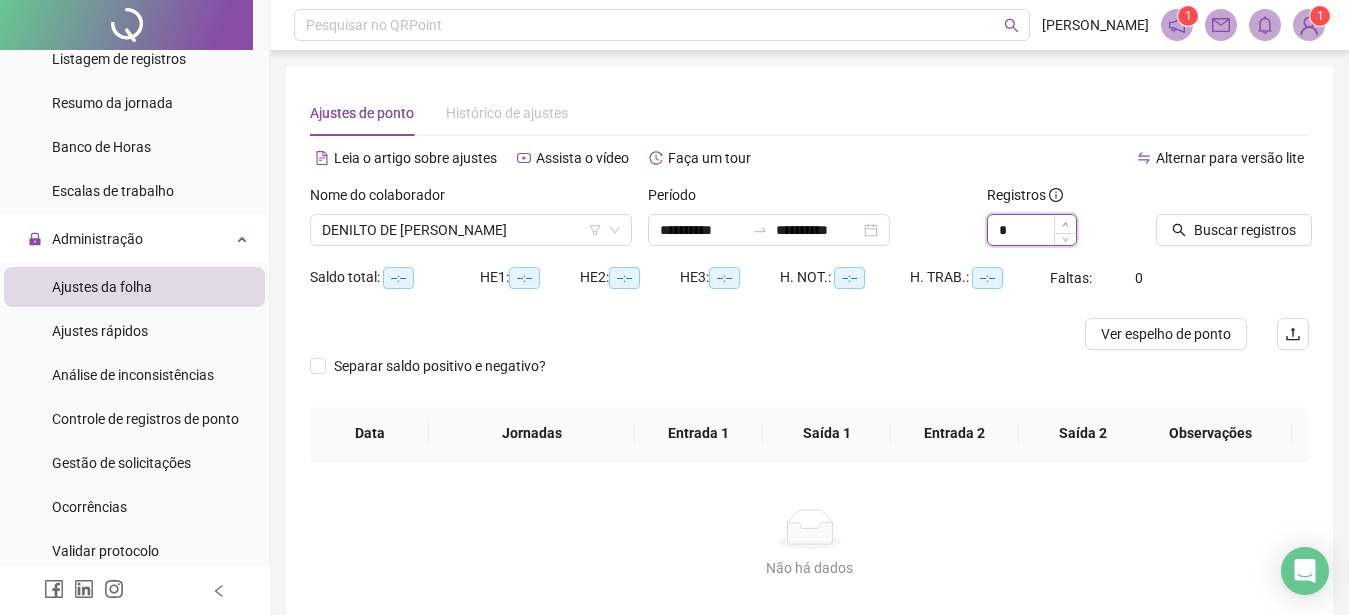 type on "*" 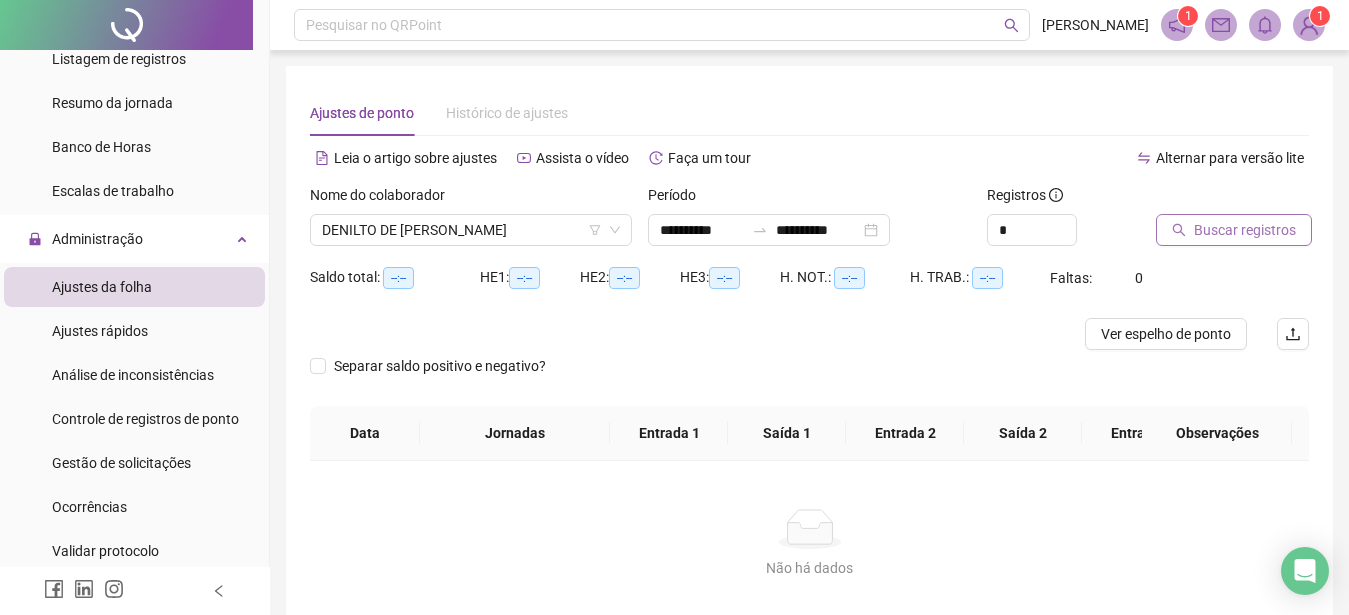 click on "Buscar registros" at bounding box center (1245, 230) 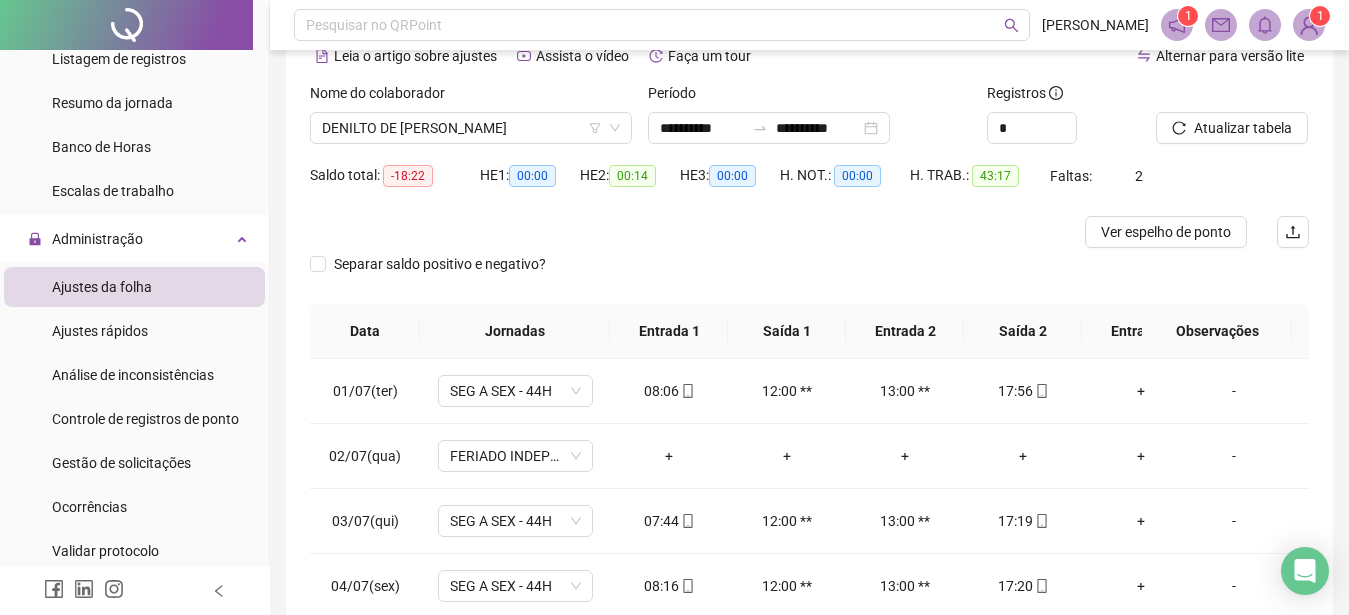 scroll, scrollTop: 383, scrollLeft: 0, axis: vertical 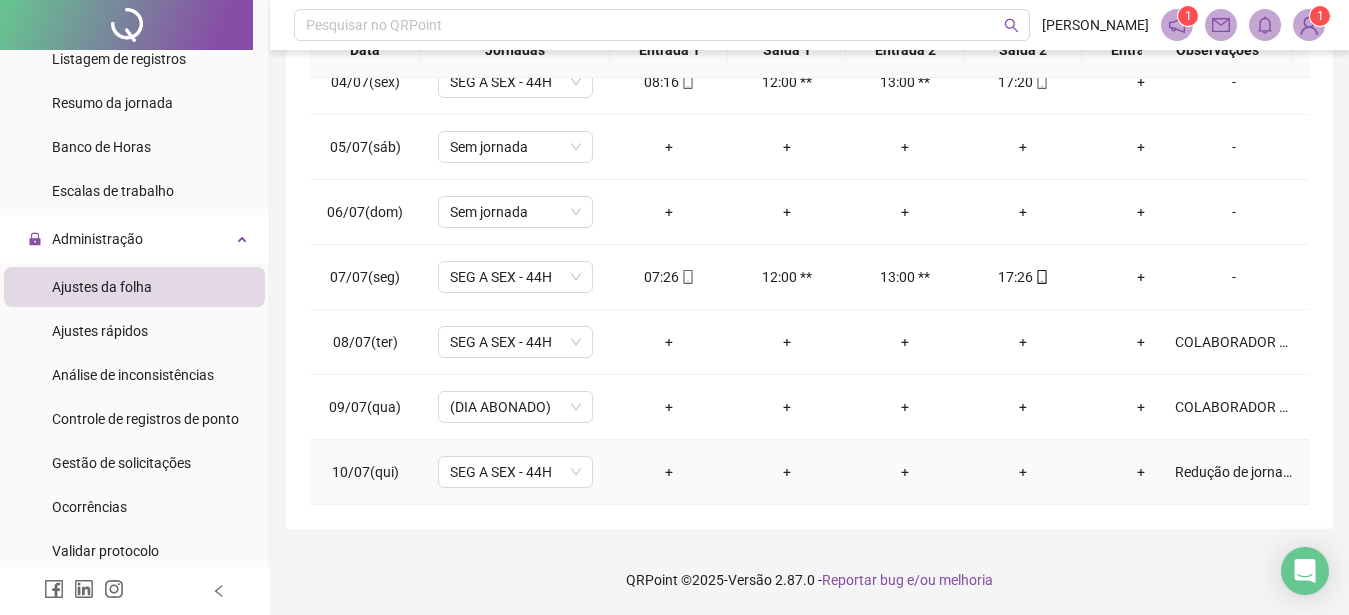 click on "Redução de jornada  dos 7 dias - demissão" at bounding box center [1234, 472] 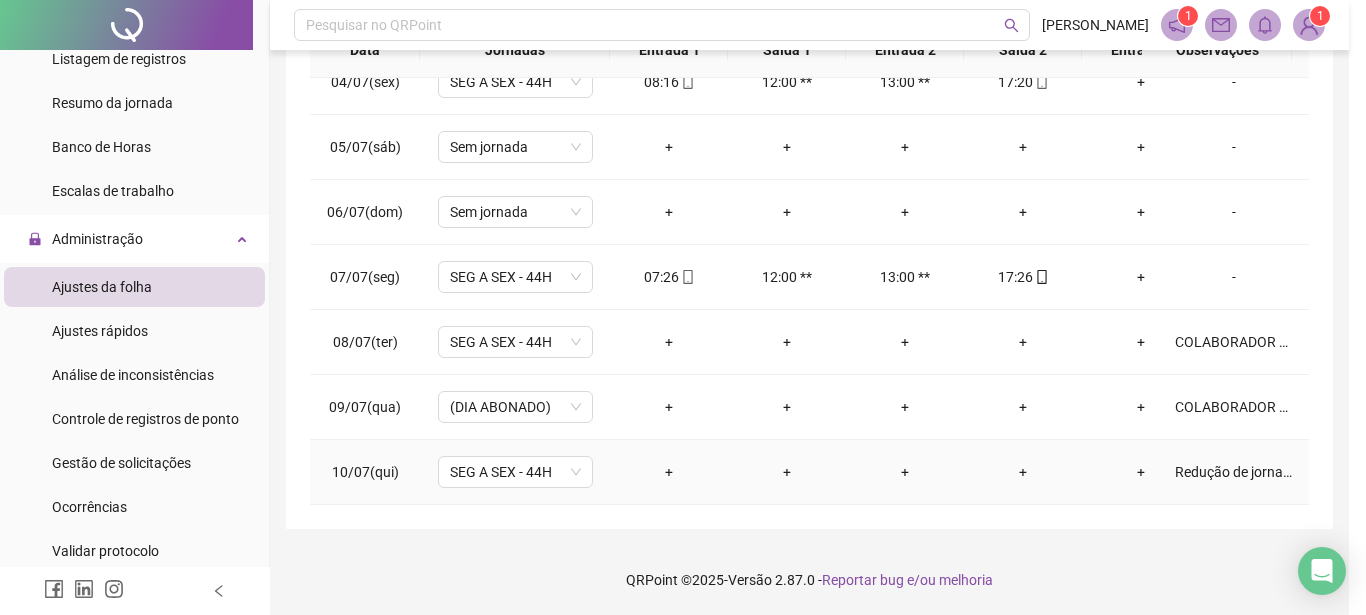 type on "**********" 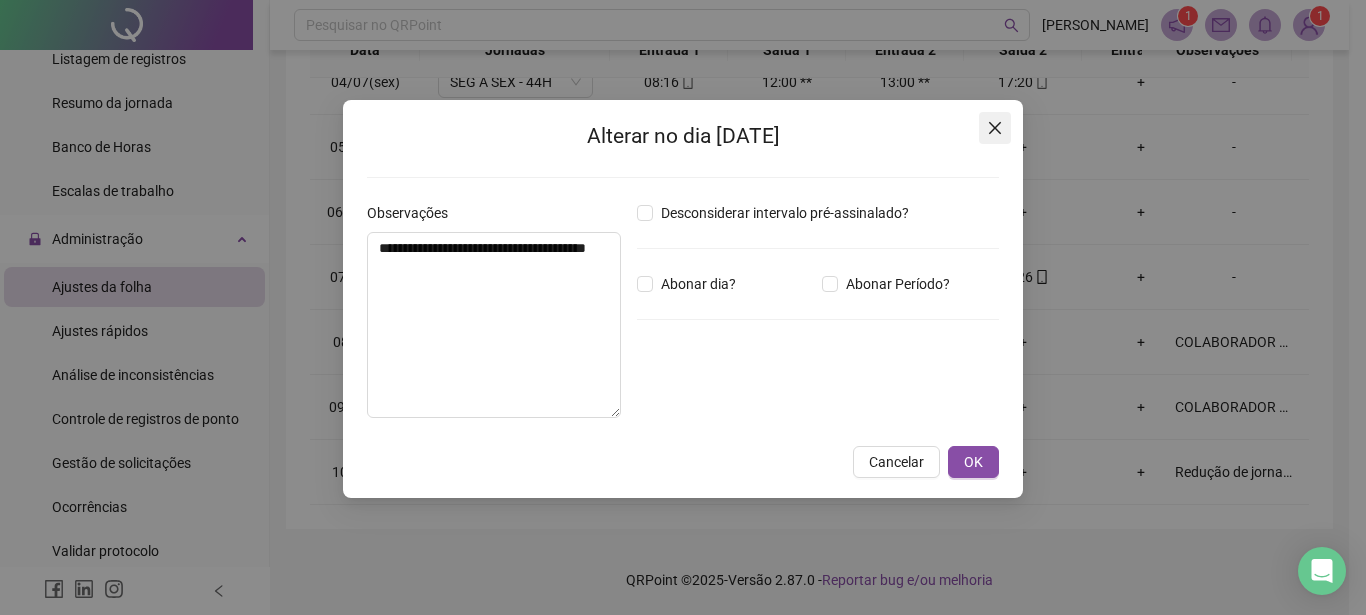 click at bounding box center (995, 128) 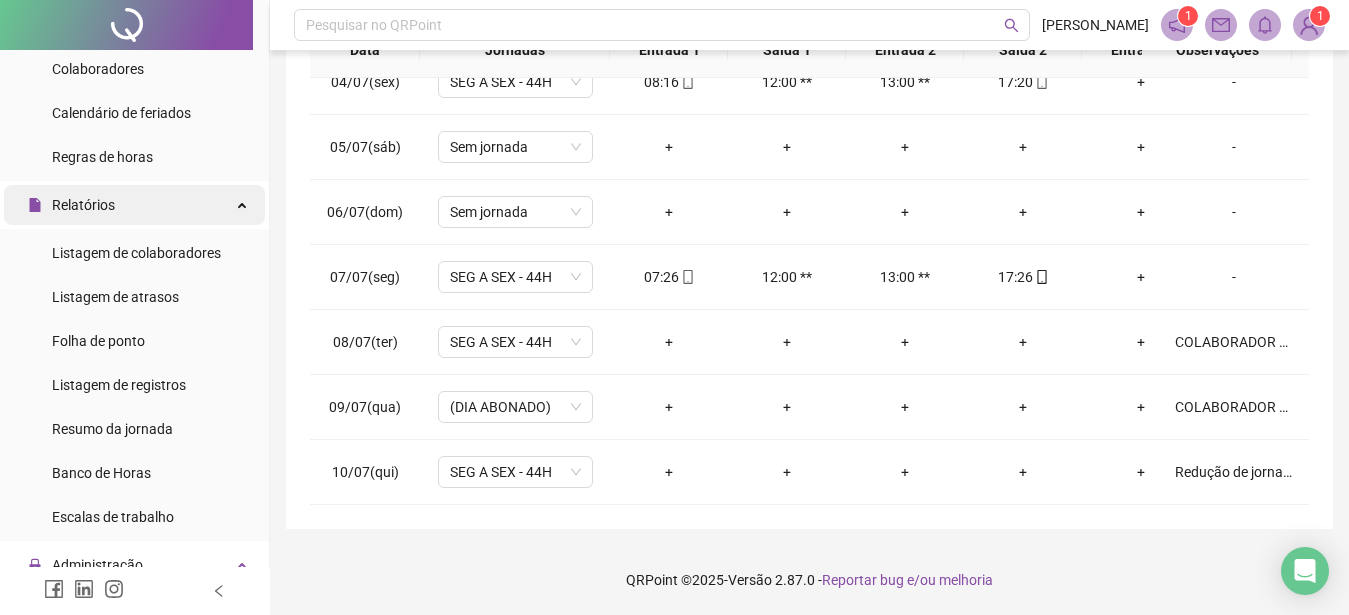 scroll, scrollTop: 213, scrollLeft: 0, axis: vertical 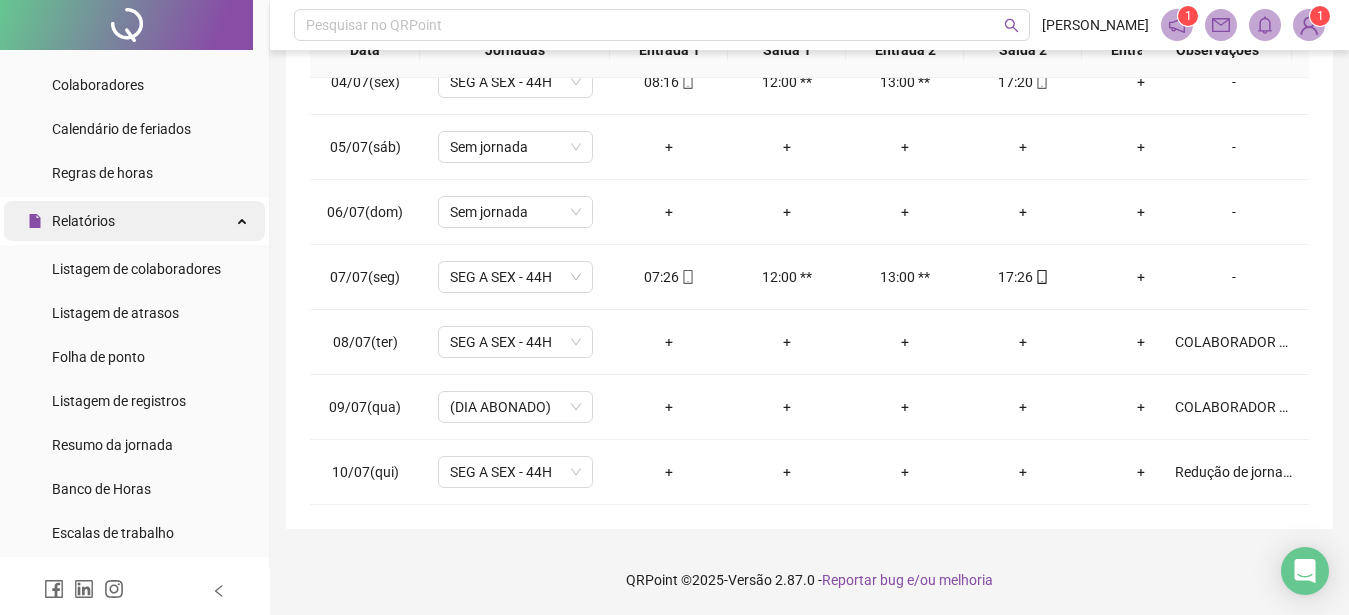 click on "Relatórios" at bounding box center [83, 221] 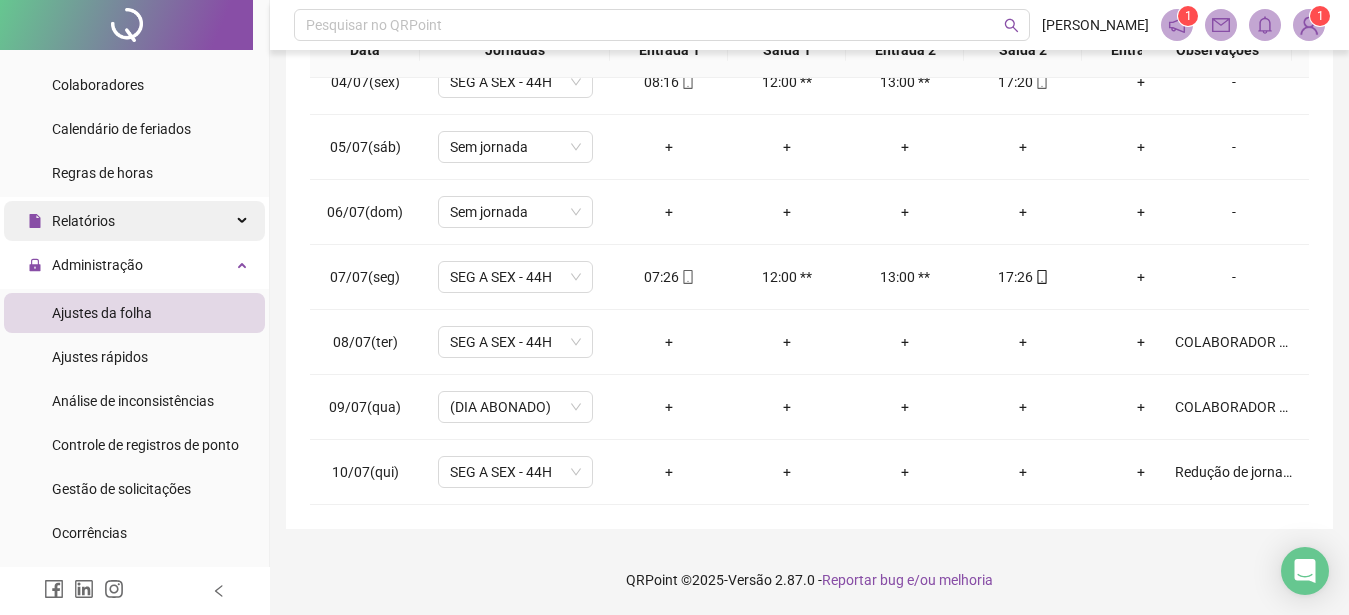 click on "Relatórios" at bounding box center [83, 221] 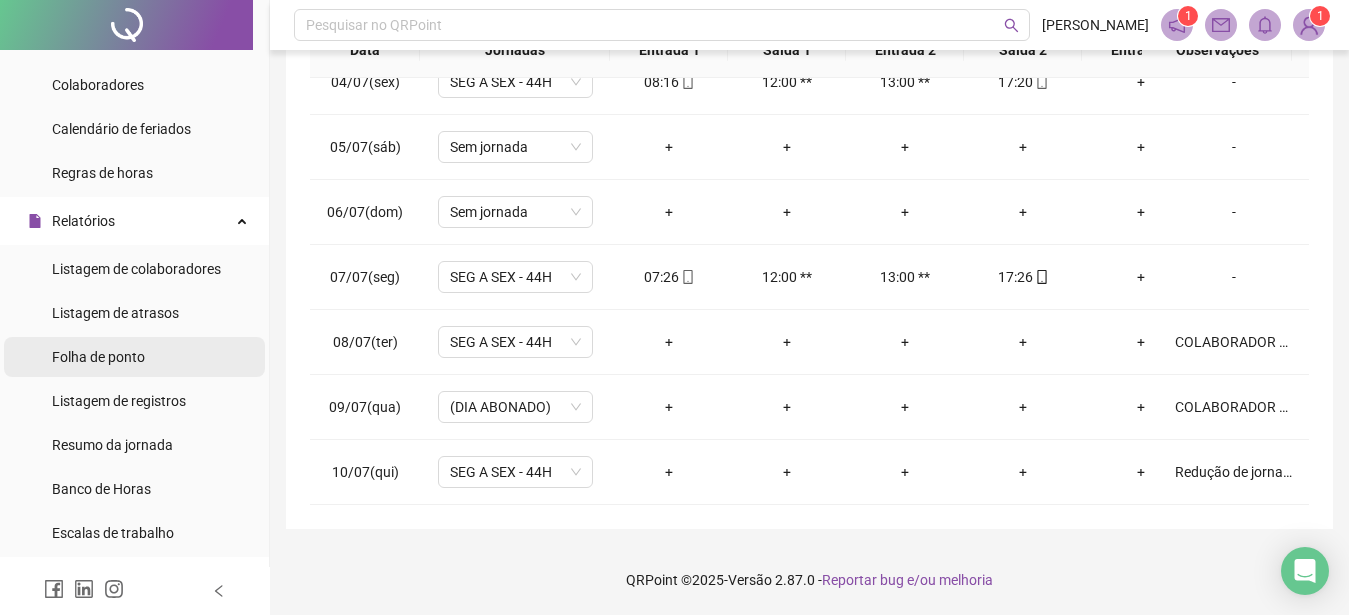 click on "Folha de ponto" at bounding box center [98, 357] 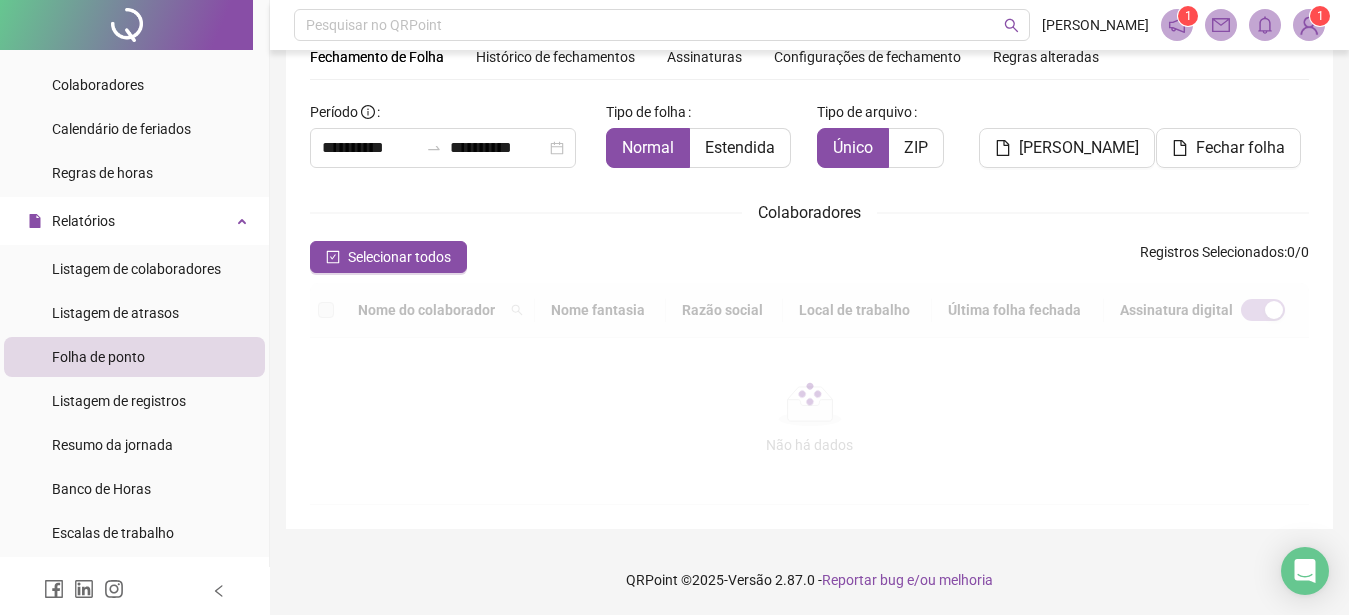 scroll, scrollTop: 102, scrollLeft: 0, axis: vertical 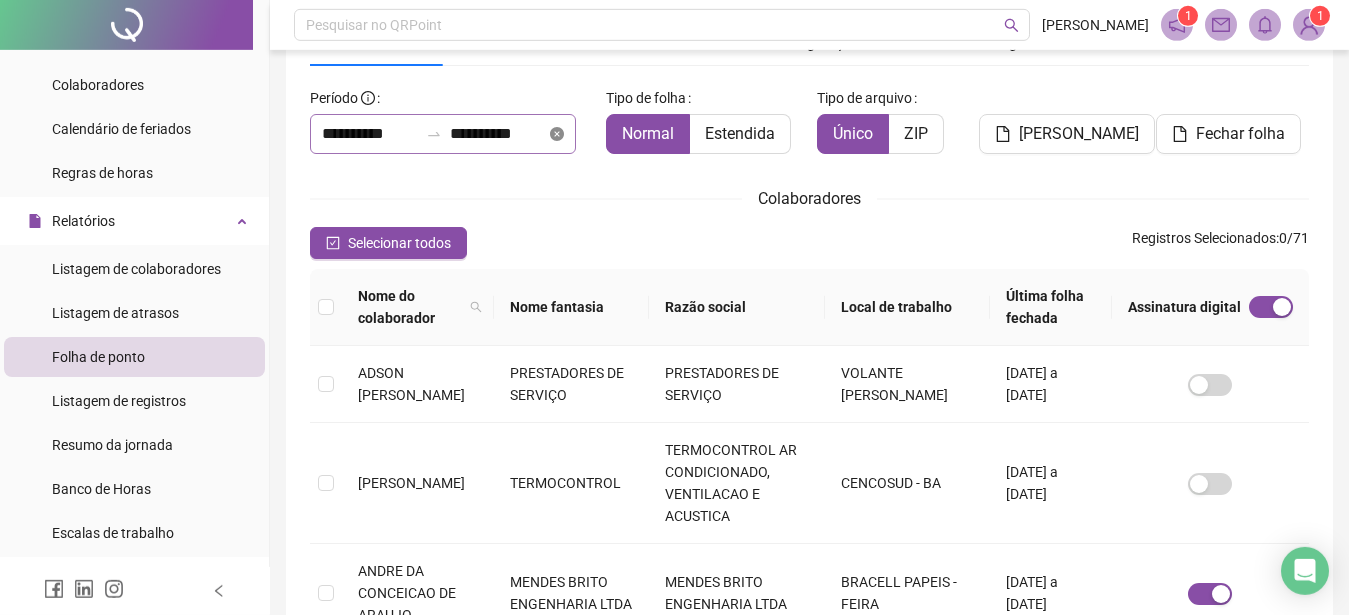 click 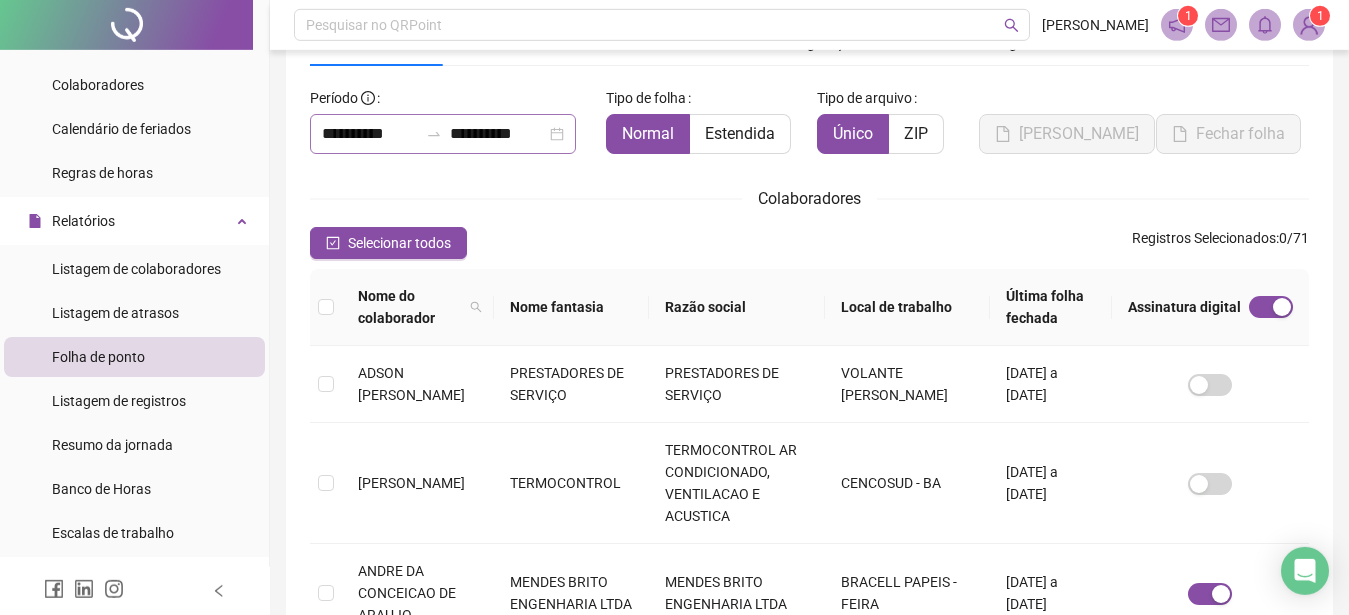type 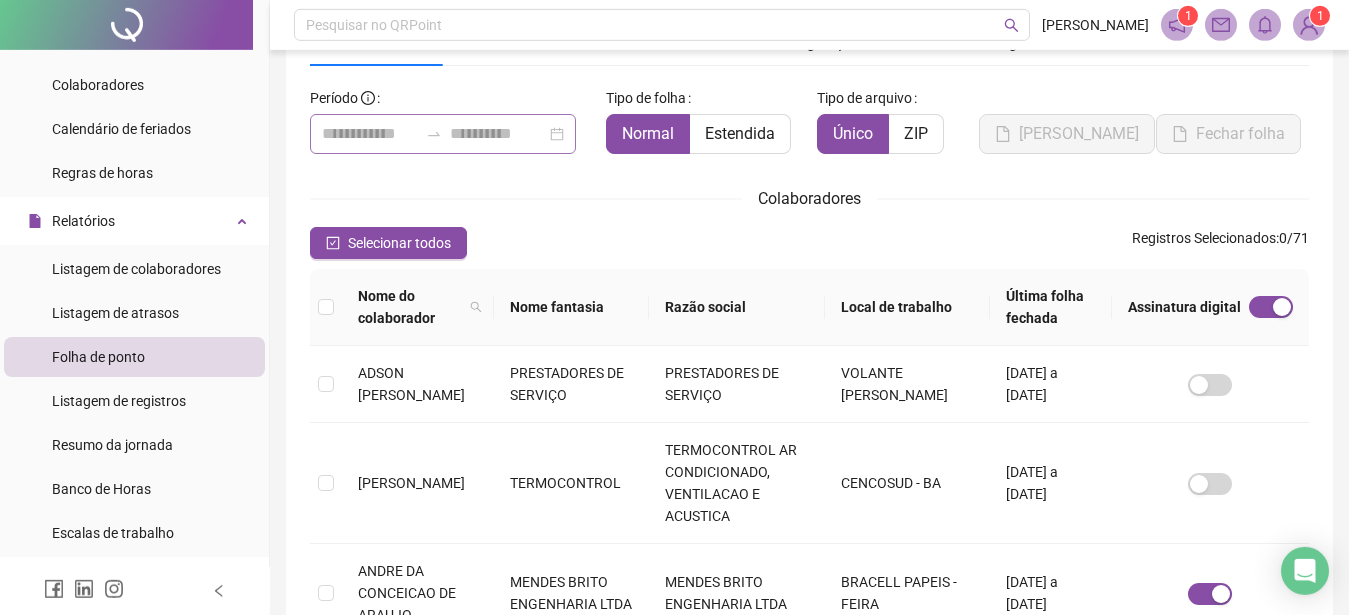 click at bounding box center [443, 134] 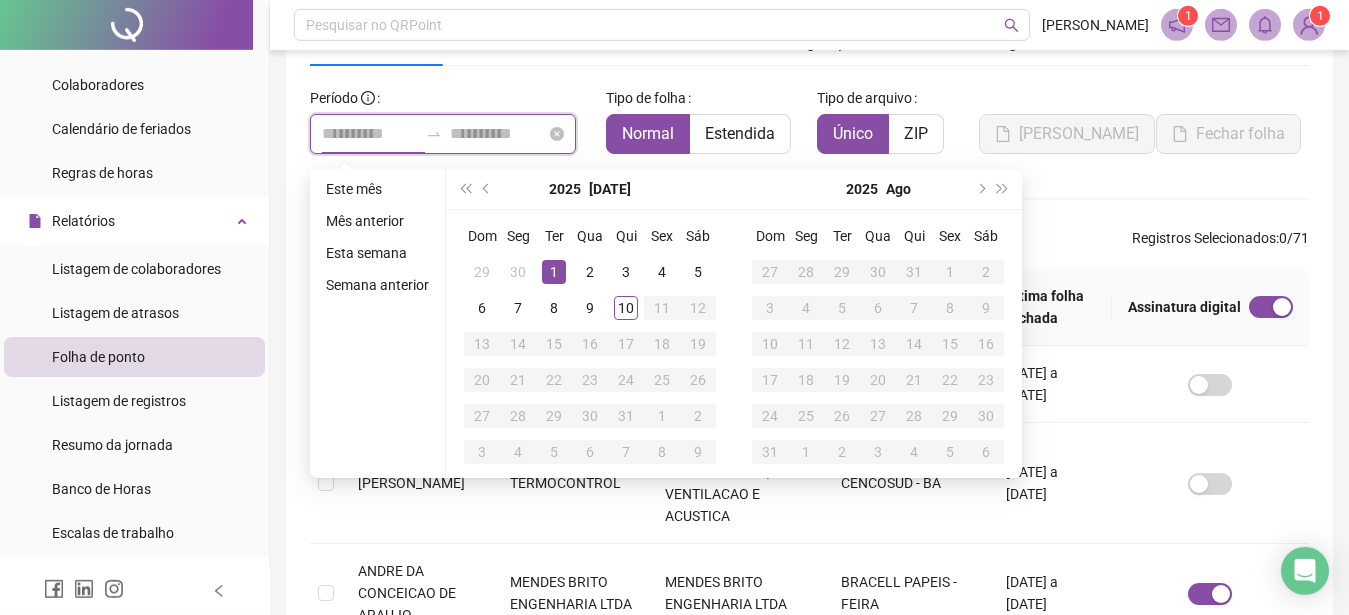 type on "**********" 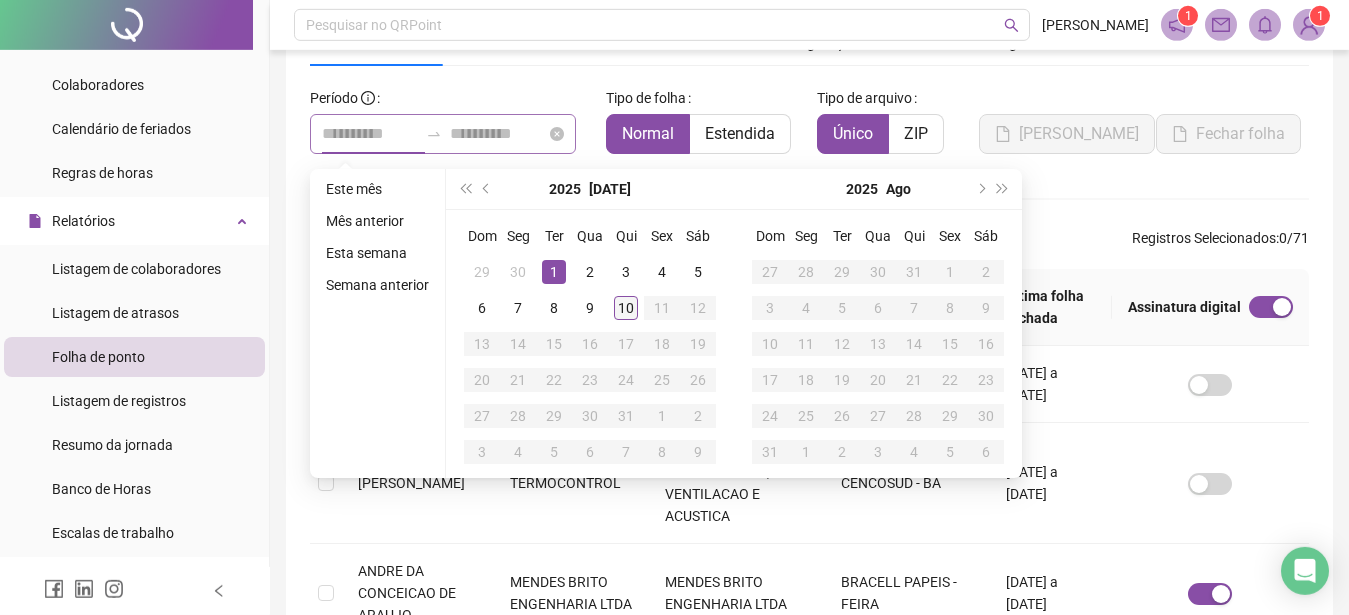 drag, startPoint x: 550, startPoint y: 269, endPoint x: 642, endPoint y: 306, distance: 99.16148 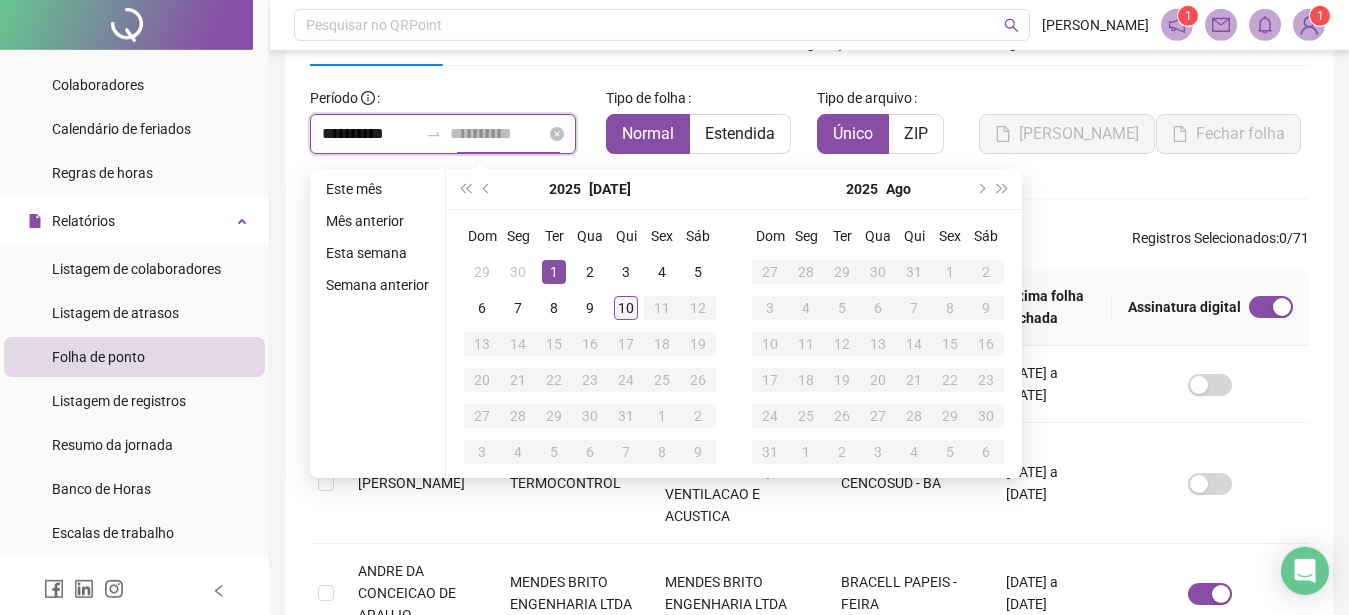 type on "**********" 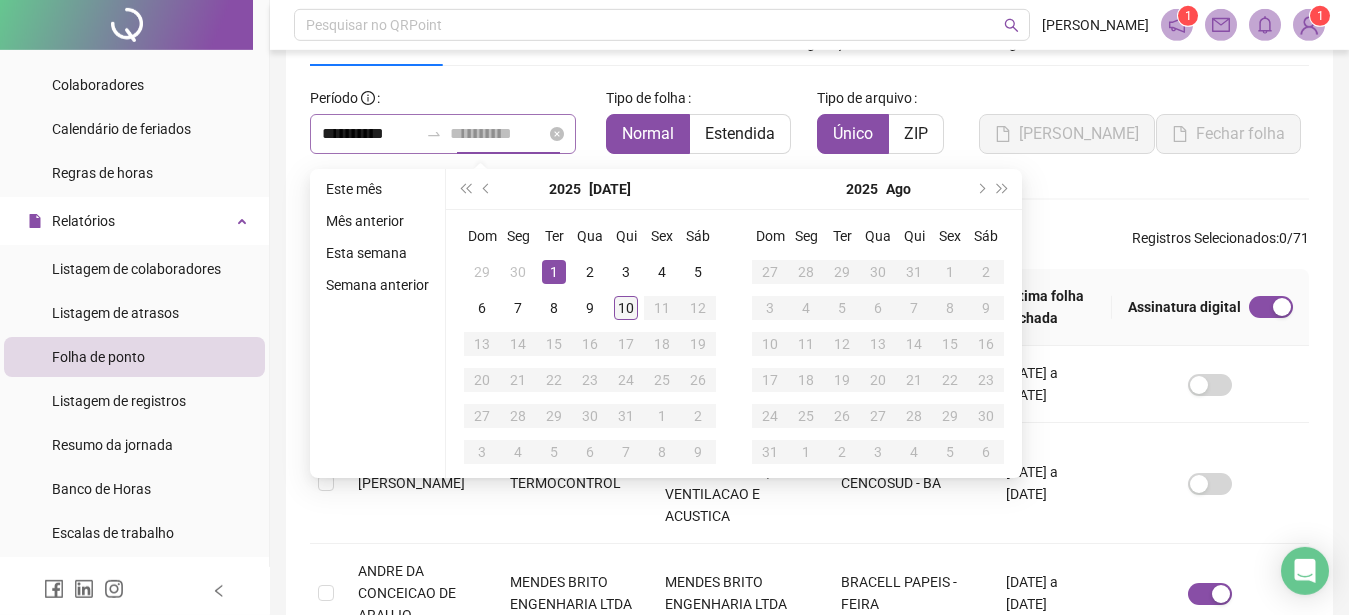 click on "10" at bounding box center [626, 308] 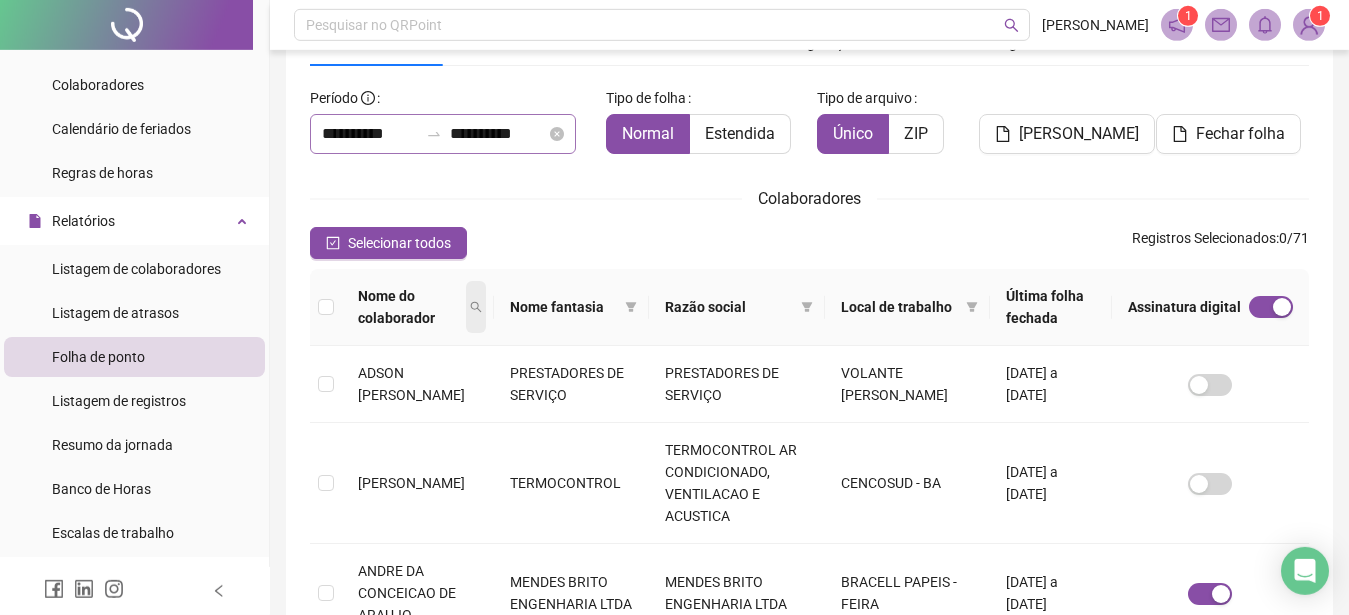 click at bounding box center [476, 307] 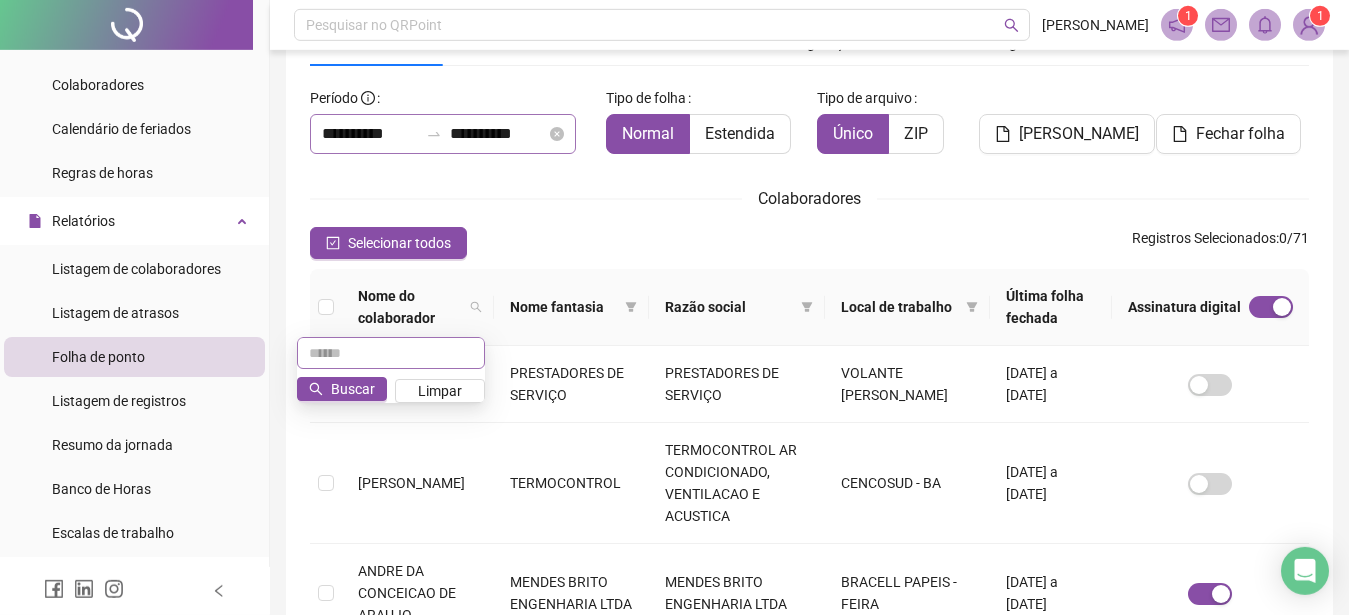 click at bounding box center [391, 353] 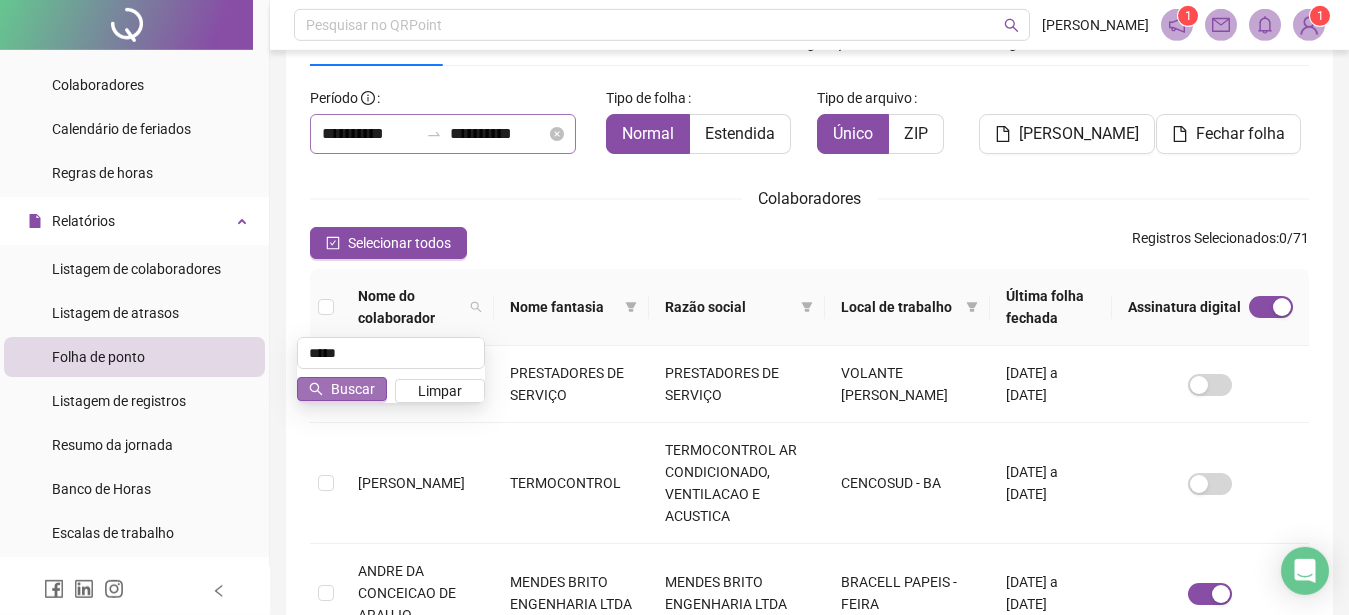 type on "*****" 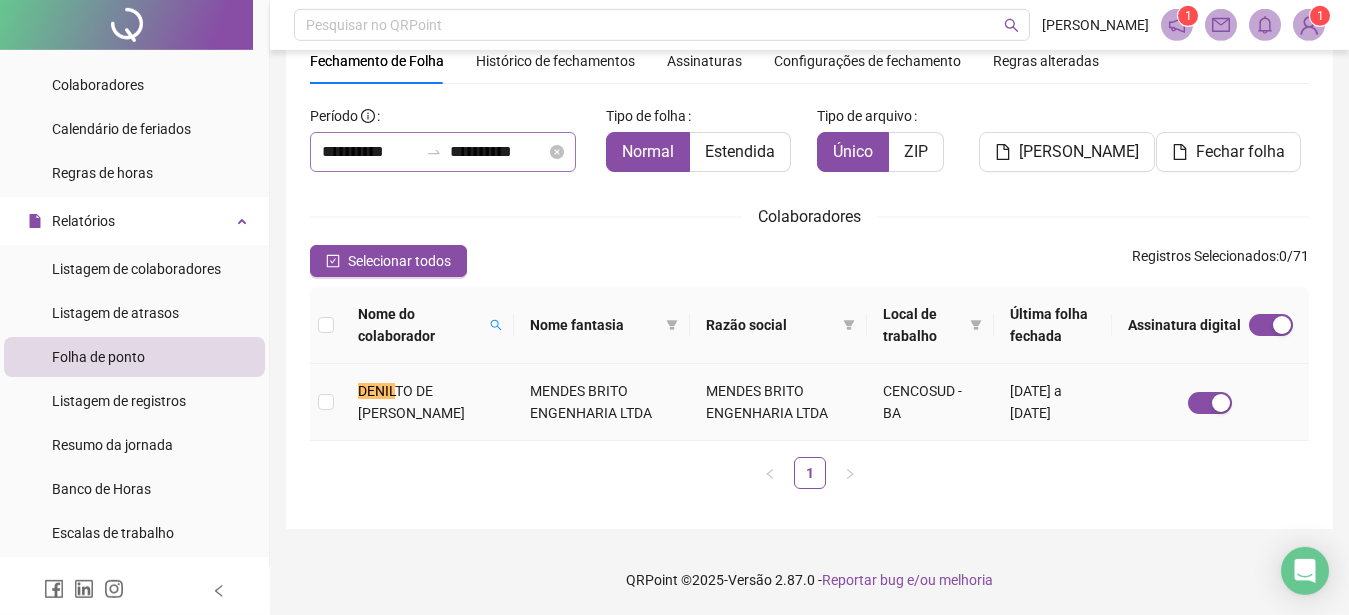 scroll, scrollTop: 84, scrollLeft: 0, axis: vertical 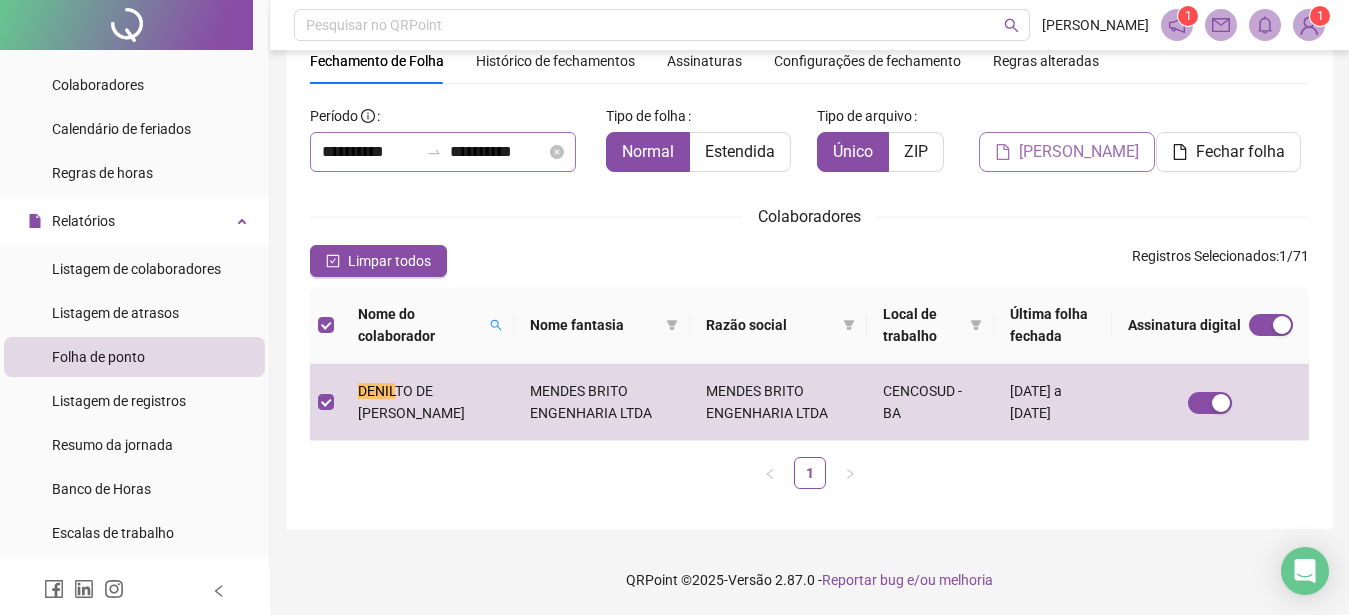 click on "[PERSON_NAME]" at bounding box center [1079, 152] 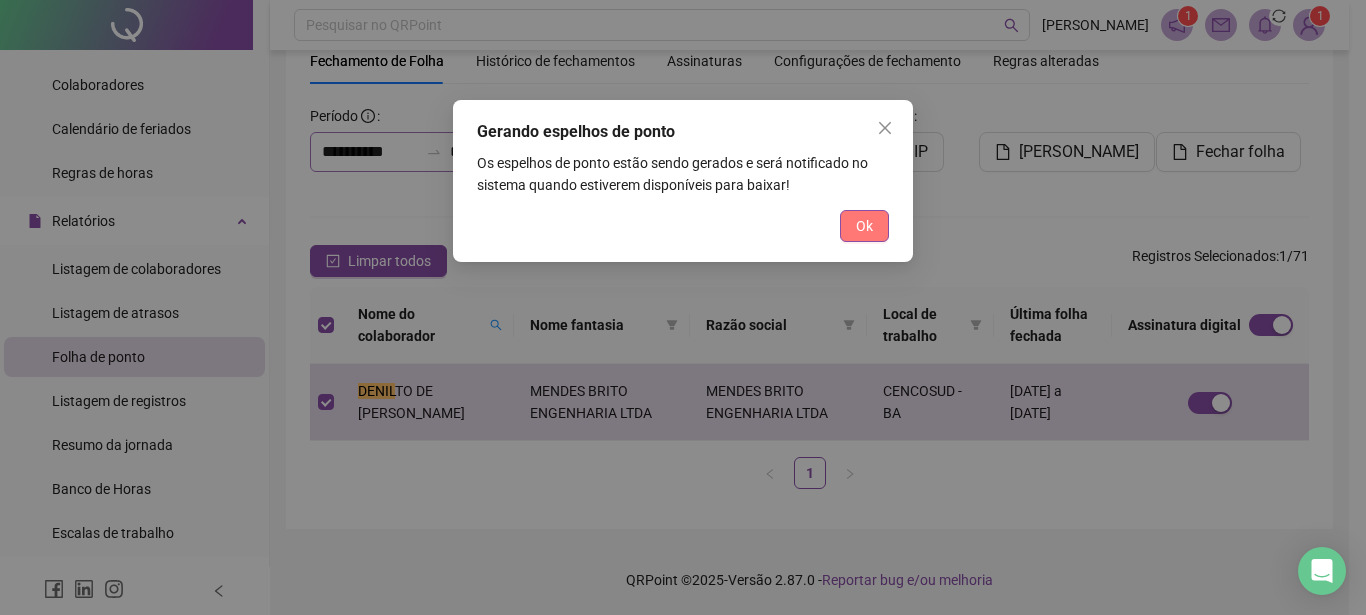 click on "Ok" at bounding box center [864, 226] 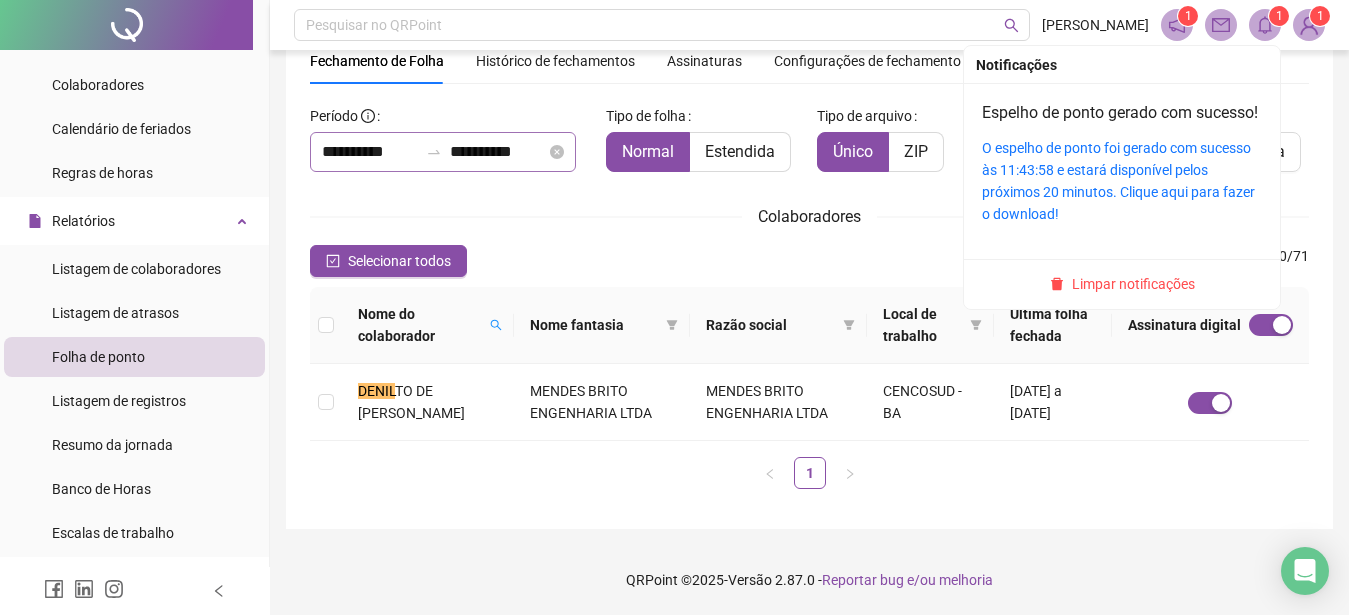 click on "O espelho de ponto foi gerado com sucesso às 11:43:58 e estará disponível pelos próximos 20 minutos.
Clique aqui para fazer o download!" at bounding box center [1122, 181] 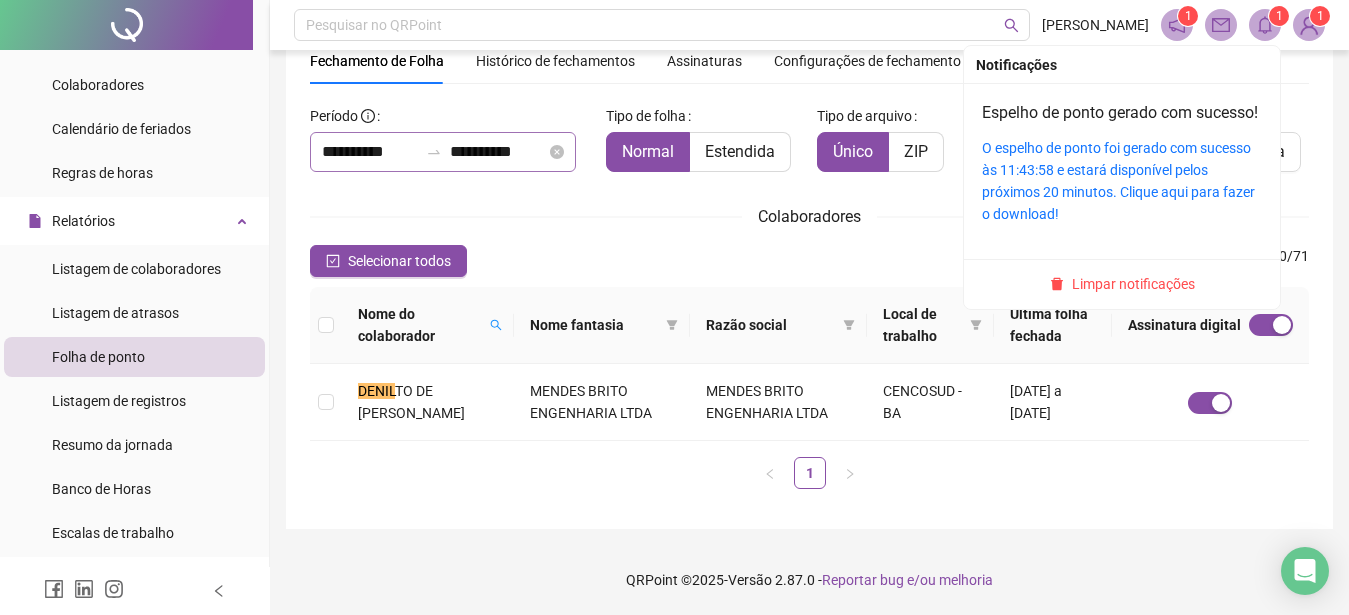 click on "1" at bounding box center (1279, 16) 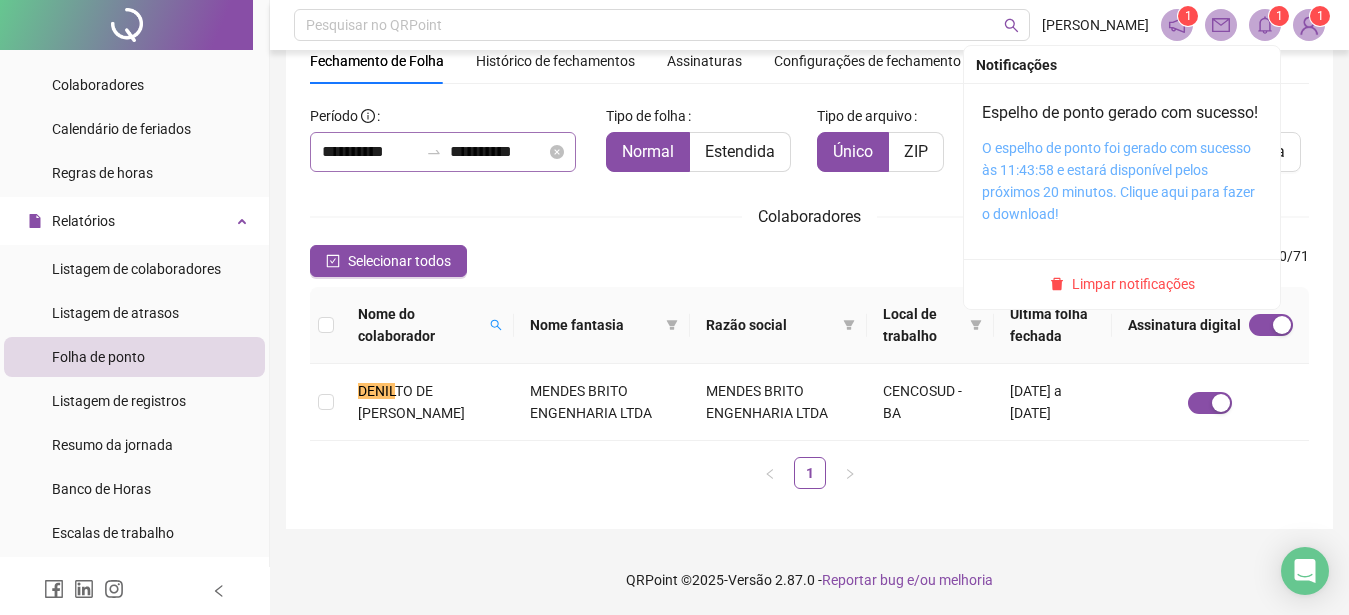 click on "O espelho de ponto foi gerado com sucesso às 11:43:58 e estará disponível pelos próximos 20 minutos.
Clique aqui para fazer o download!" at bounding box center [1118, 181] 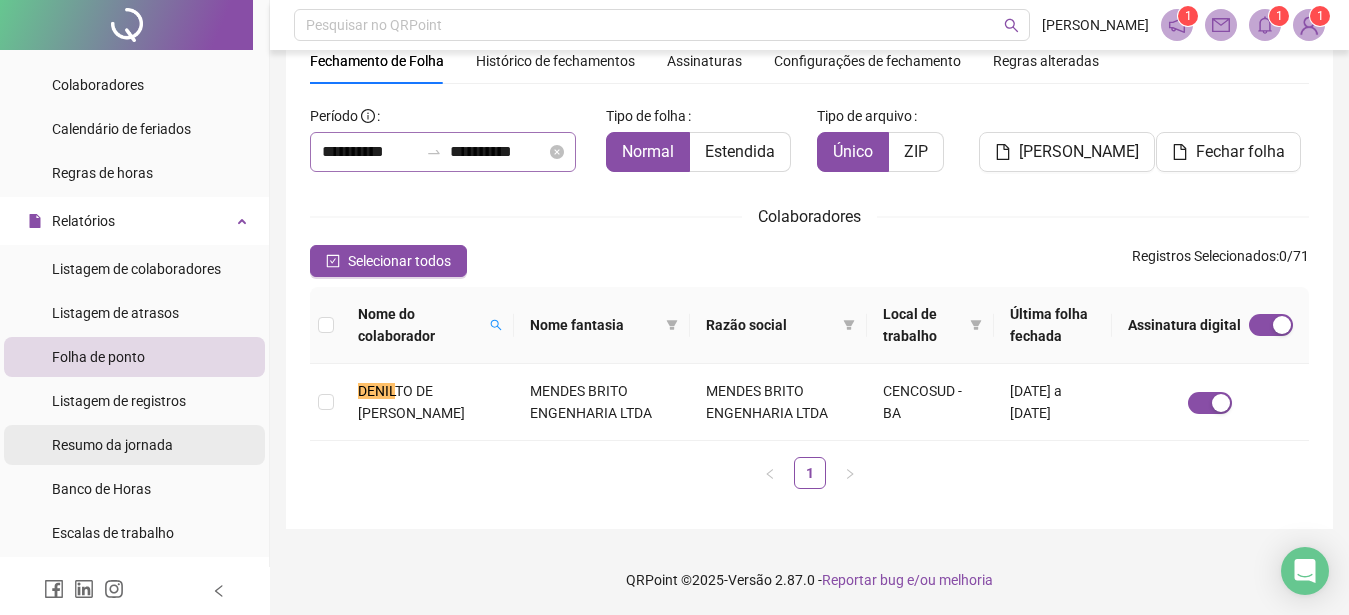 scroll, scrollTop: 441, scrollLeft: 0, axis: vertical 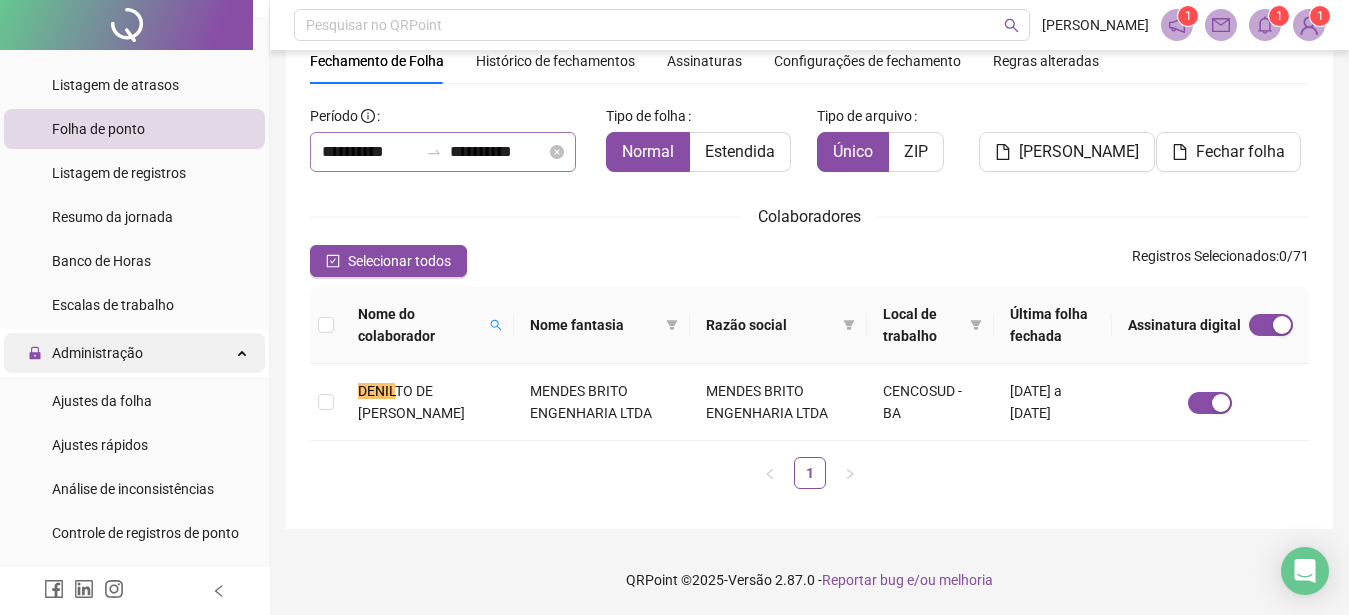 click on "Administração" at bounding box center (97, 353) 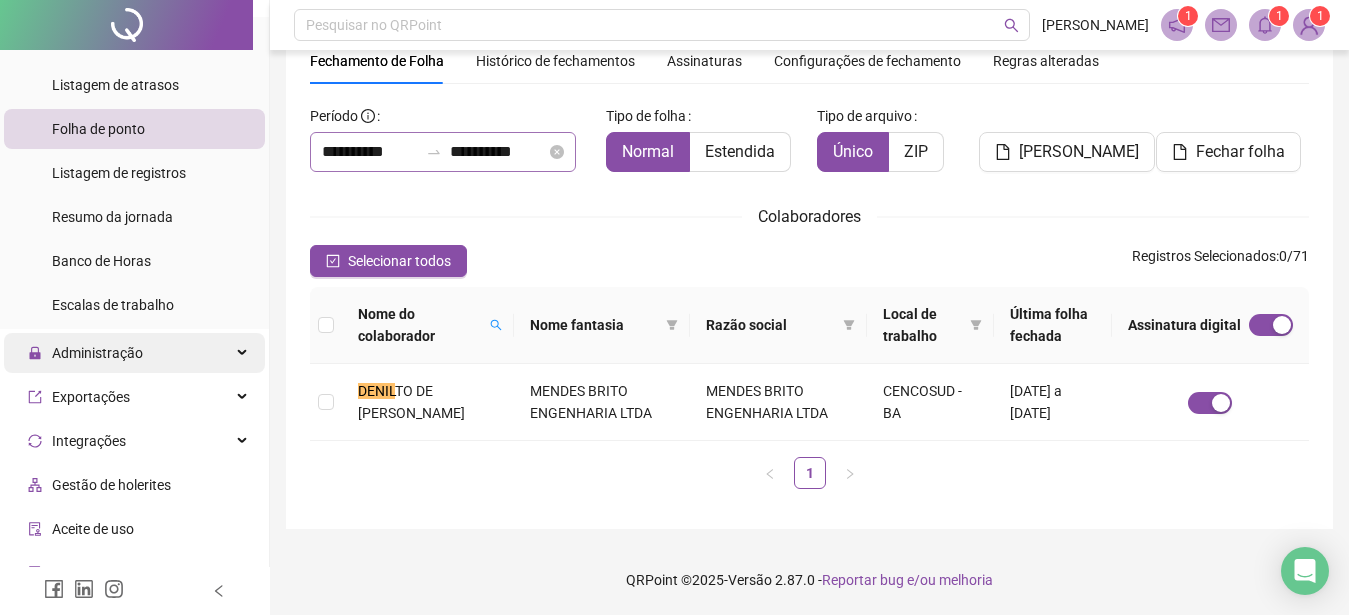click on "Administração" at bounding box center (97, 353) 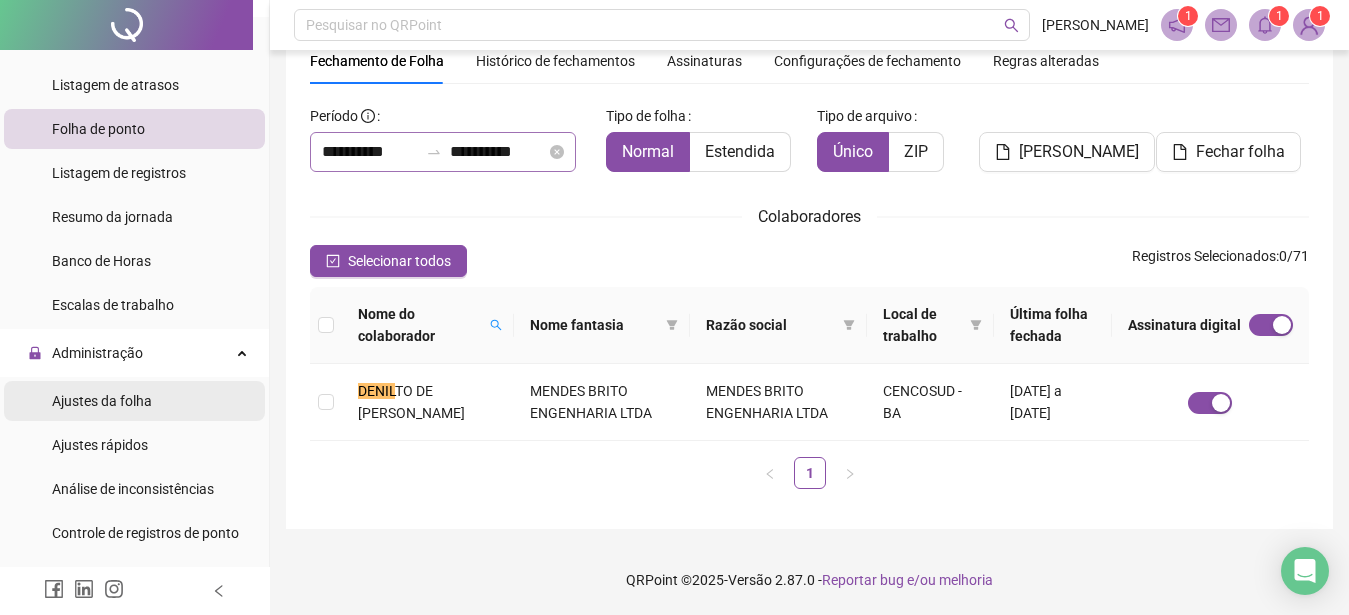 click on "Ajustes da folha" at bounding box center (102, 401) 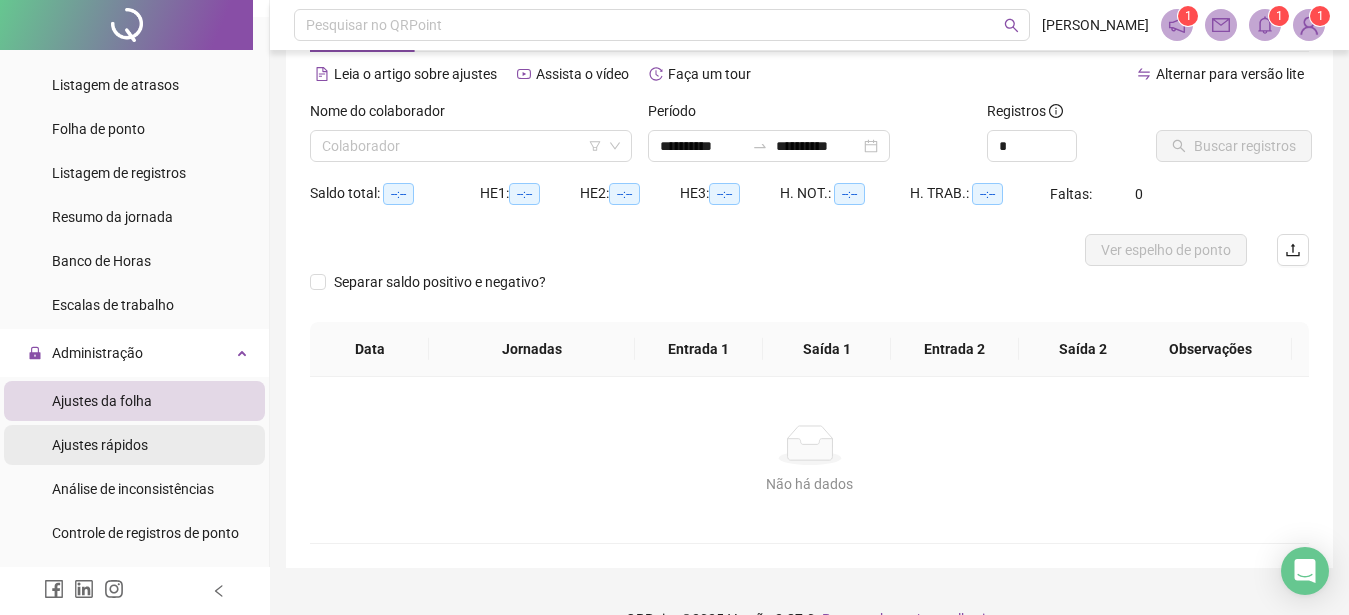 click on "Ajustes rápidos" at bounding box center [100, 445] 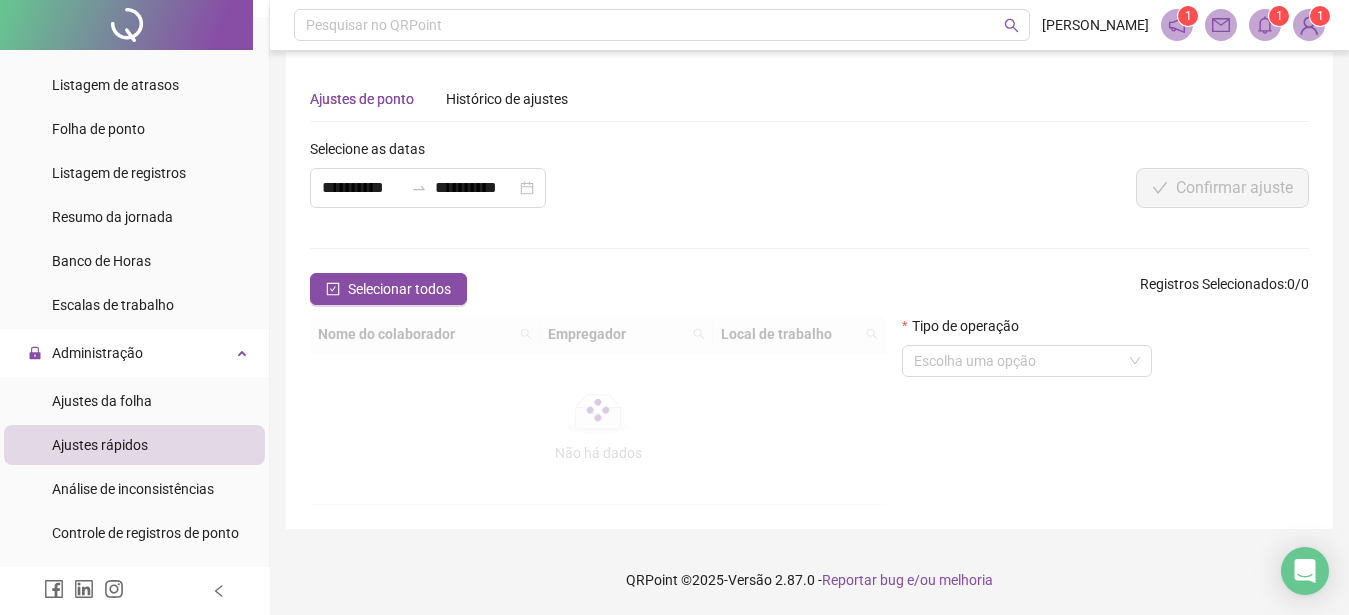 scroll, scrollTop: 14, scrollLeft: 0, axis: vertical 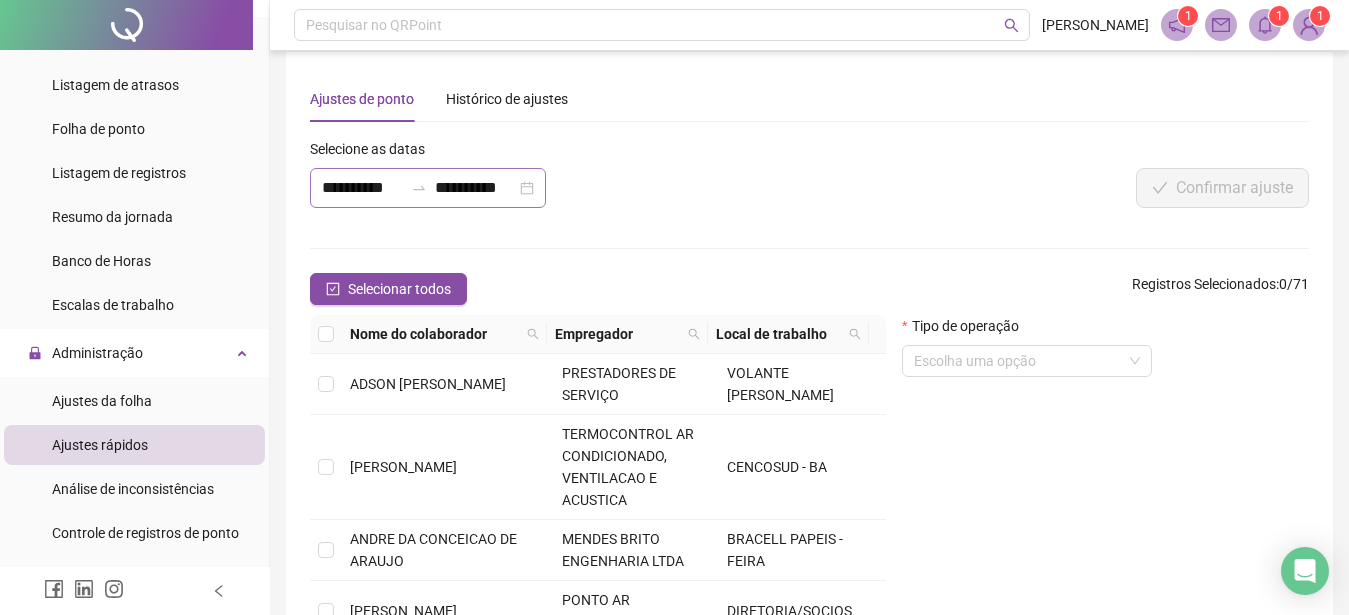 click on "**********" at bounding box center [428, 188] 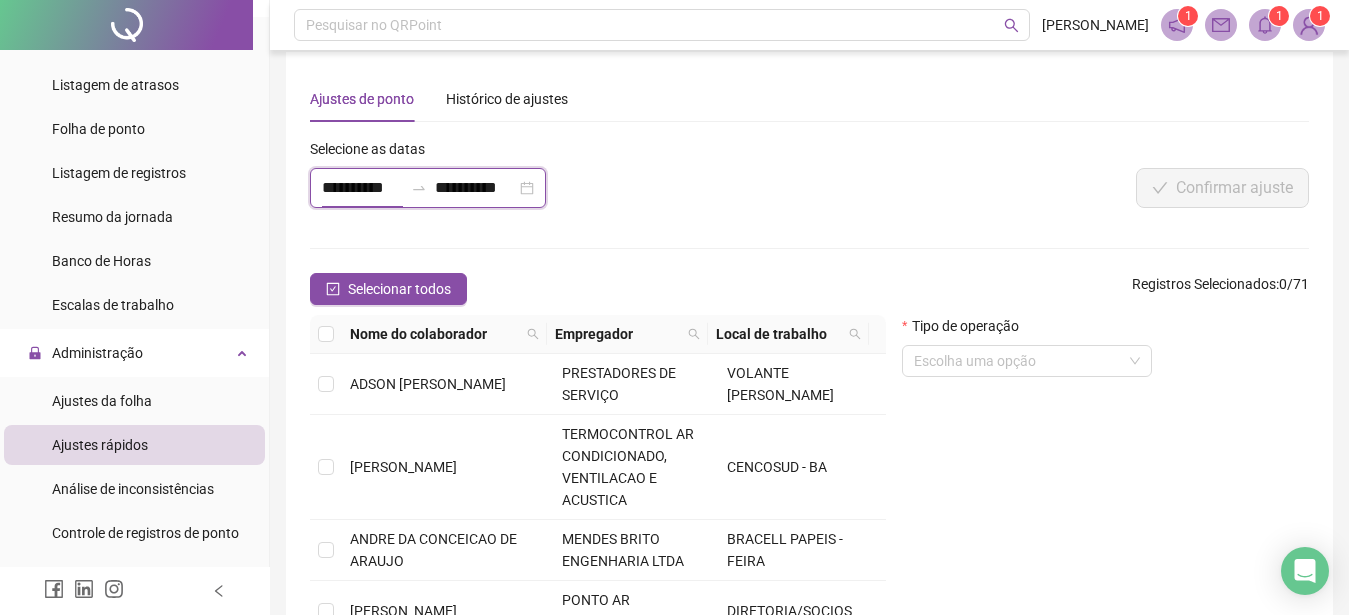 scroll, scrollTop: 0, scrollLeft: 1, axis: horizontal 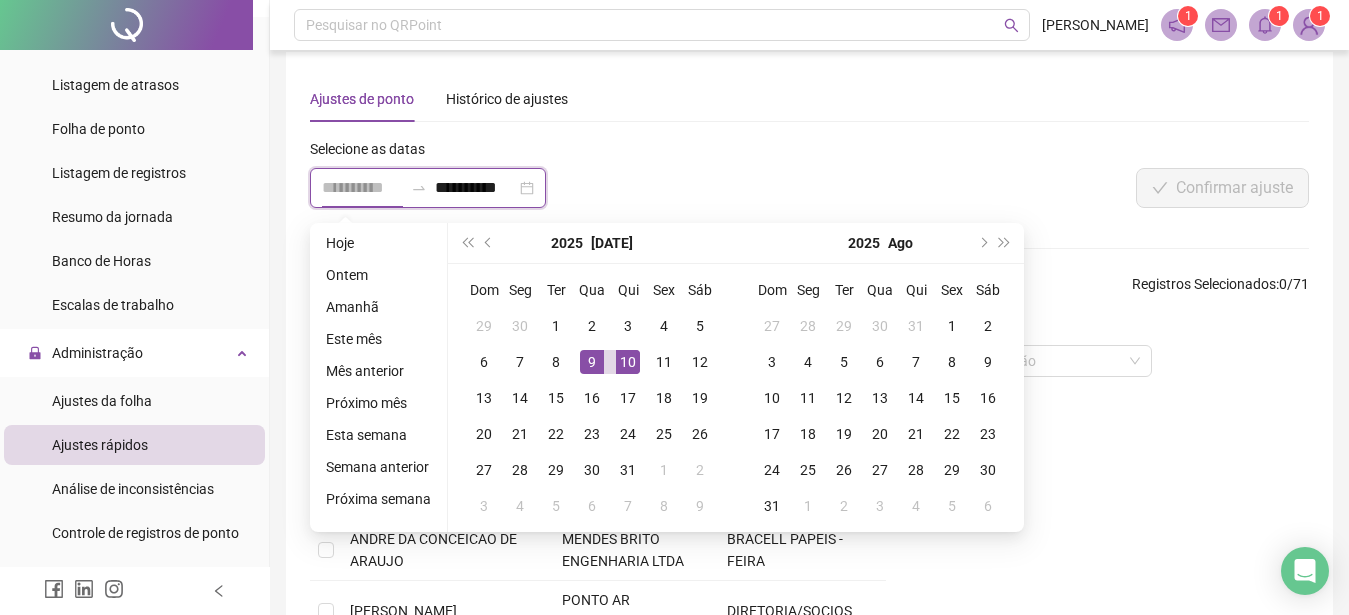 type on "**********" 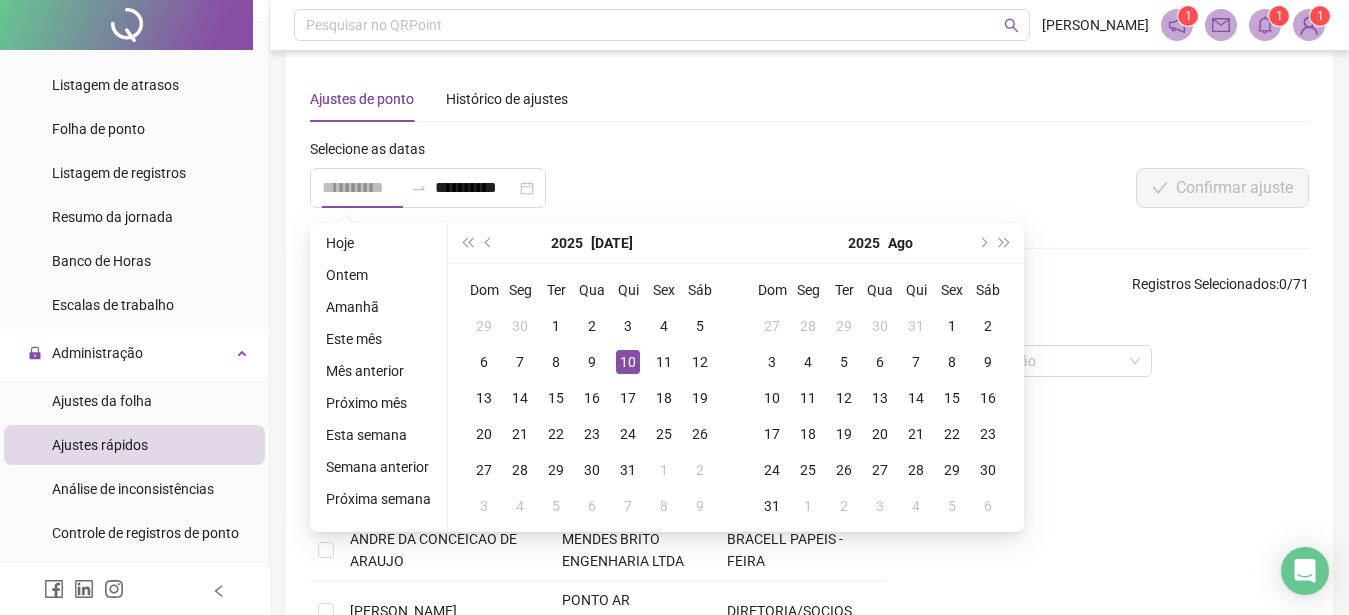 click on "10" at bounding box center (628, 362) 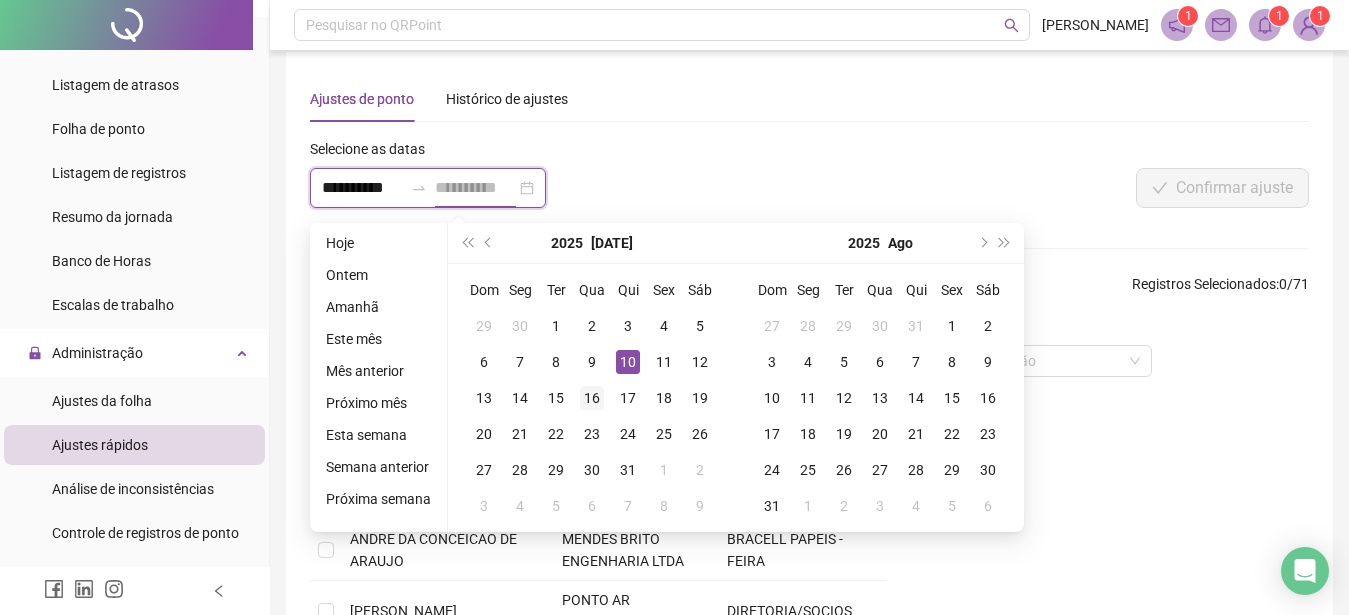 type on "**********" 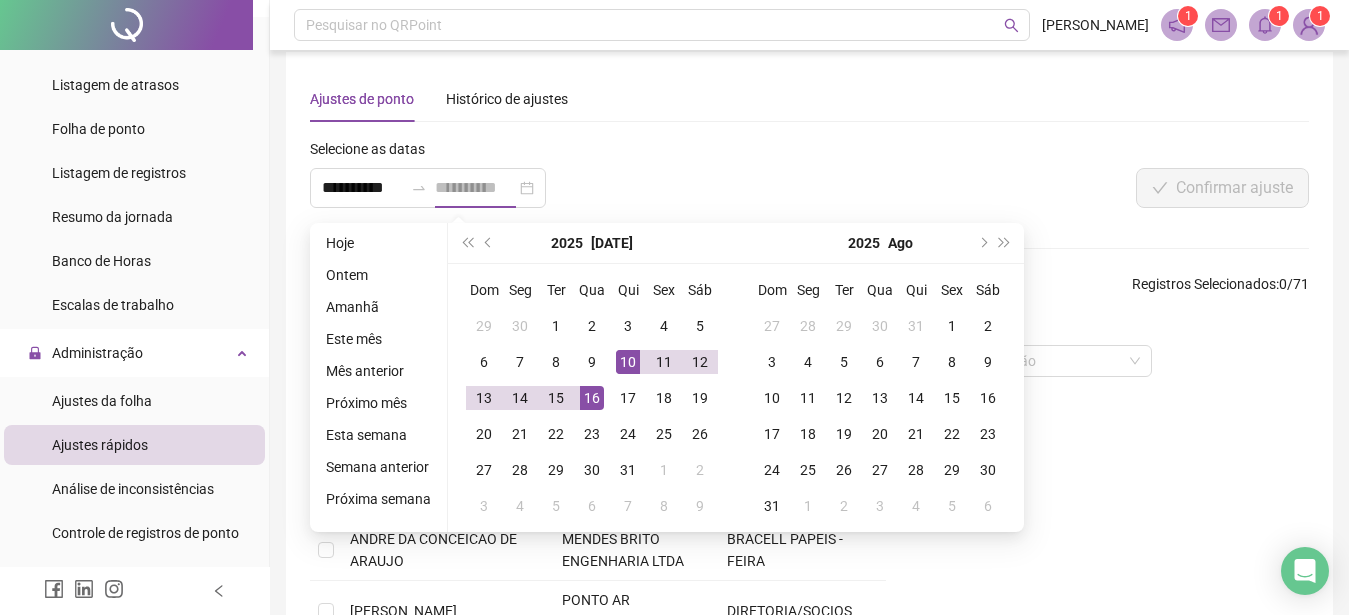 click on "16" at bounding box center (592, 398) 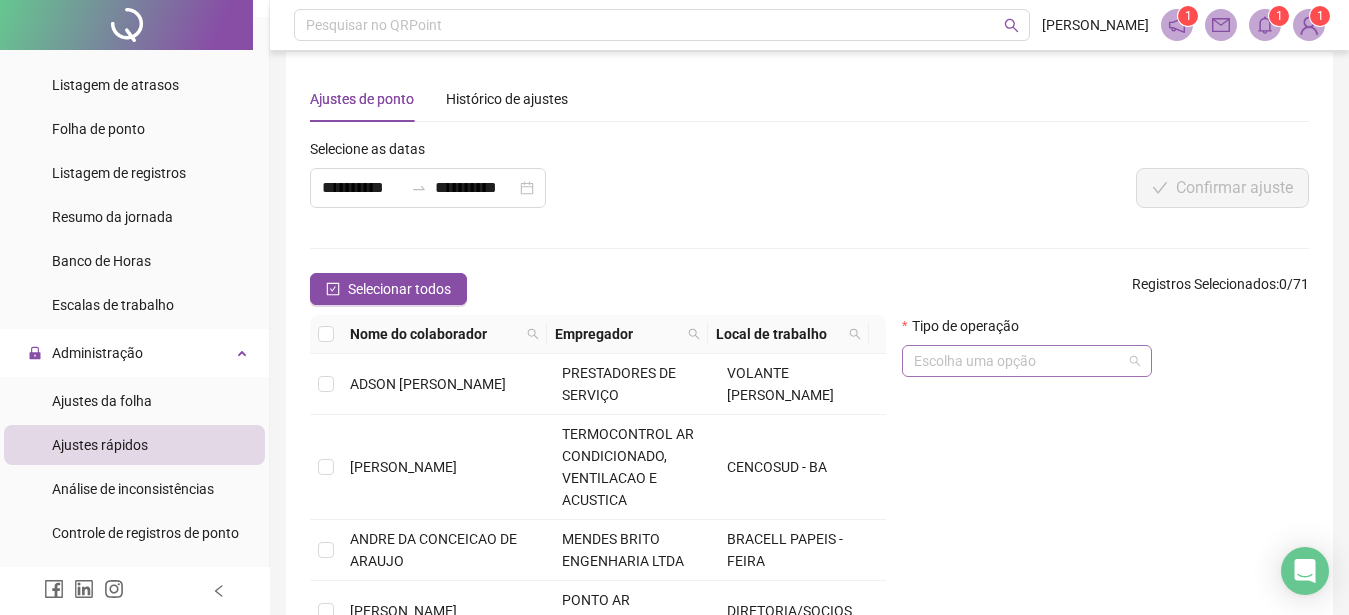 click at bounding box center [1021, 361] 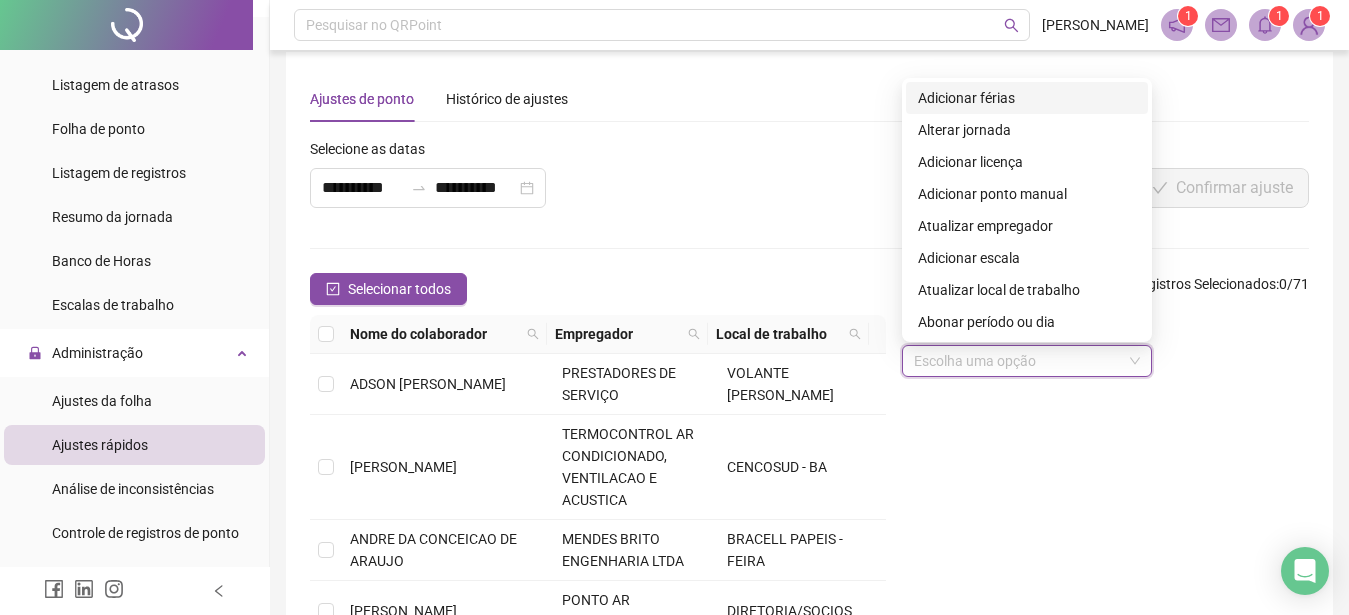 click on "**********" at bounding box center [601, 181] 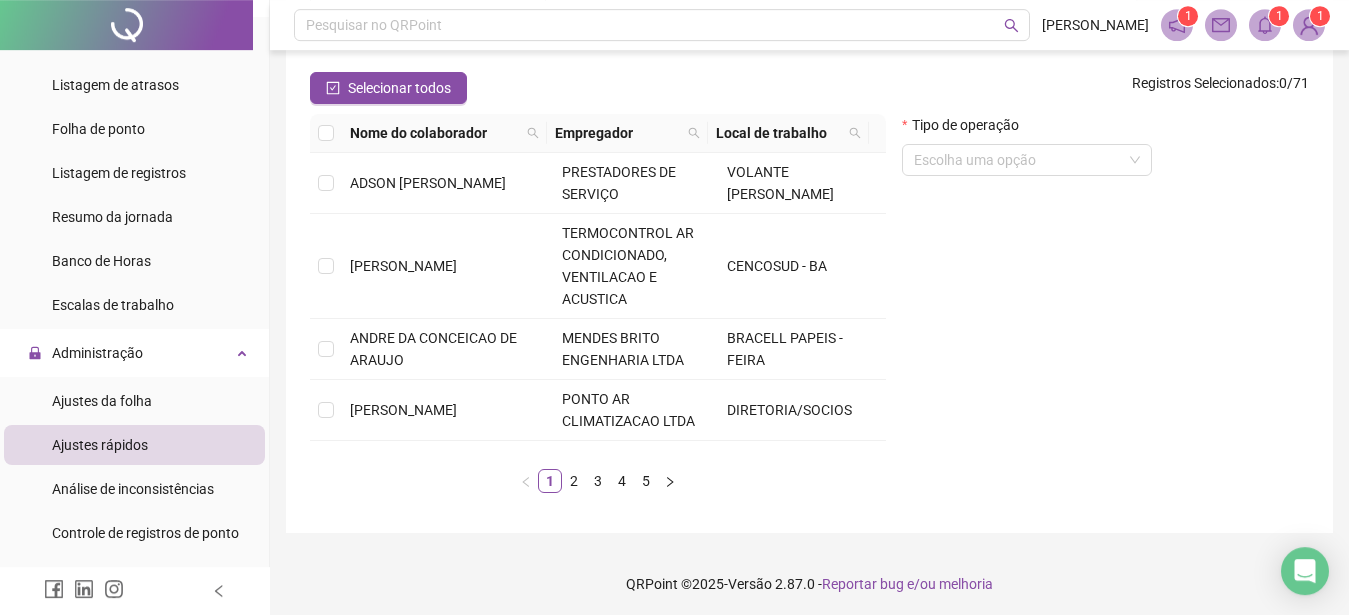 scroll, scrollTop: 218, scrollLeft: 0, axis: vertical 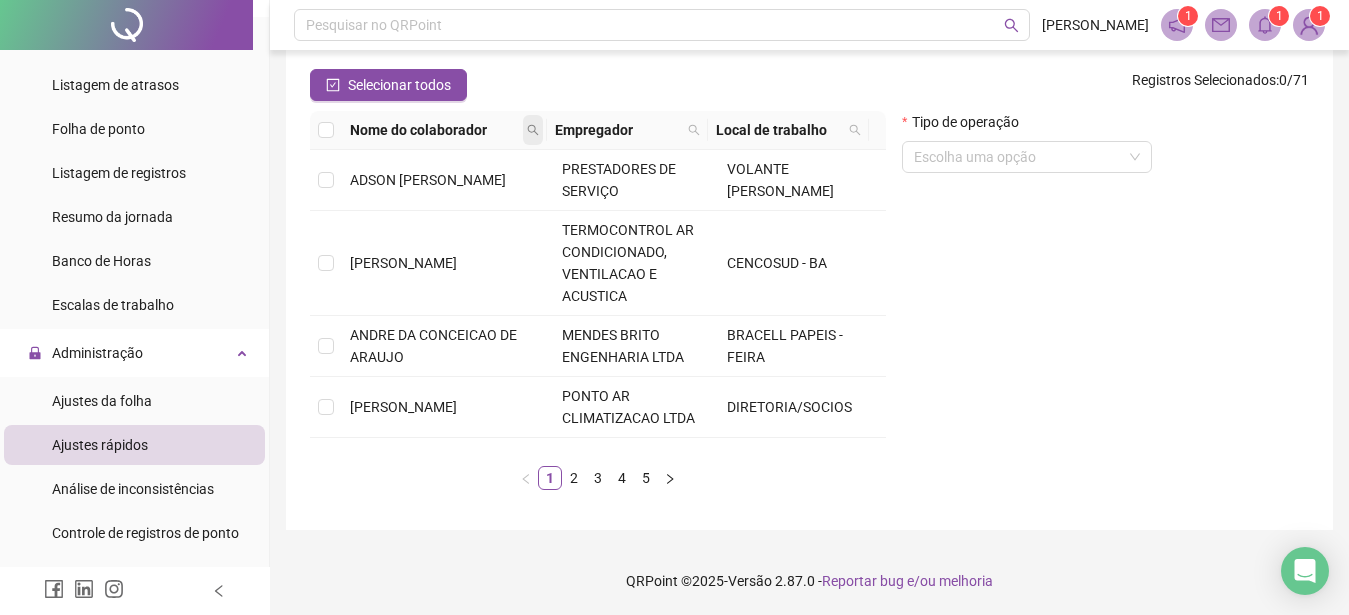 click 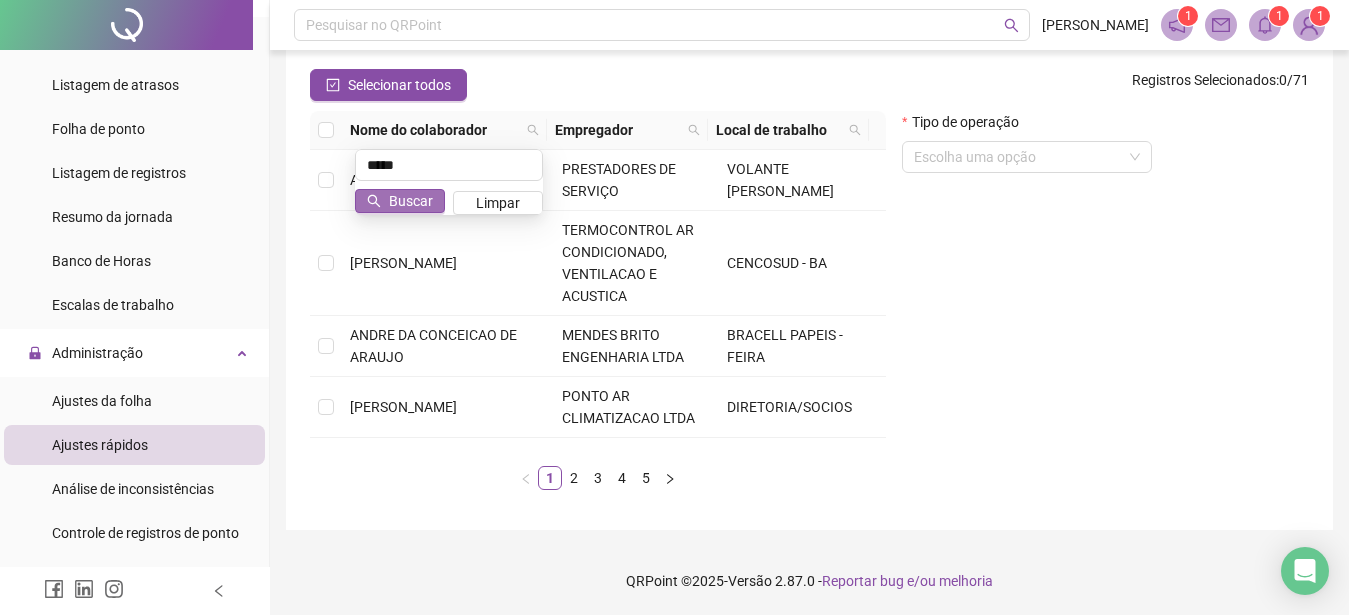 type on "*****" 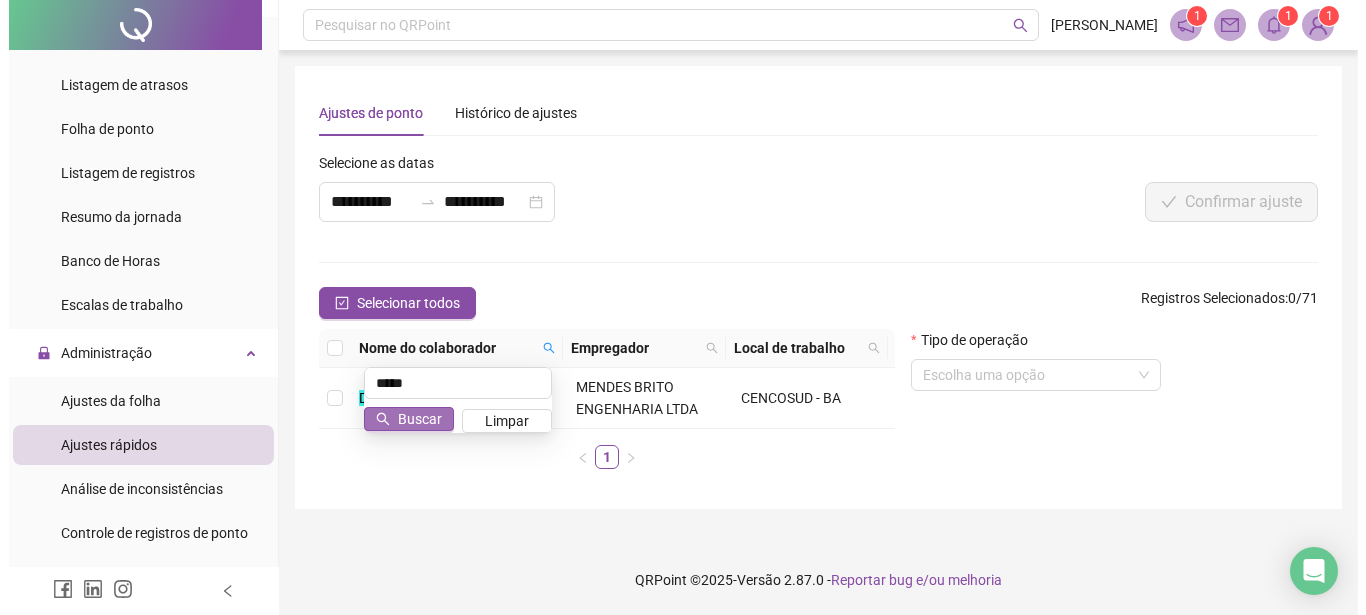 scroll, scrollTop: 0, scrollLeft: 0, axis: both 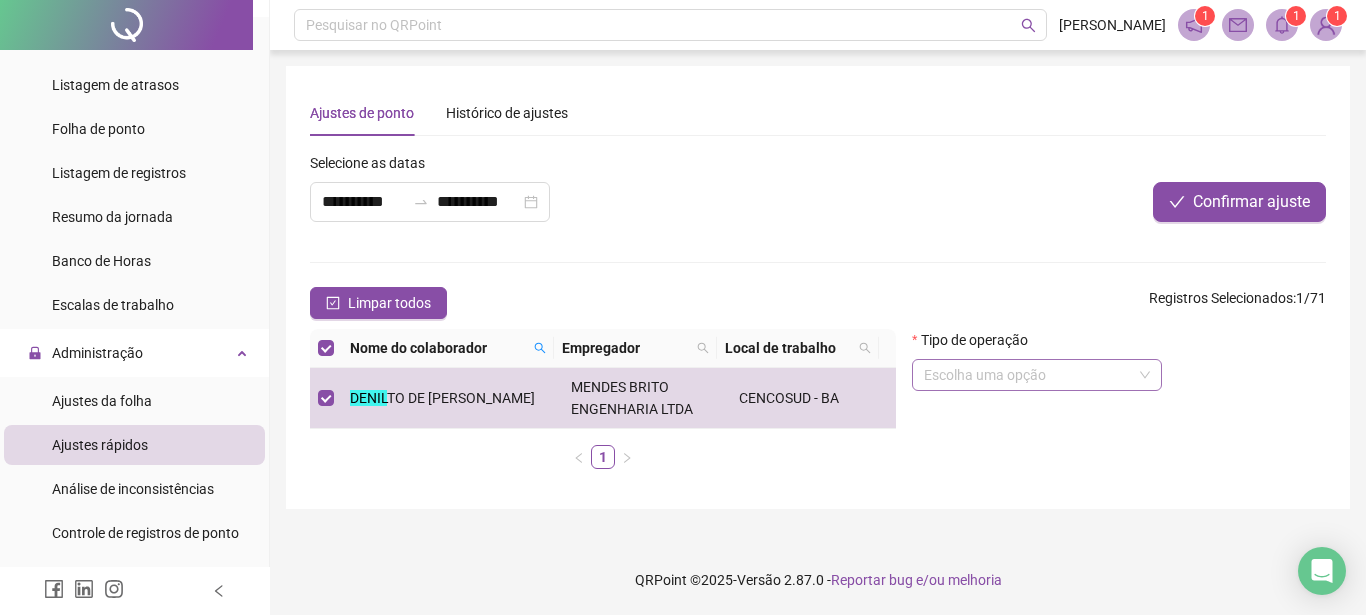 click at bounding box center (1031, 375) 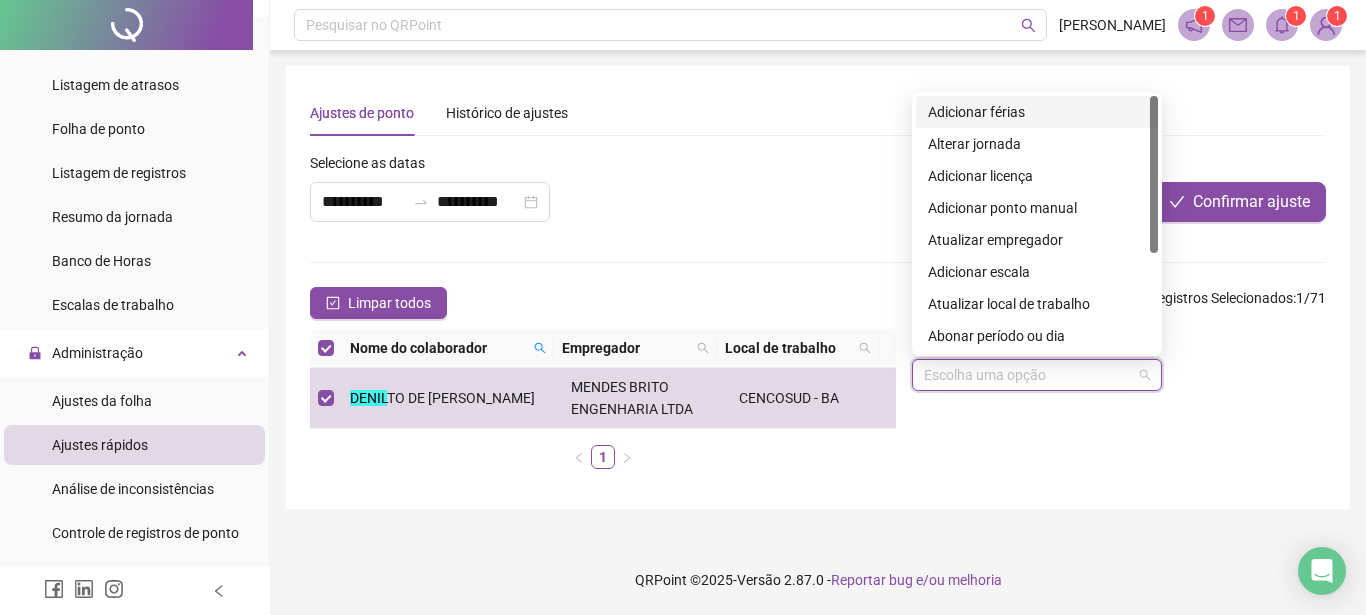 click on "Tipo de operação Escolha uma opção" at bounding box center (1119, 407) 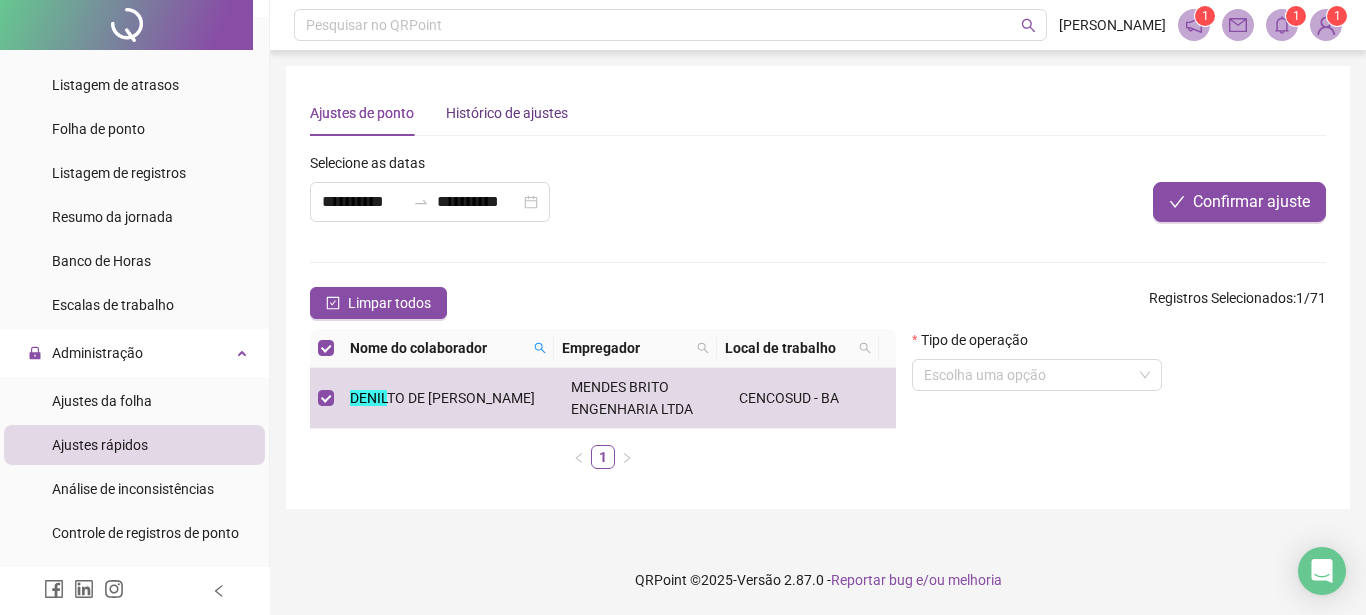 click on "Histórico de ajustes" at bounding box center [507, 113] 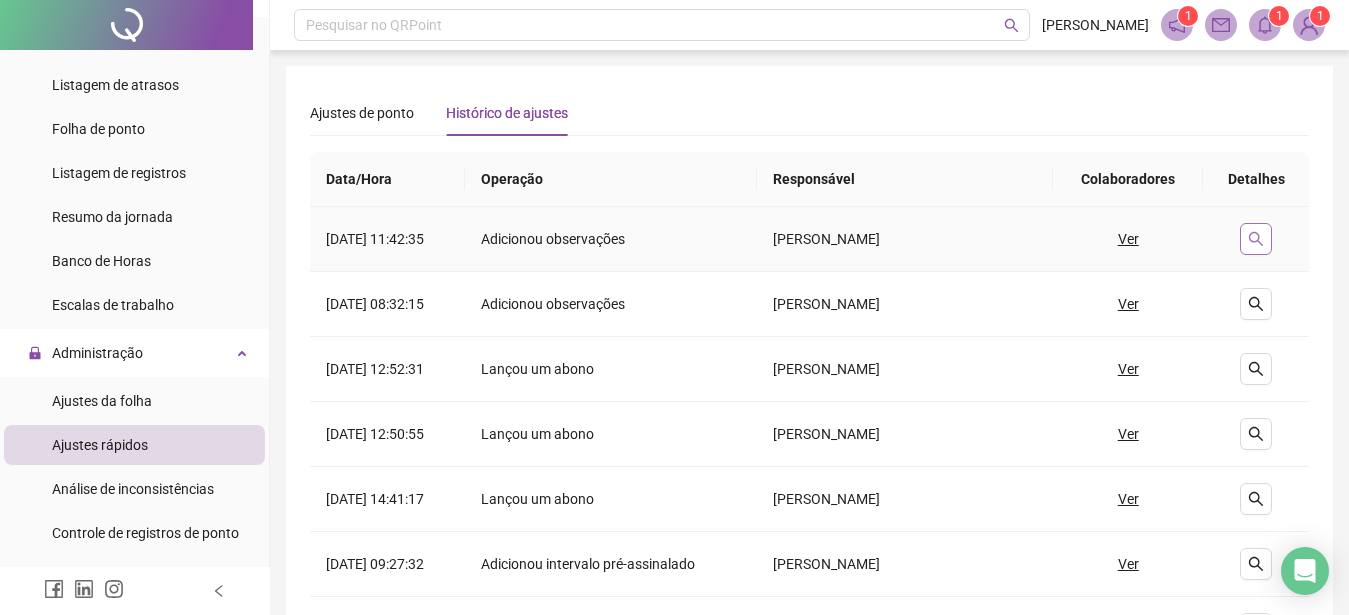 click 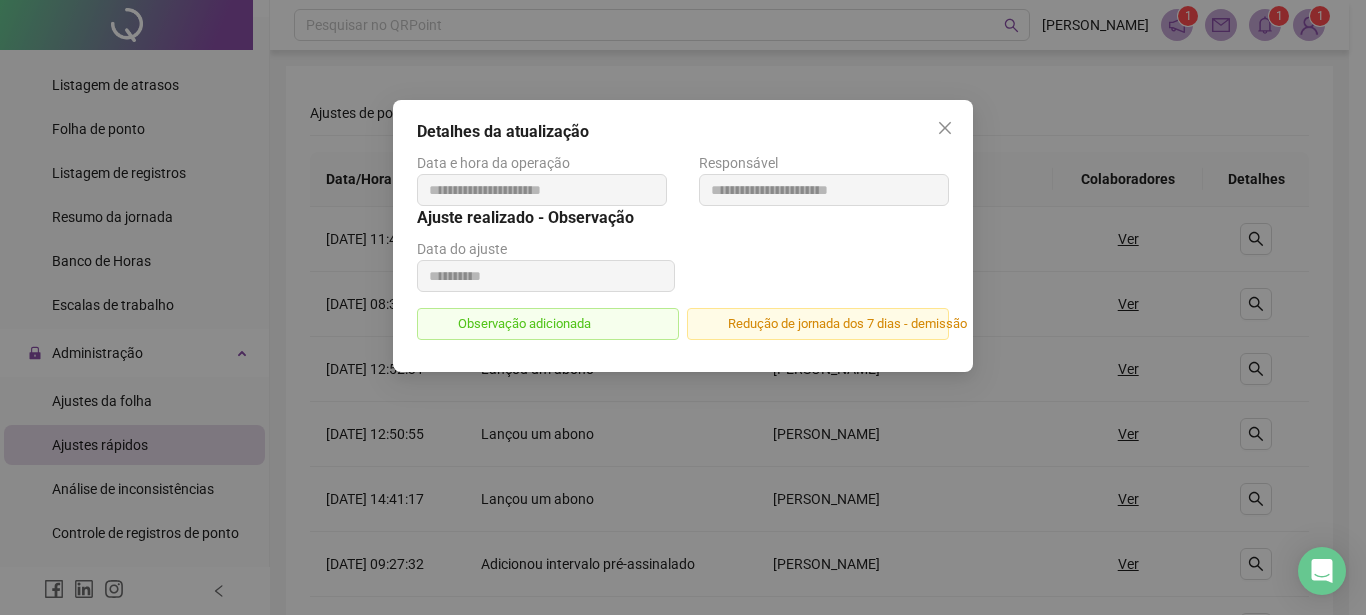 click on "Observação adicionada" at bounding box center (548, 324) 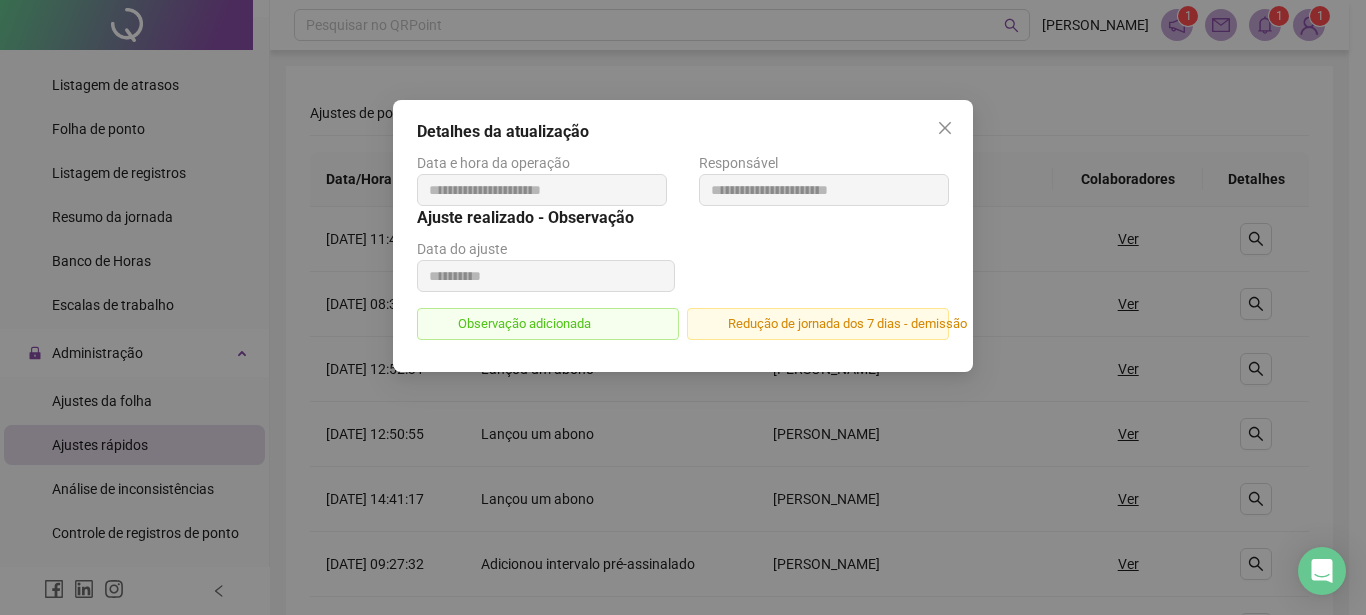 click on "Redução de jornada  dos 7 dias - demissão" at bounding box center (818, 324) 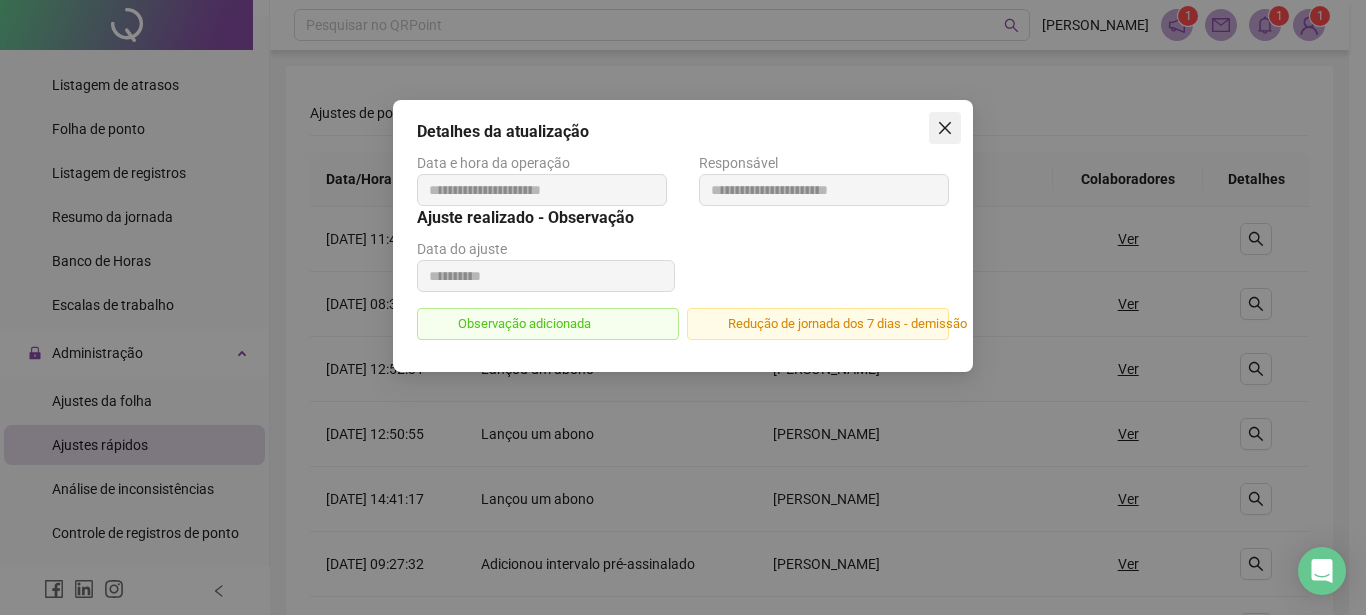 click 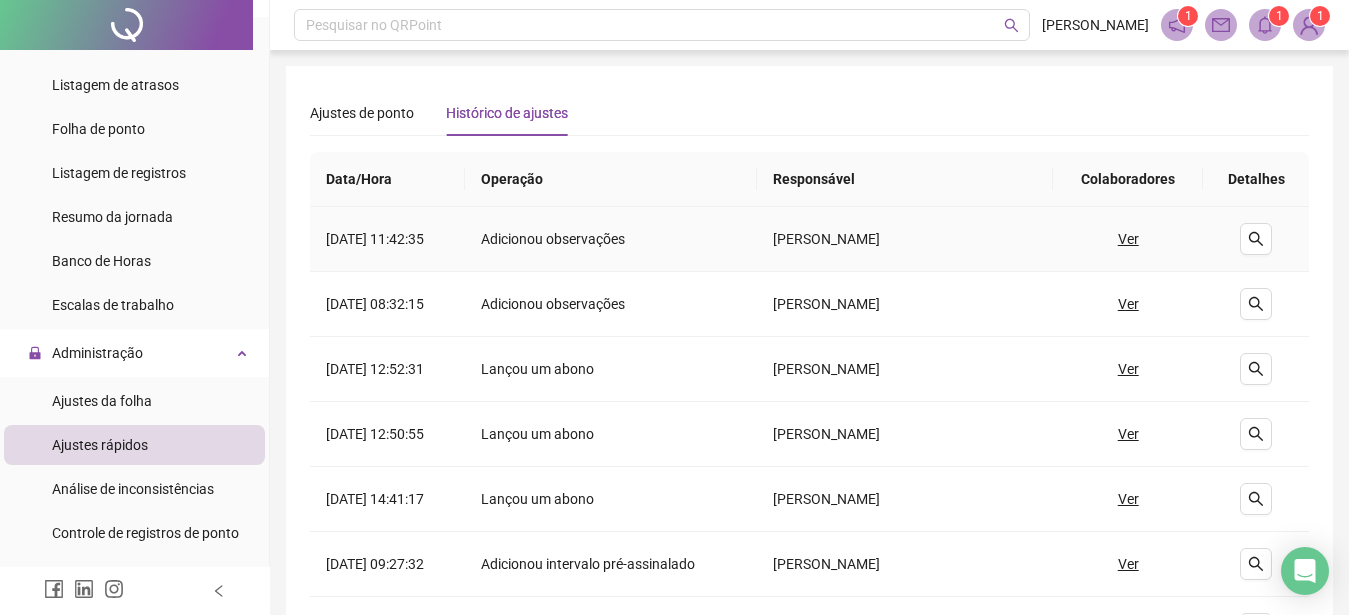 click on "Ver" at bounding box center [1128, 239] 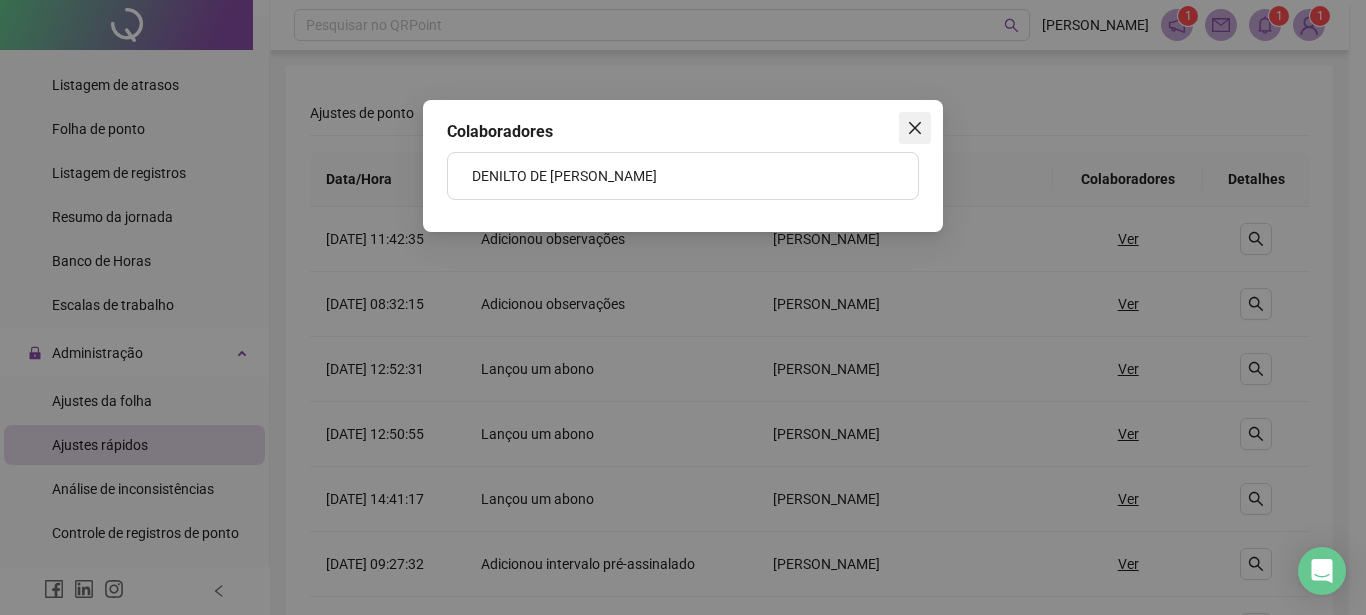 click 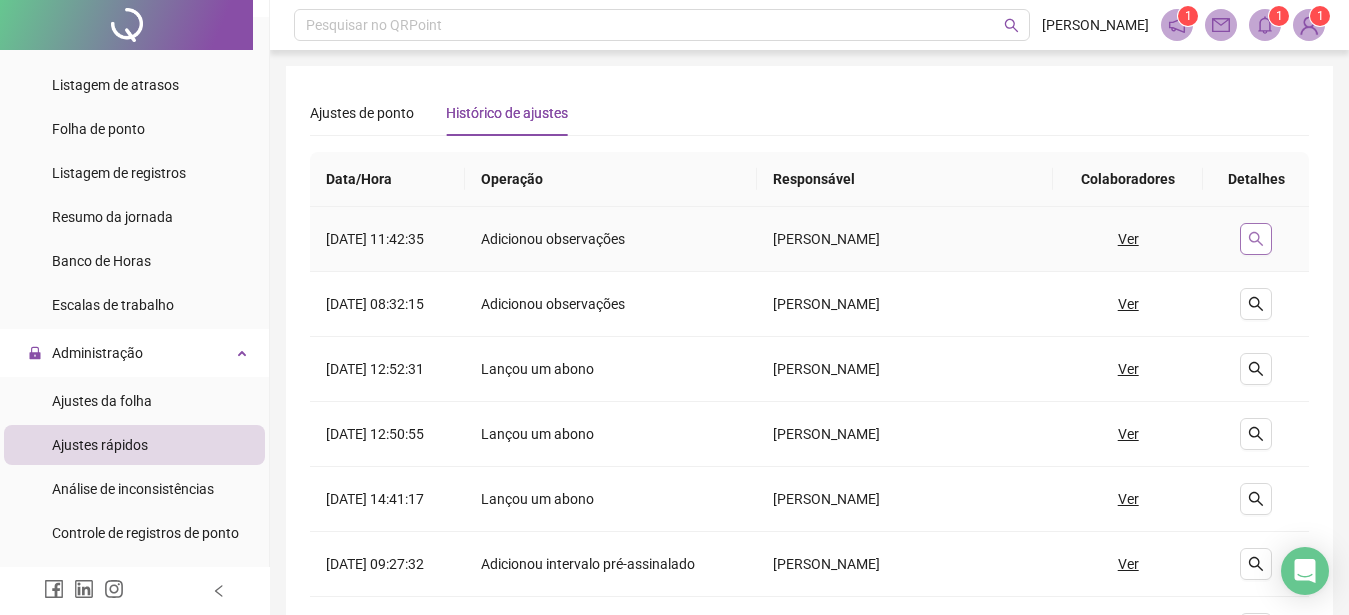 click at bounding box center (1256, 239) 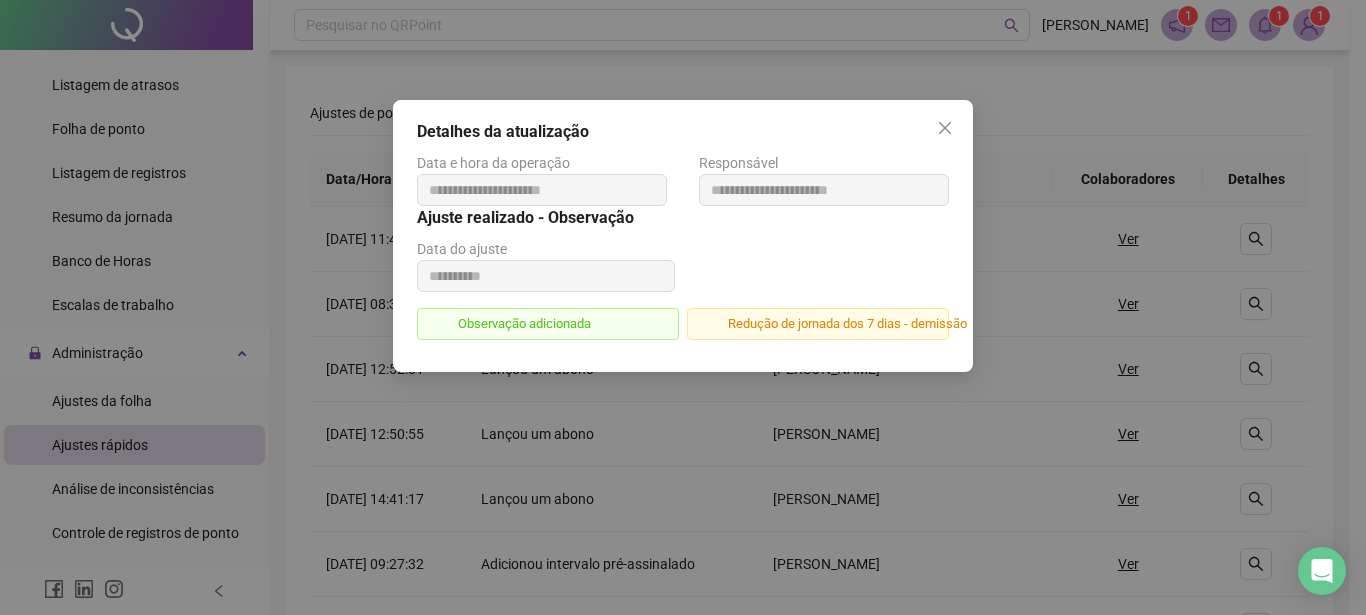 click on "Redução de jornada  dos 7 dias - demissão" at bounding box center [818, 324] 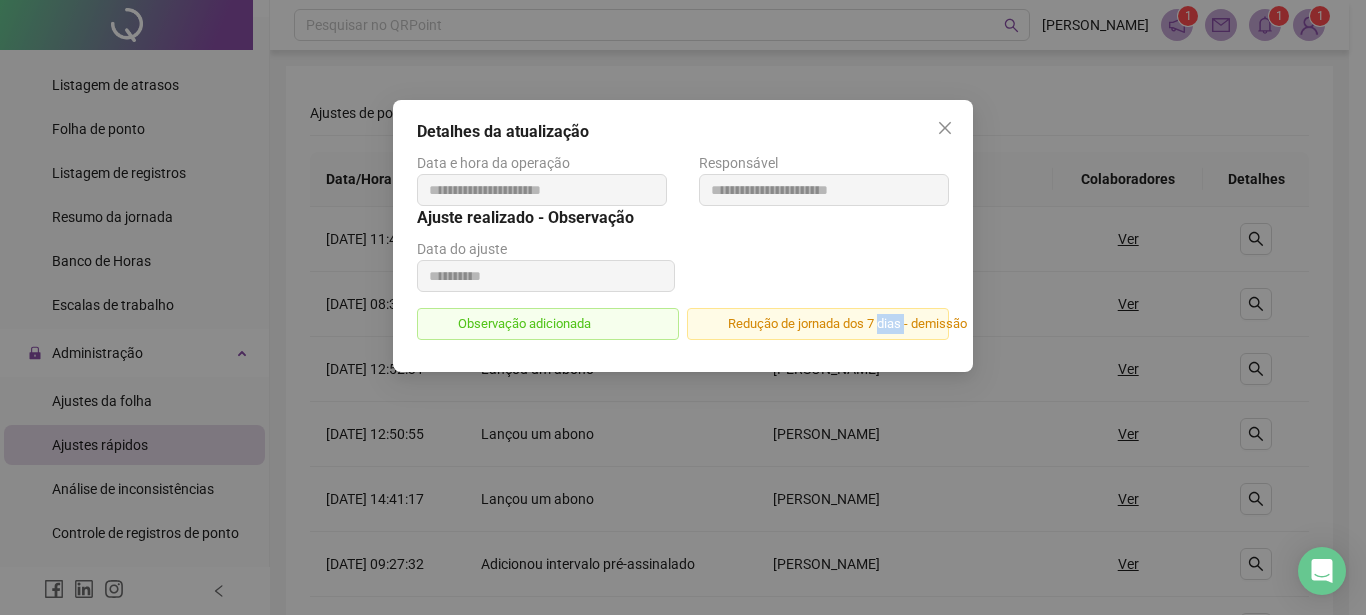 click on "Redução de jornada  dos 7 dias - demissão" at bounding box center (818, 324) 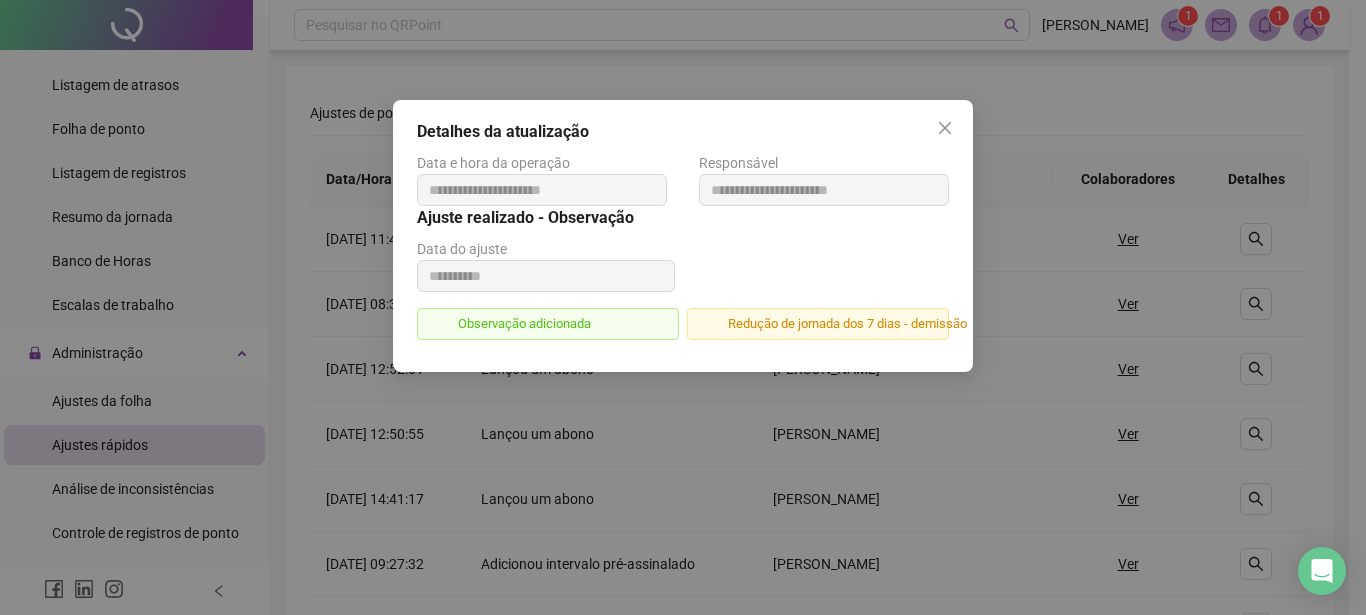 click on "Redução de jornada  dos 7 dias - demissão" at bounding box center (818, 324) 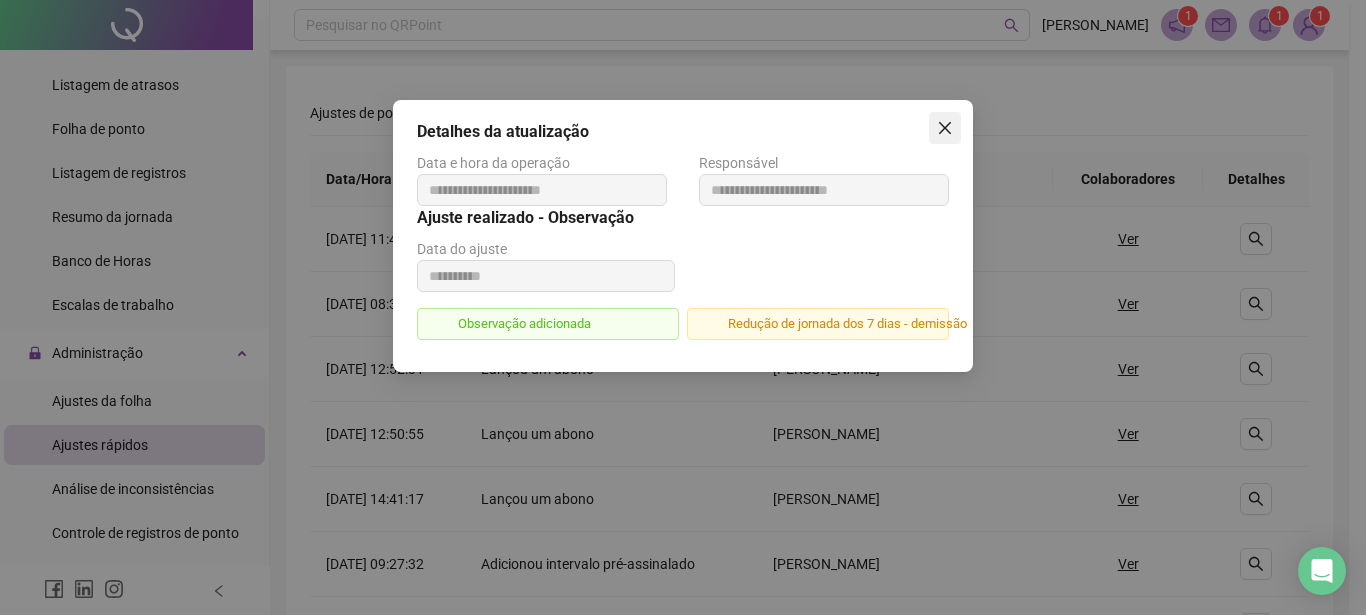 click 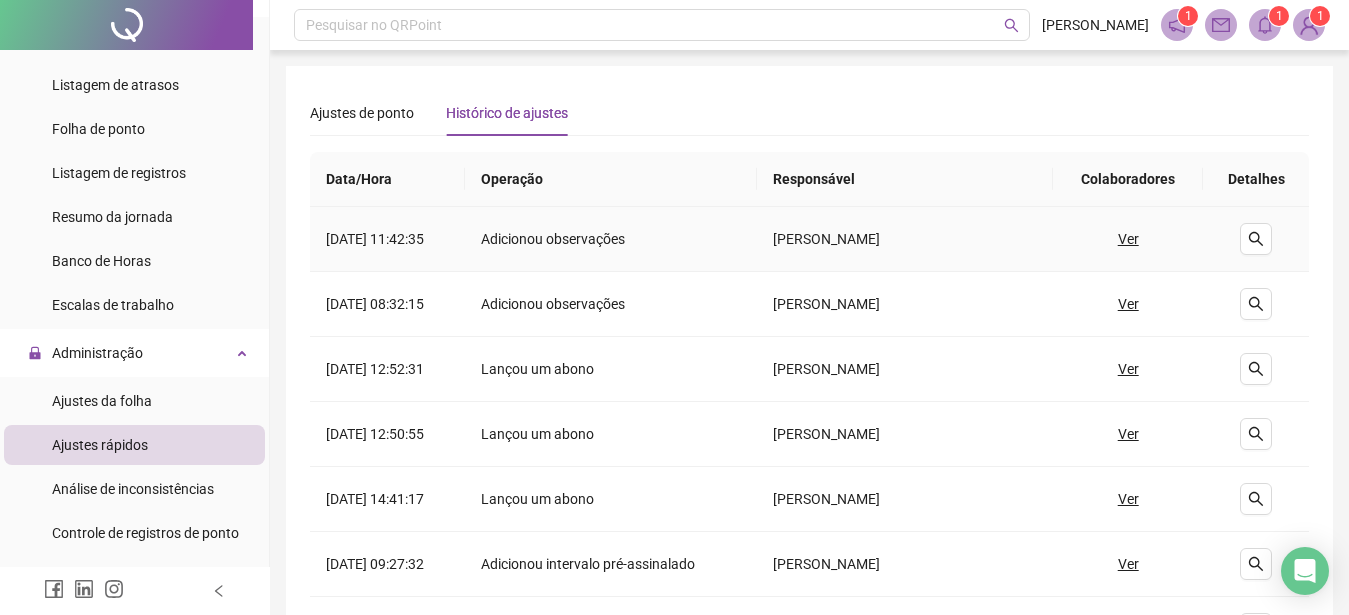 click on "[DATE] 11:42:35" at bounding box center (387, 239) 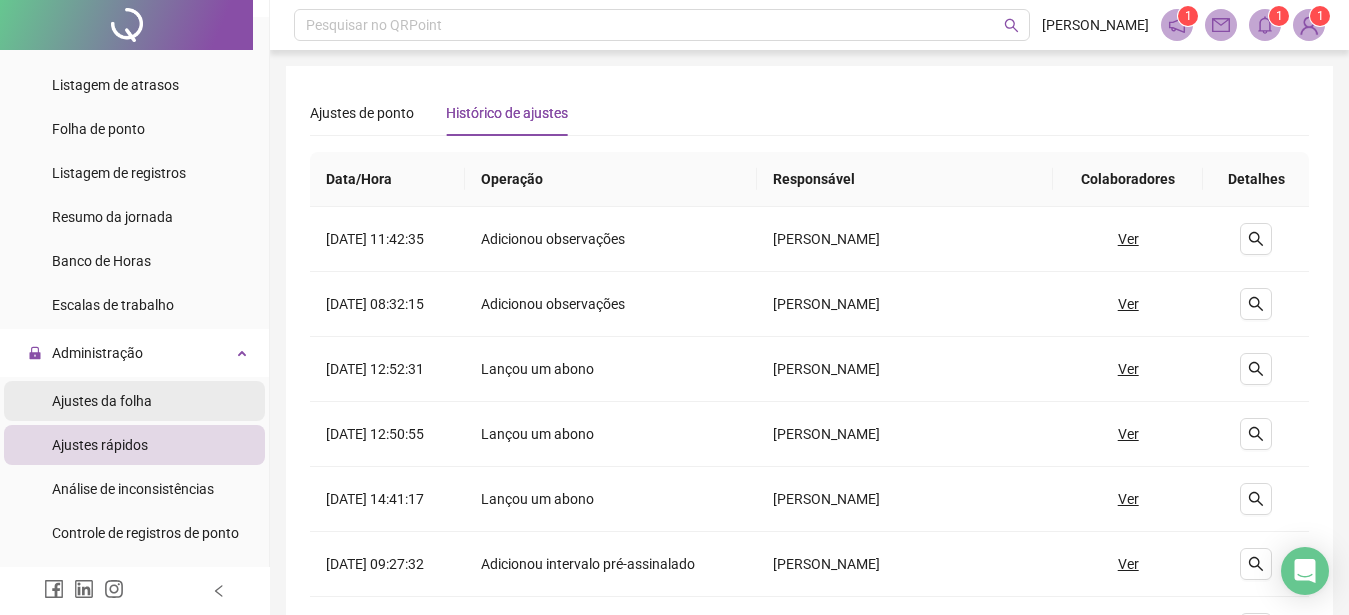click on "Ajustes da folha" at bounding box center [102, 401] 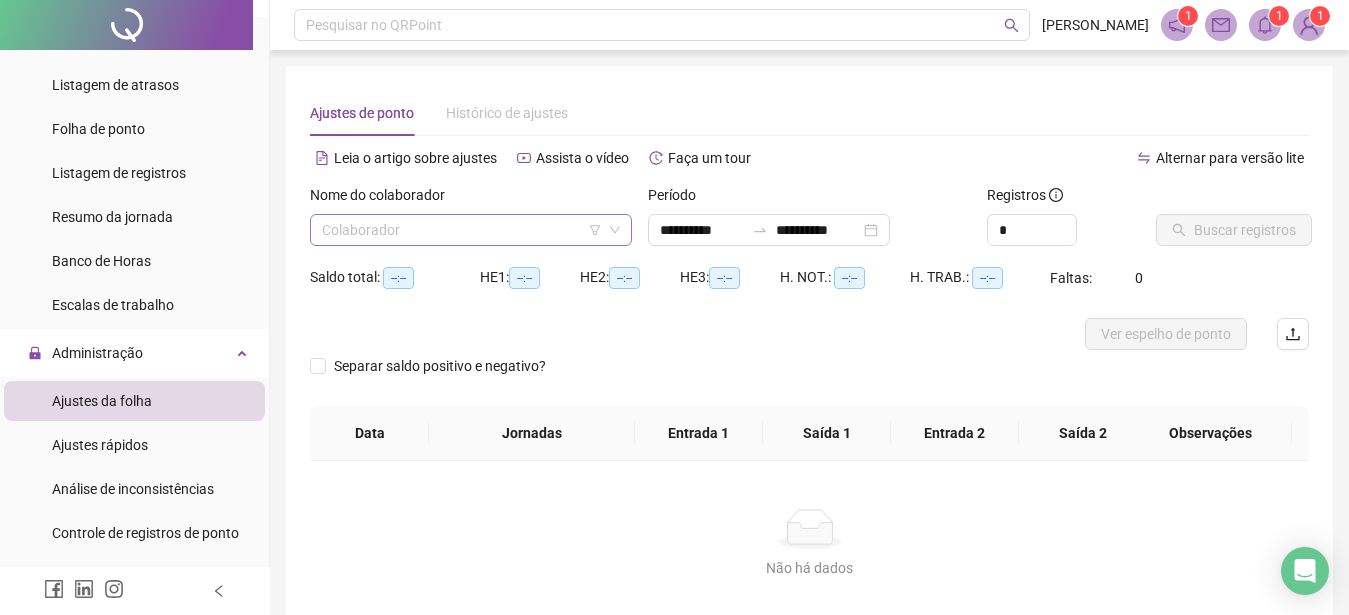 click at bounding box center [465, 230] 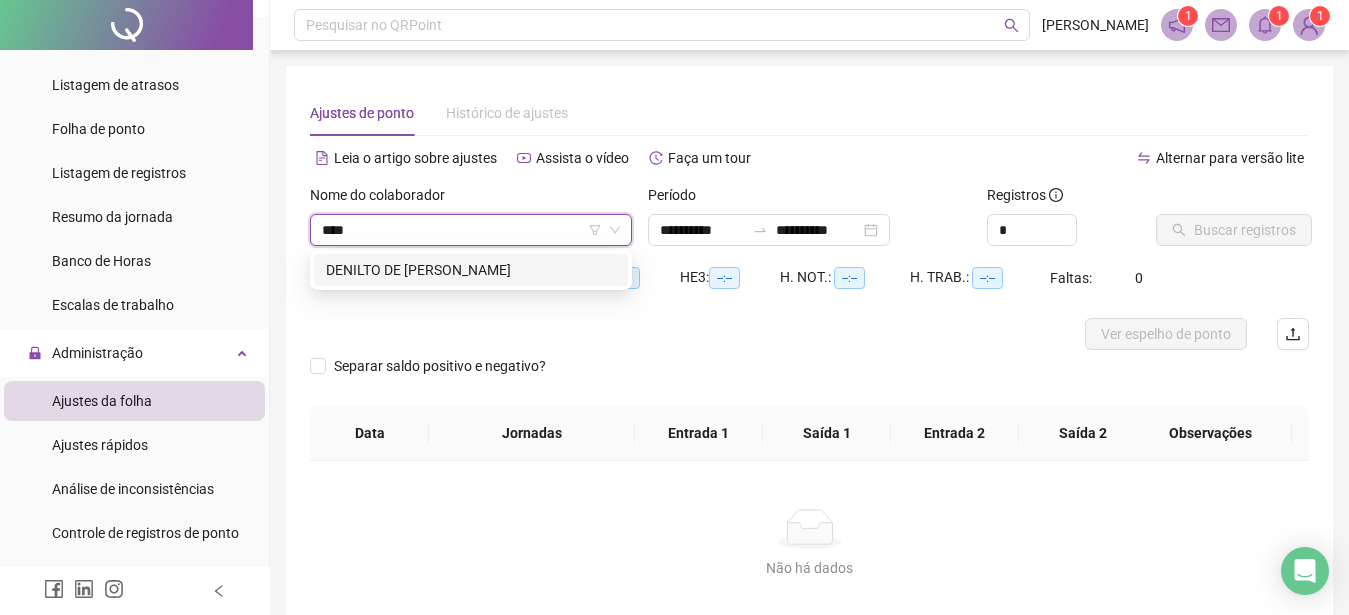 type on "*****" 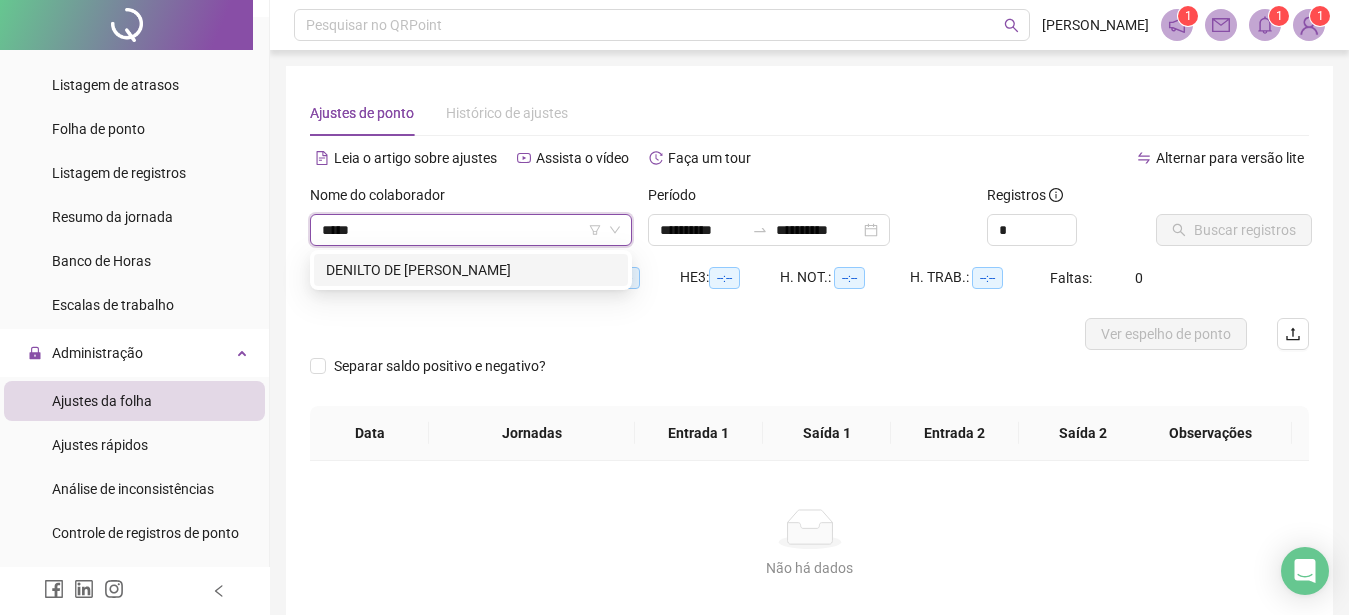 click on "DENILTO DE [PERSON_NAME]" at bounding box center [471, 270] 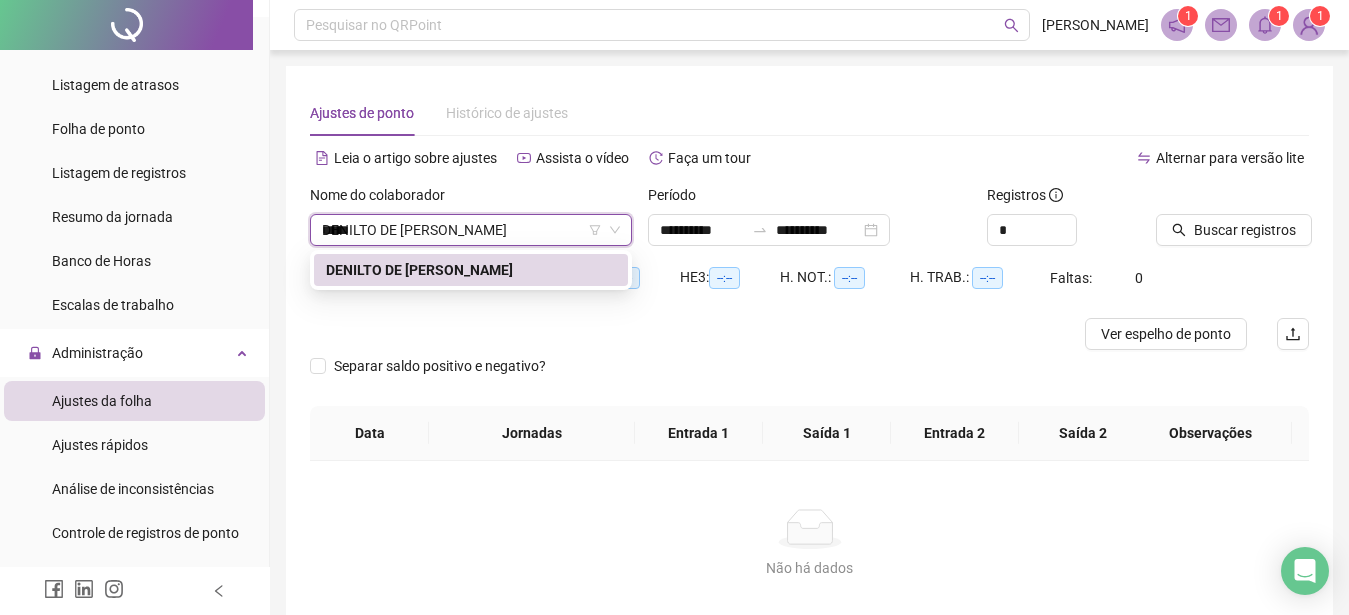 type 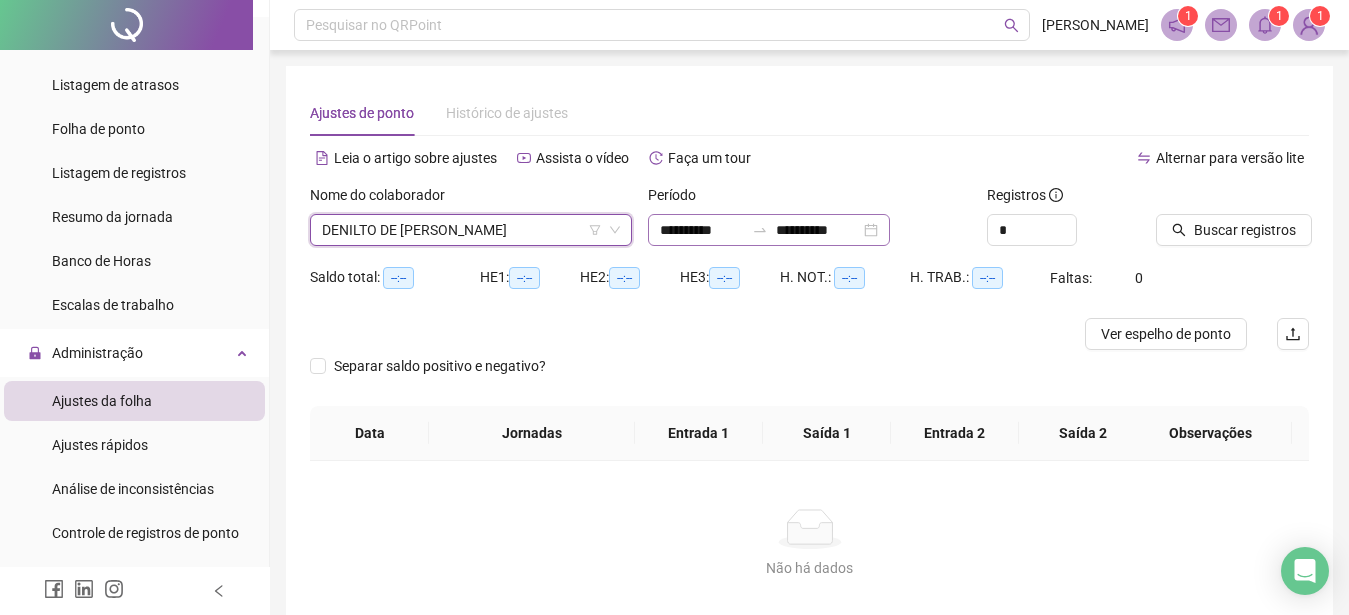 click on "**********" at bounding box center (769, 230) 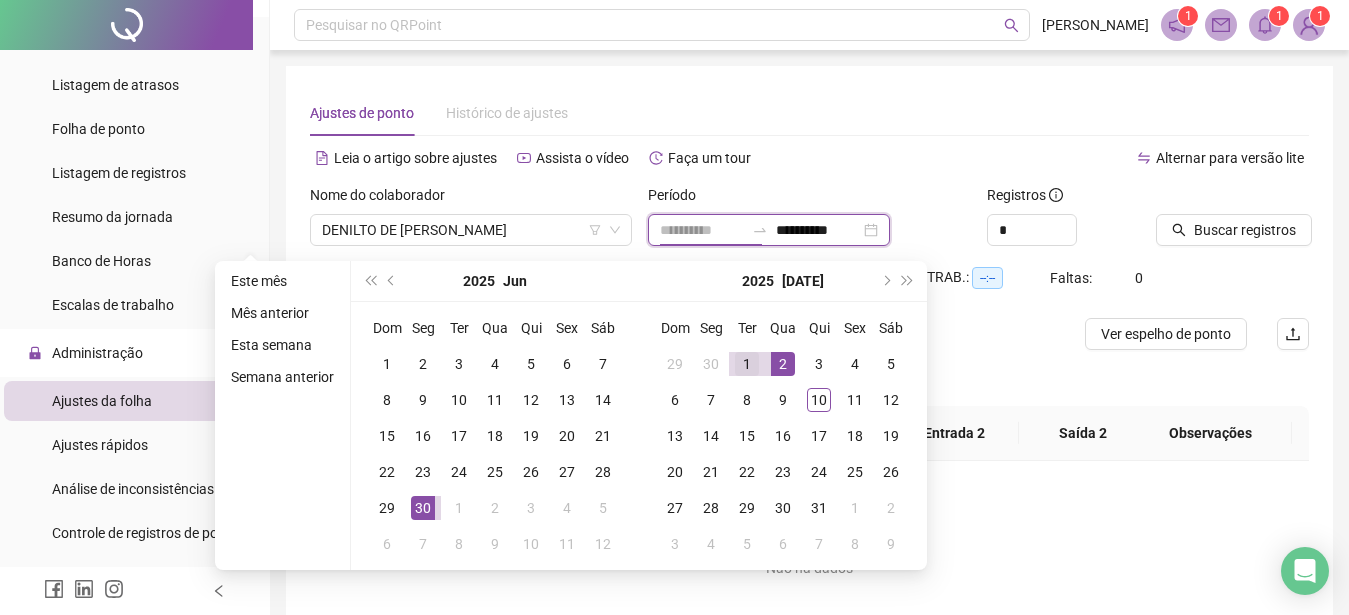 type on "**********" 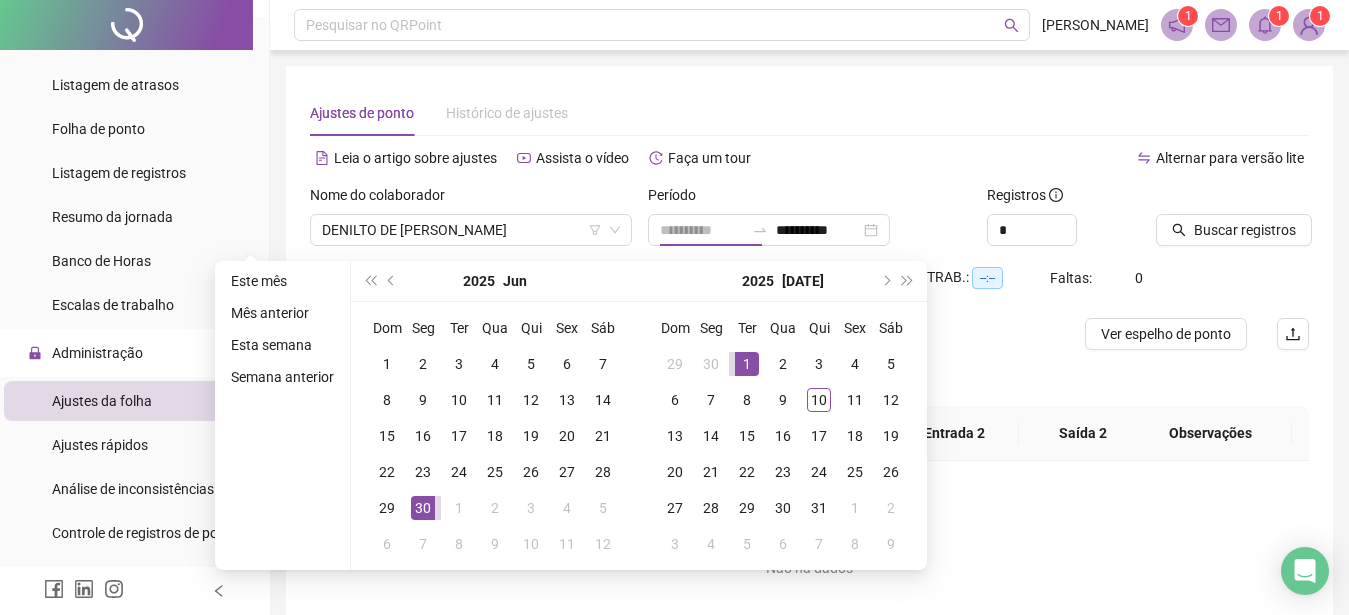 click on "1" at bounding box center [747, 364] 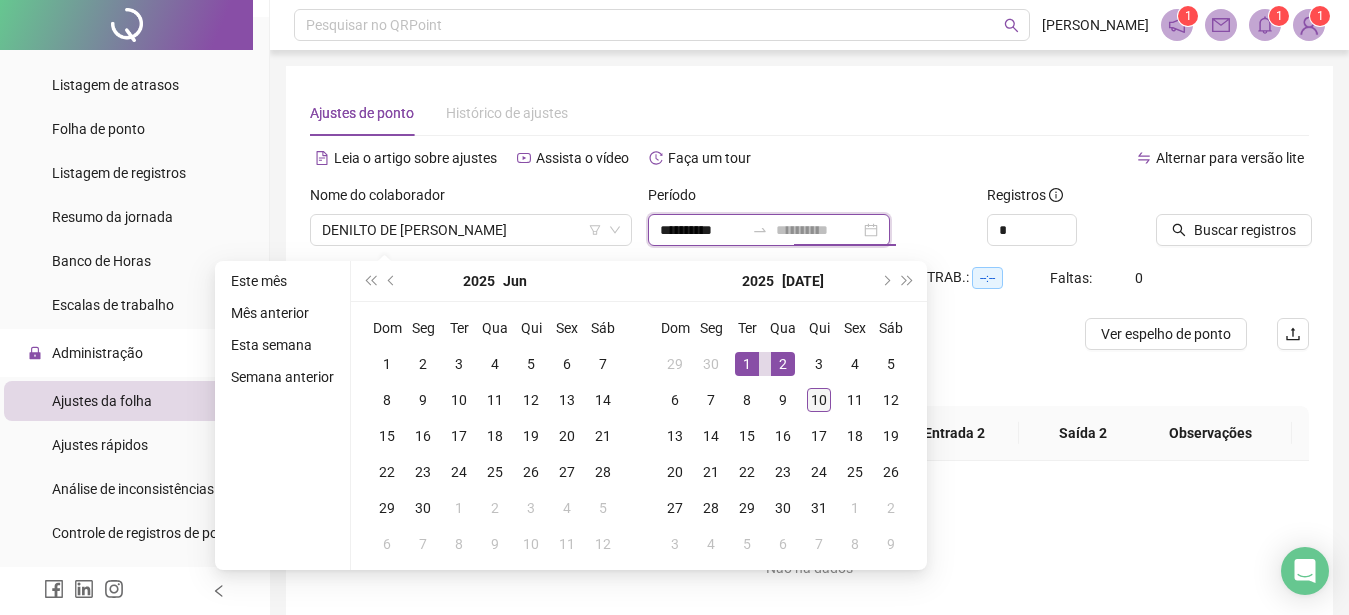 type on "**********" 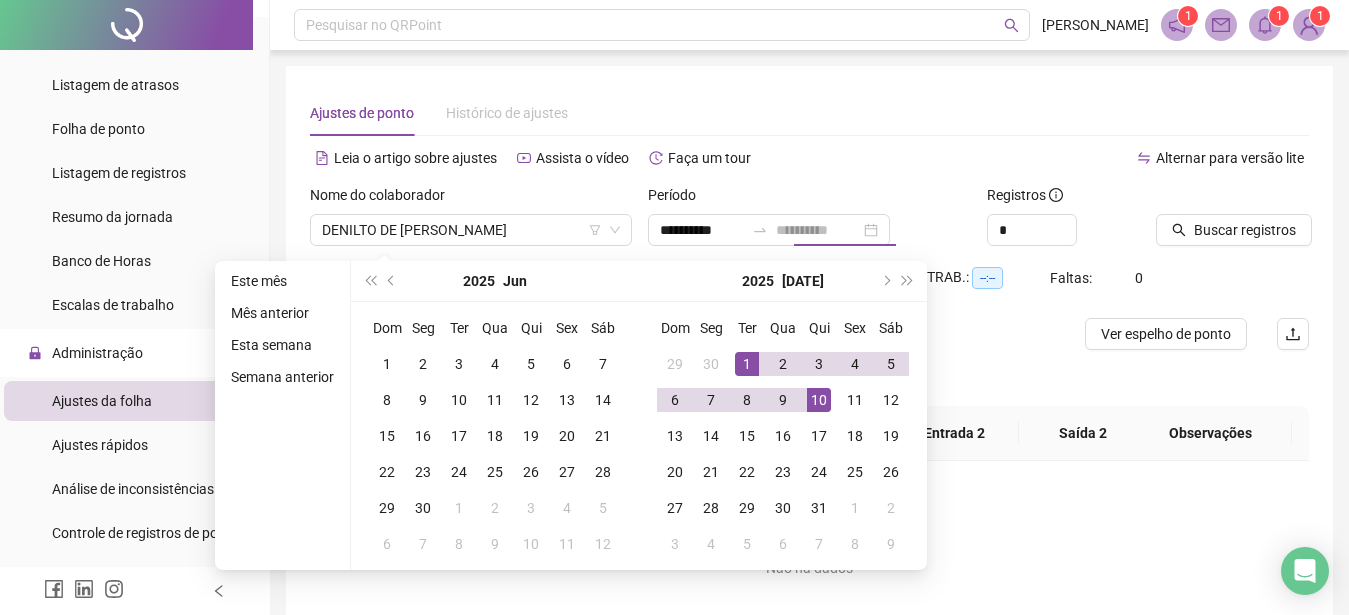 click on "10" at bounding box center [819, 400] 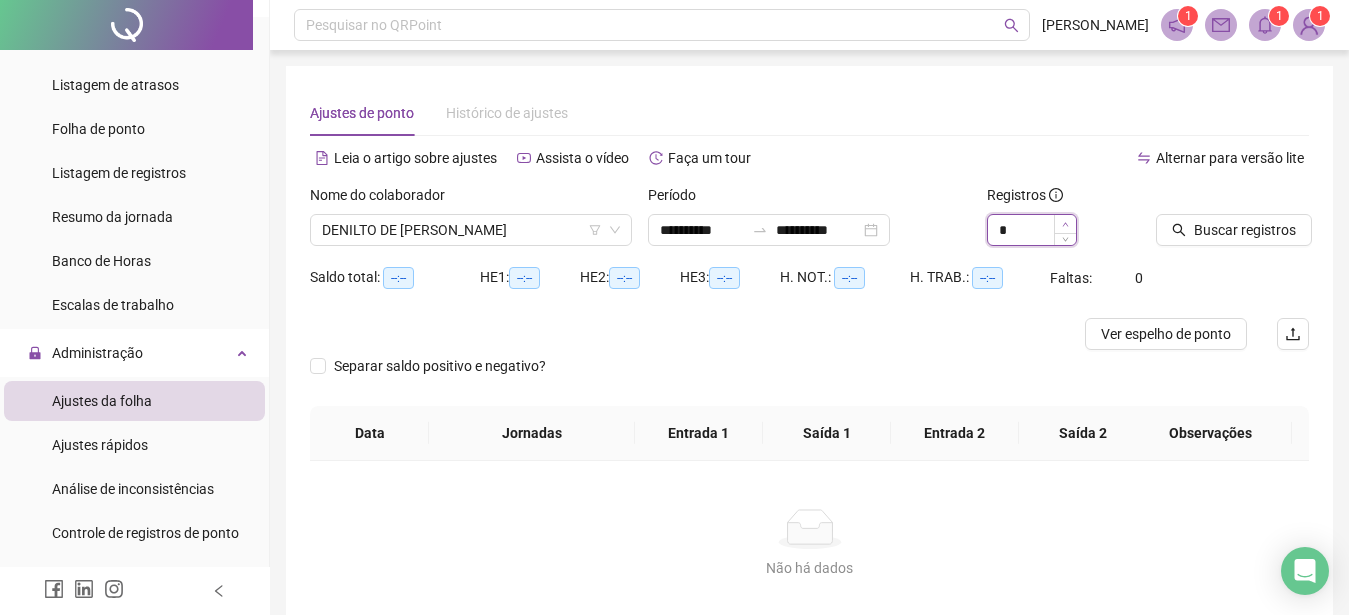 type on "*" 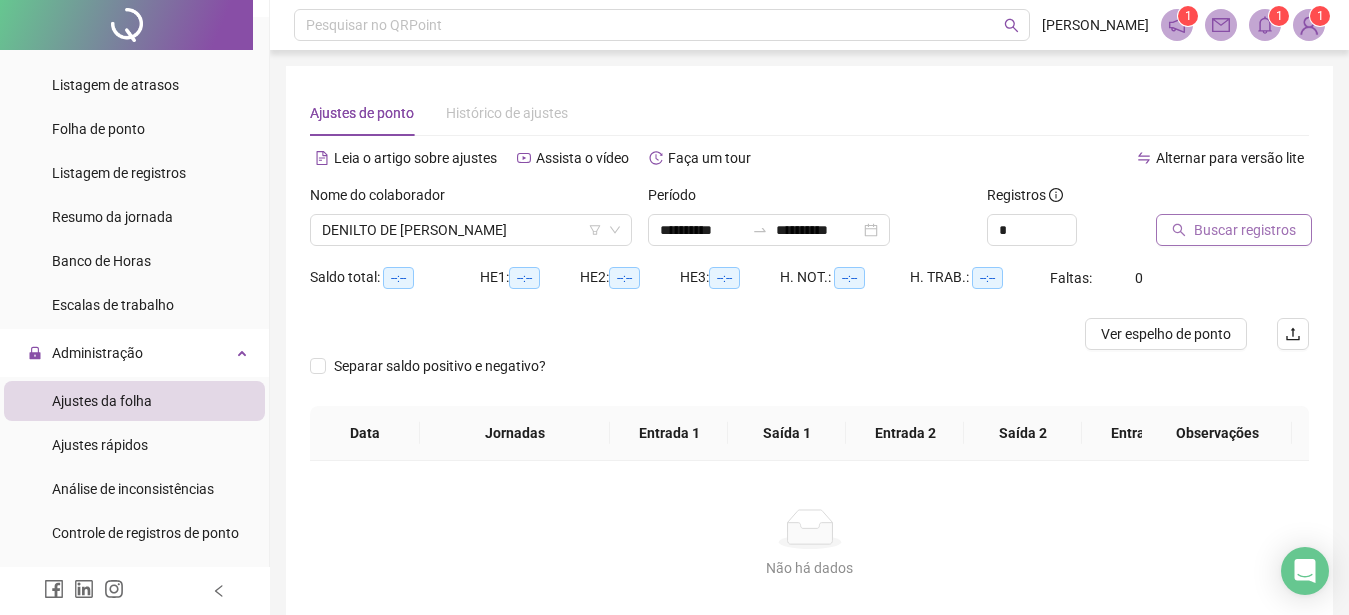 click on "Buscar registros" at bounding box center (1245, 230) 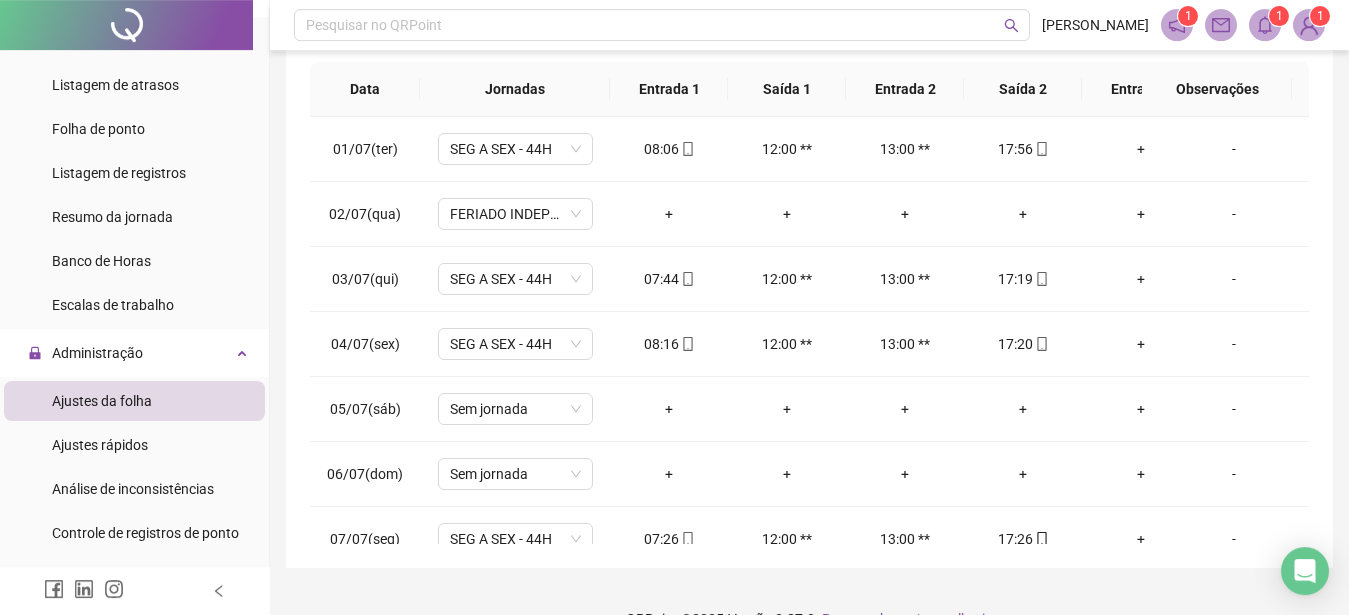 scroll, scrollTop: 360, scrollLeft: 0, axis: vertical 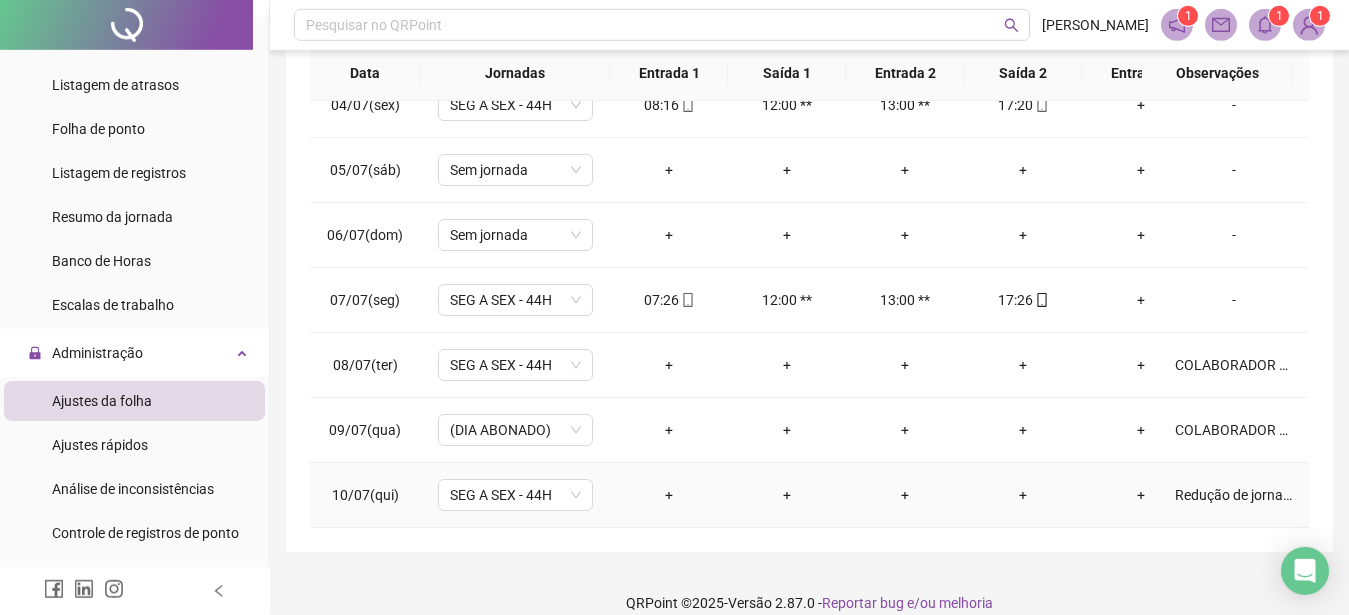 click on "Redução de jornada  dos 7 dias - demissão" at bounding box center [1234, 495] 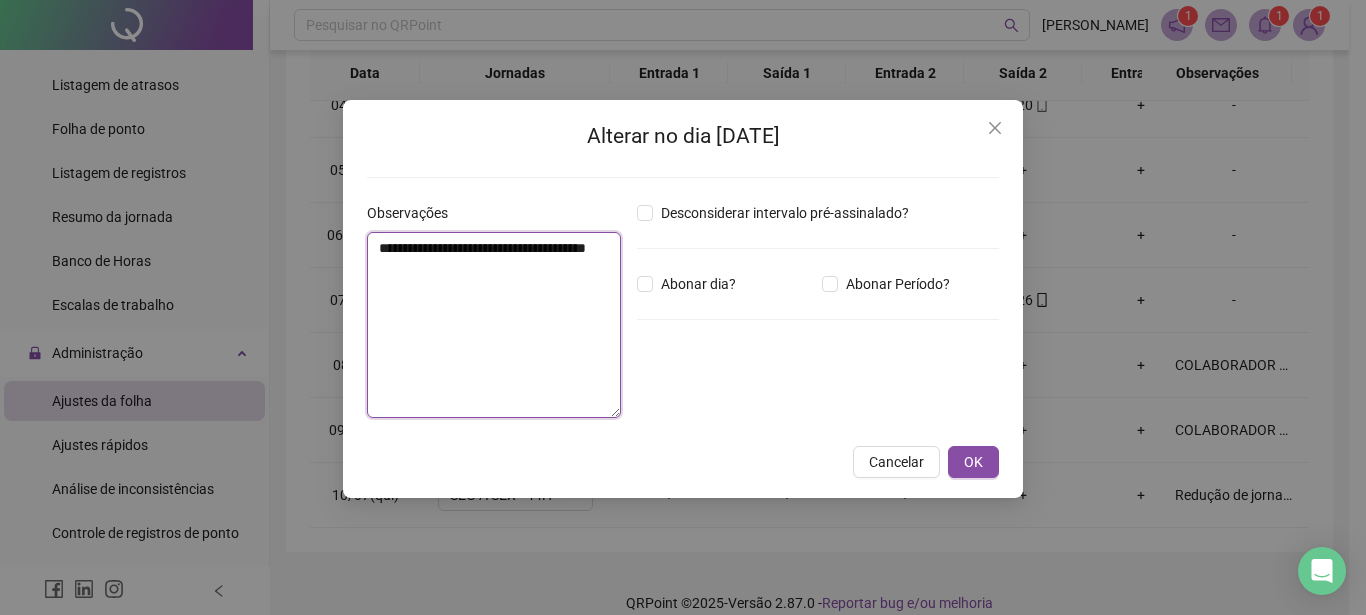 click on "**********" at bounding box center [494, 325] 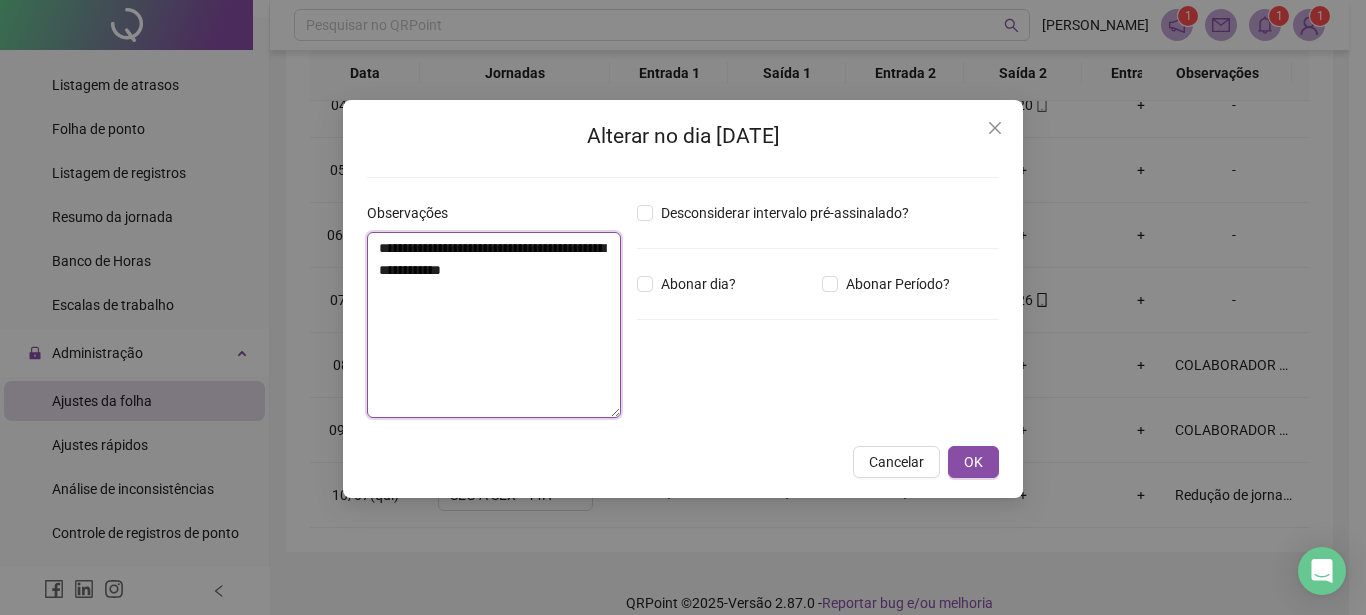 click on "**********" at bounding box center [494, 325] 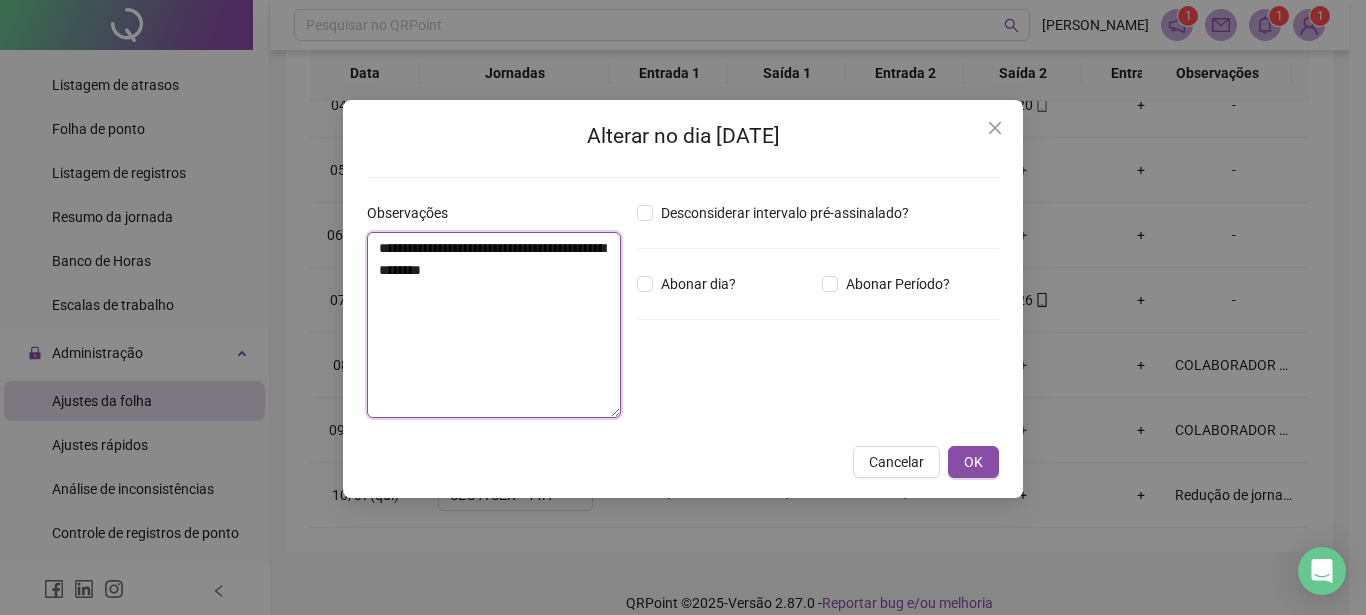 click on "**********" at bounding box center (494, 325) 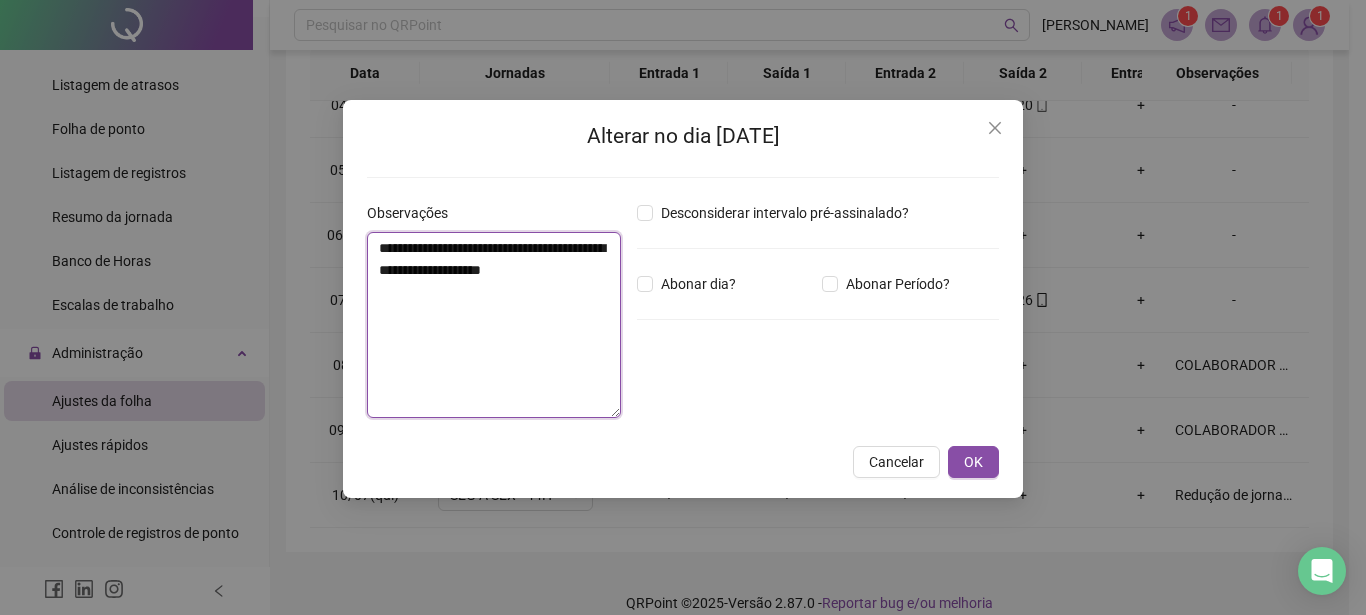 click on "**********" at bounding box center (494, 325) 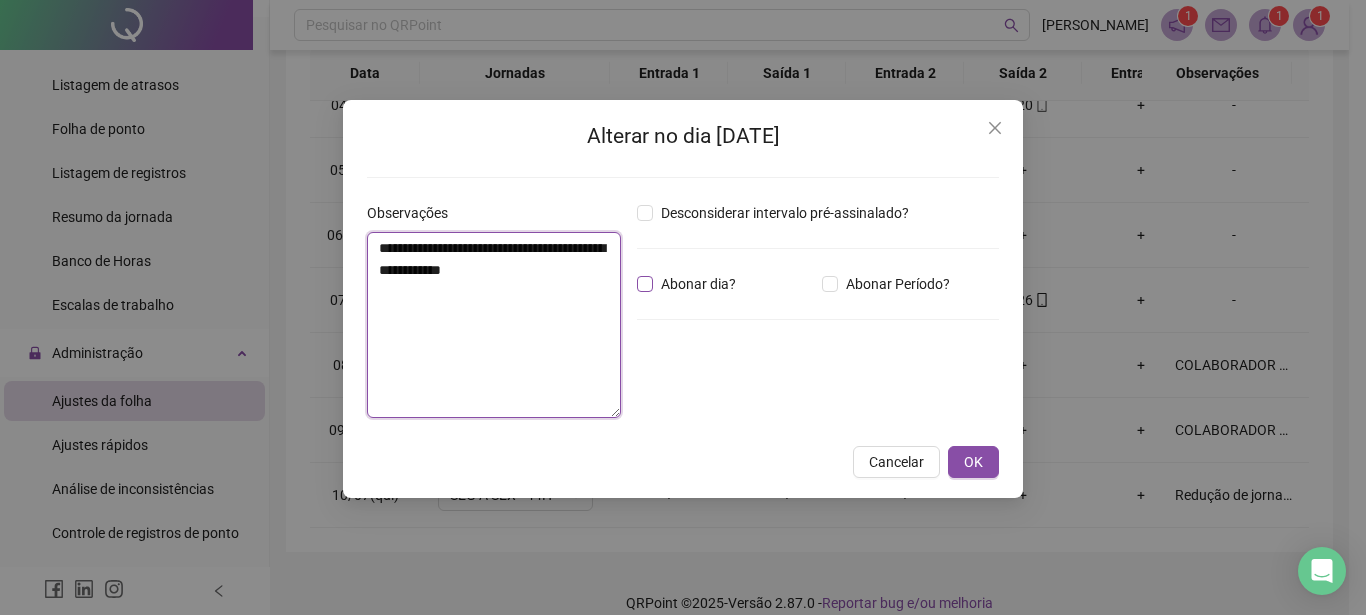 type on "**********" 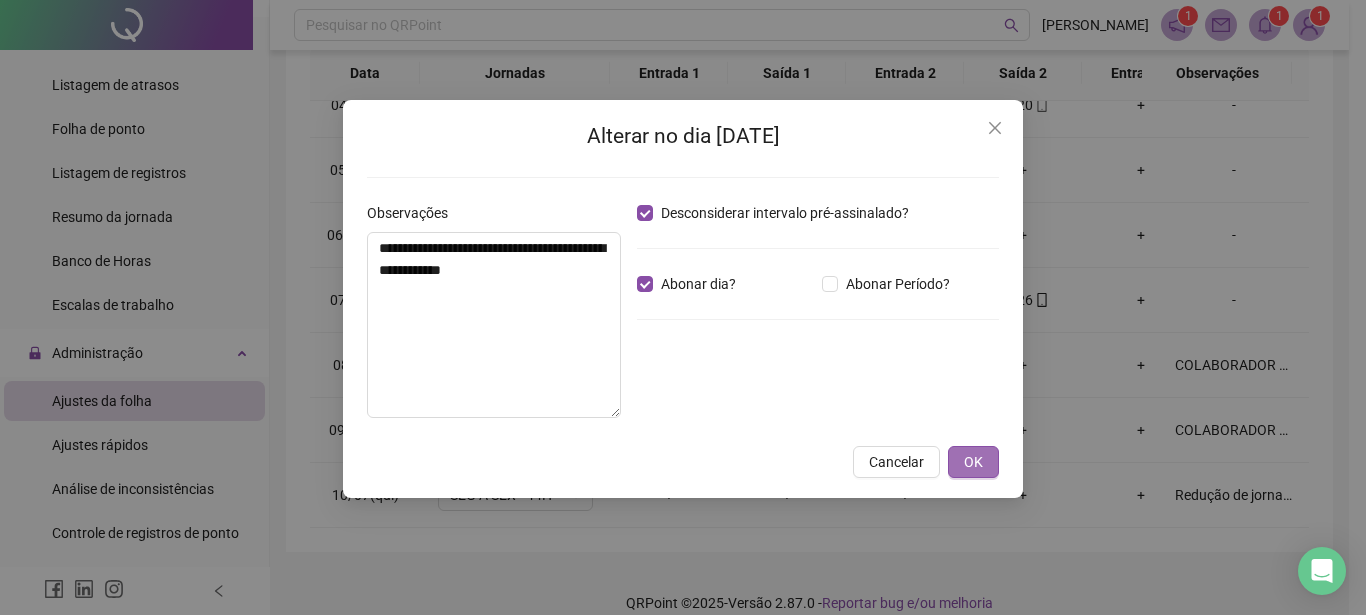 click on "OK" at bounding box center (973, 462) 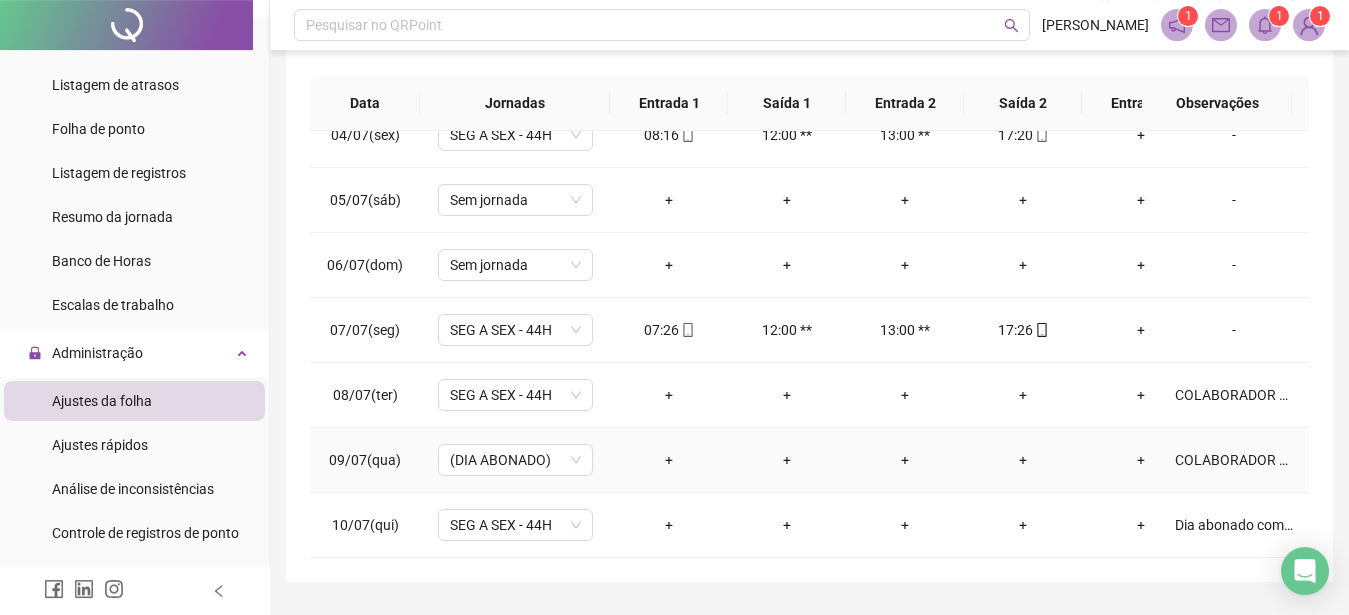 scroll, scrollTop: 383, scrollLeft: 0, axis: vertical 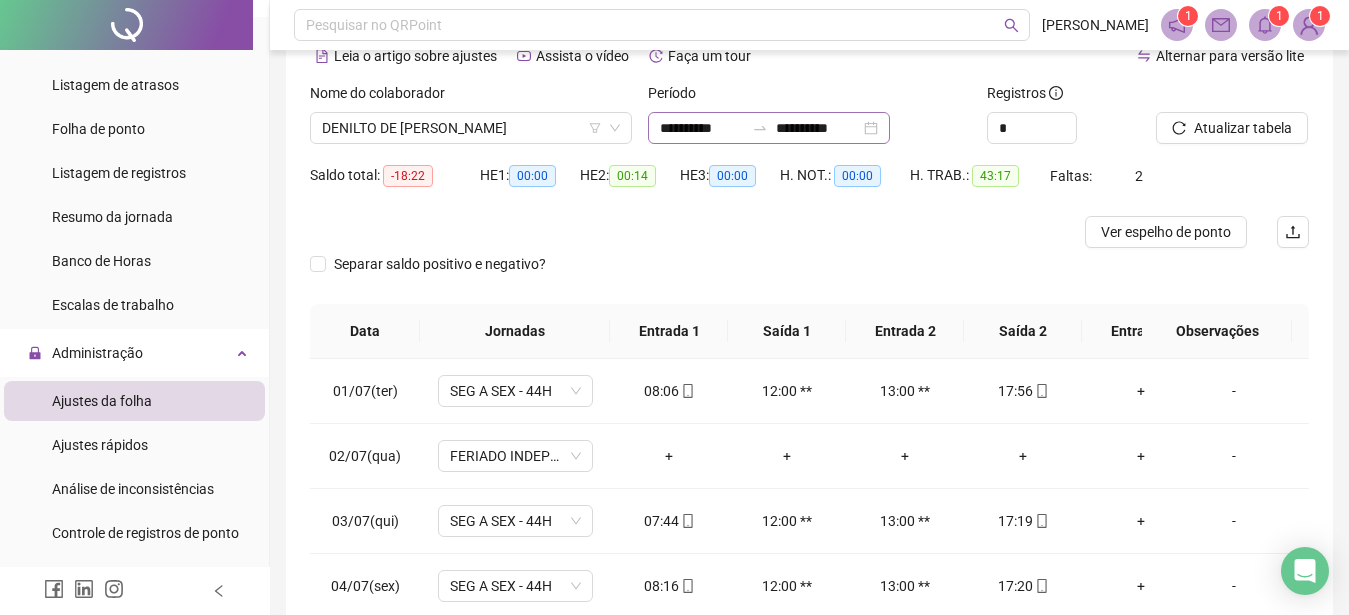 click on "**********" at bounding box center [769, 128] 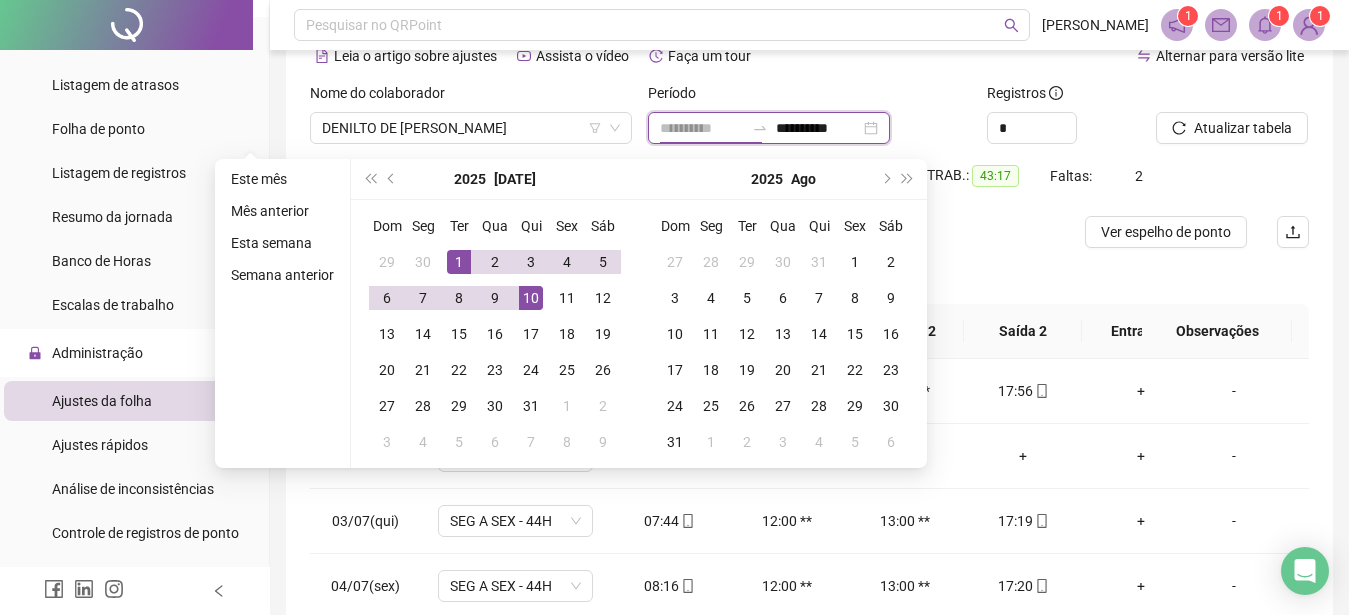 type on "**********" 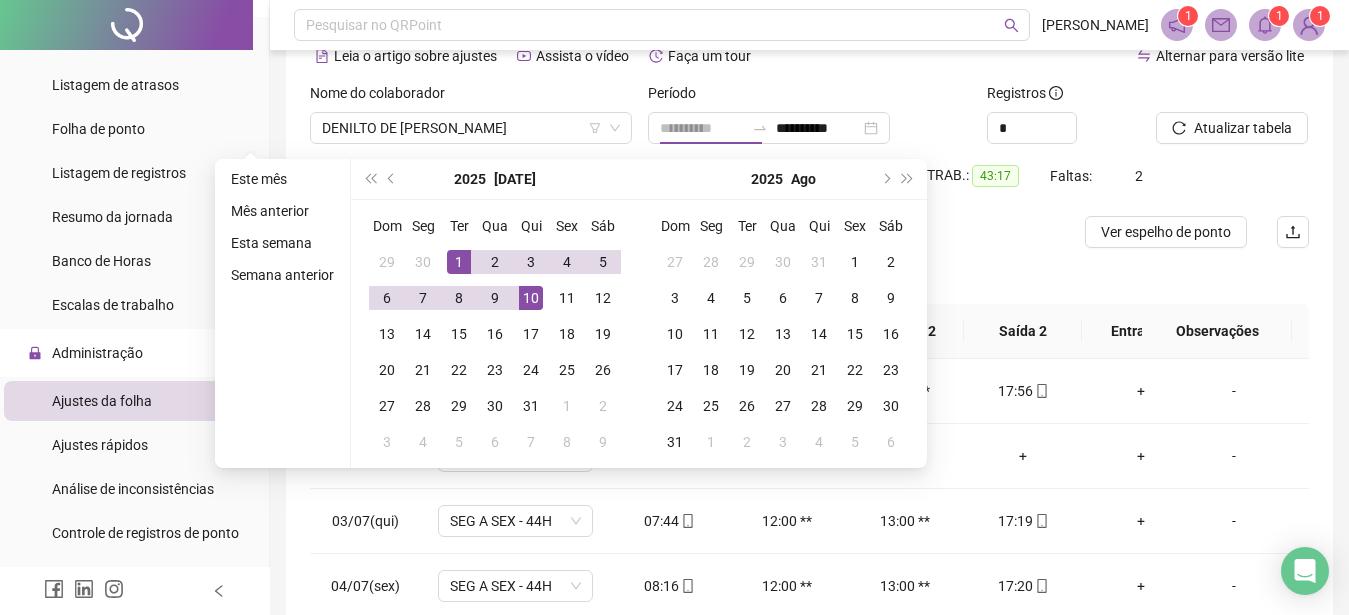 click on "1" at bounding box center (459, 262) 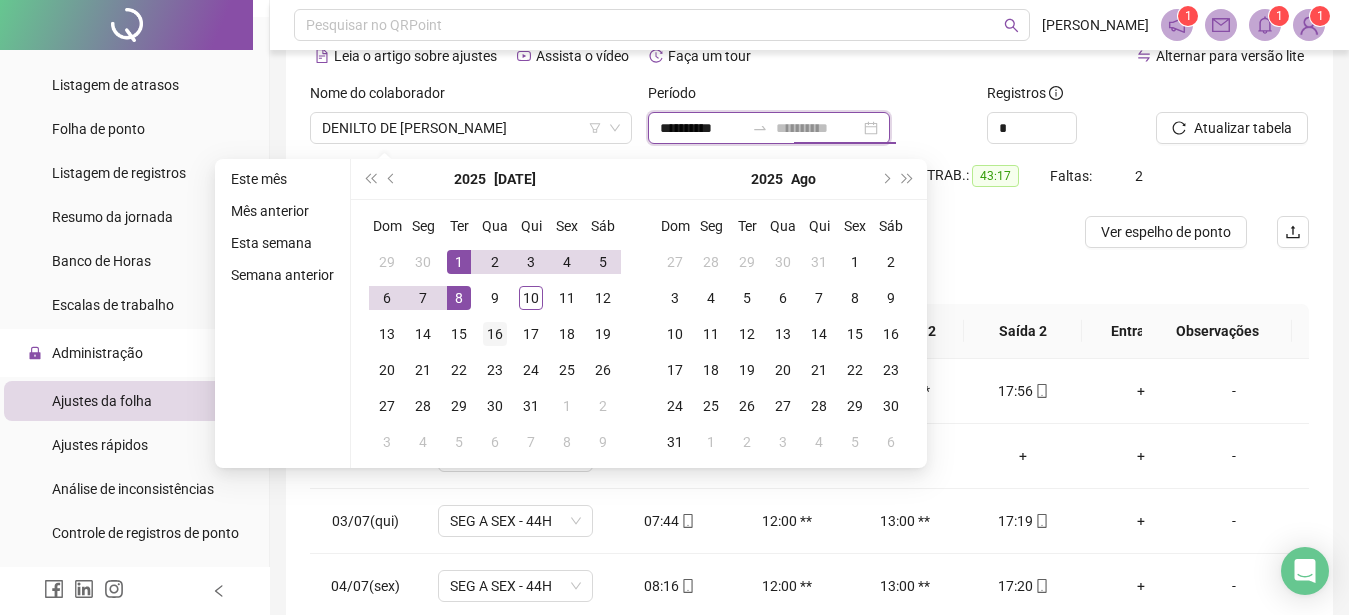 type on "**********" 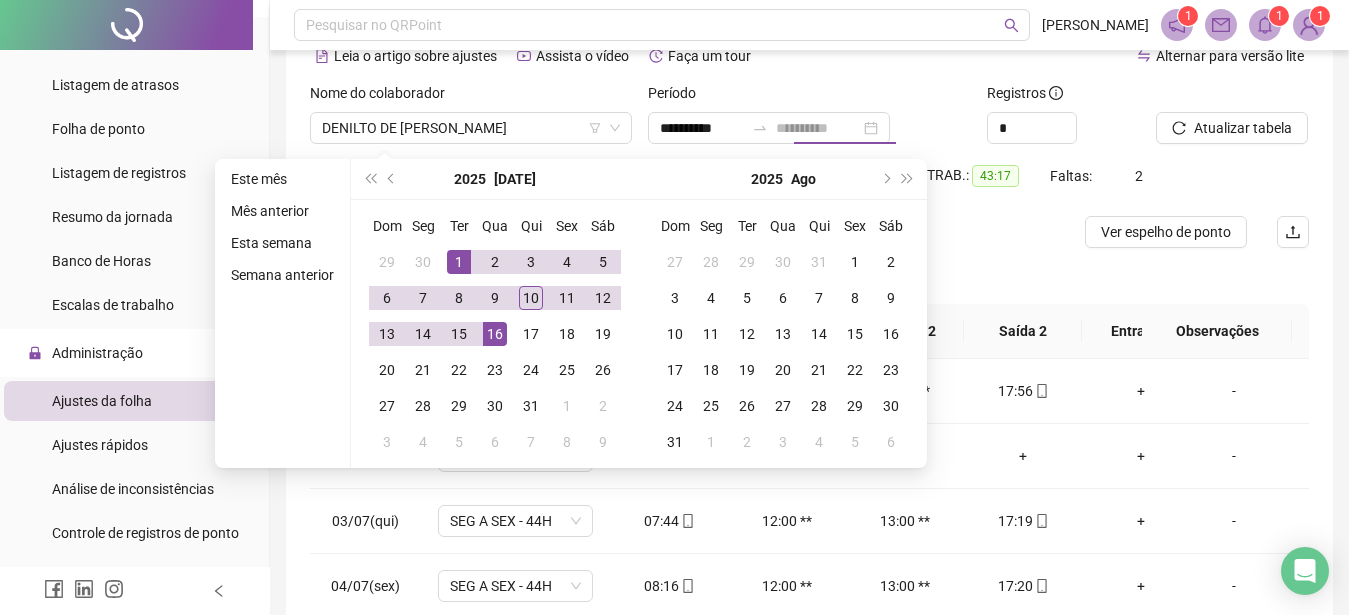 click on "16" at bounding box center [495, 334] 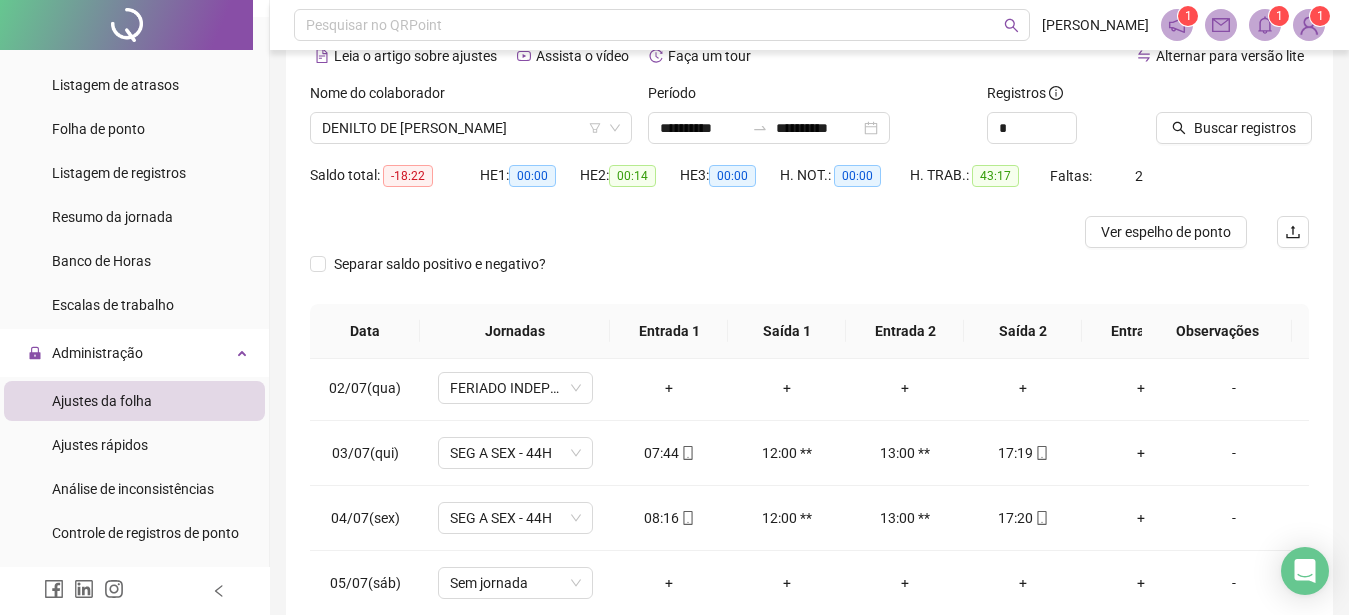 scroll, scrollTop: 77, scrollLeft: 0, axis: vertical 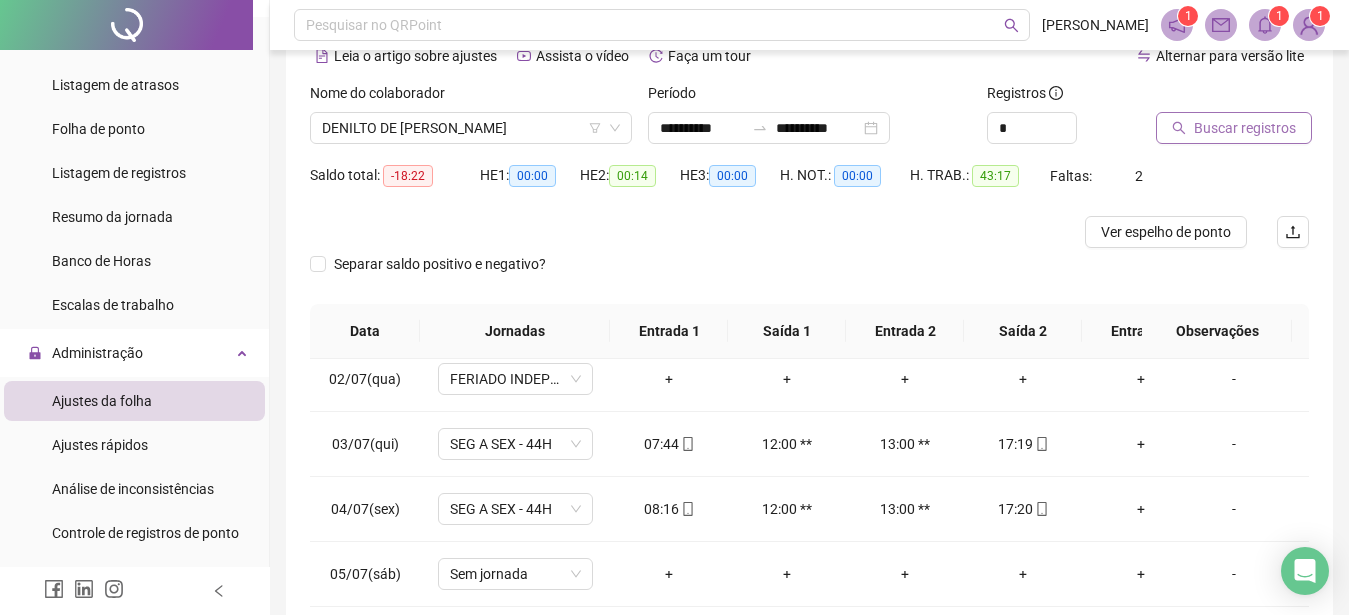 click on "Buscar registros" at bounding box center (1245, 128) 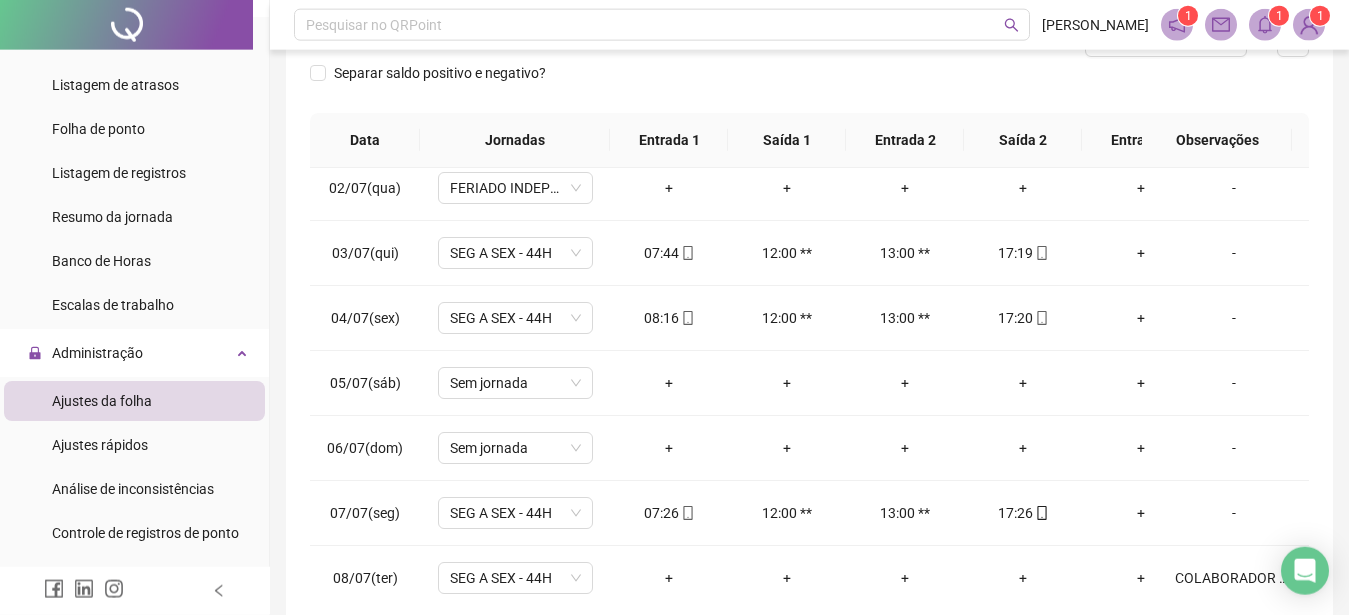 scroll, scrollTop: 383, scrollLeft: 0, axis: vertical 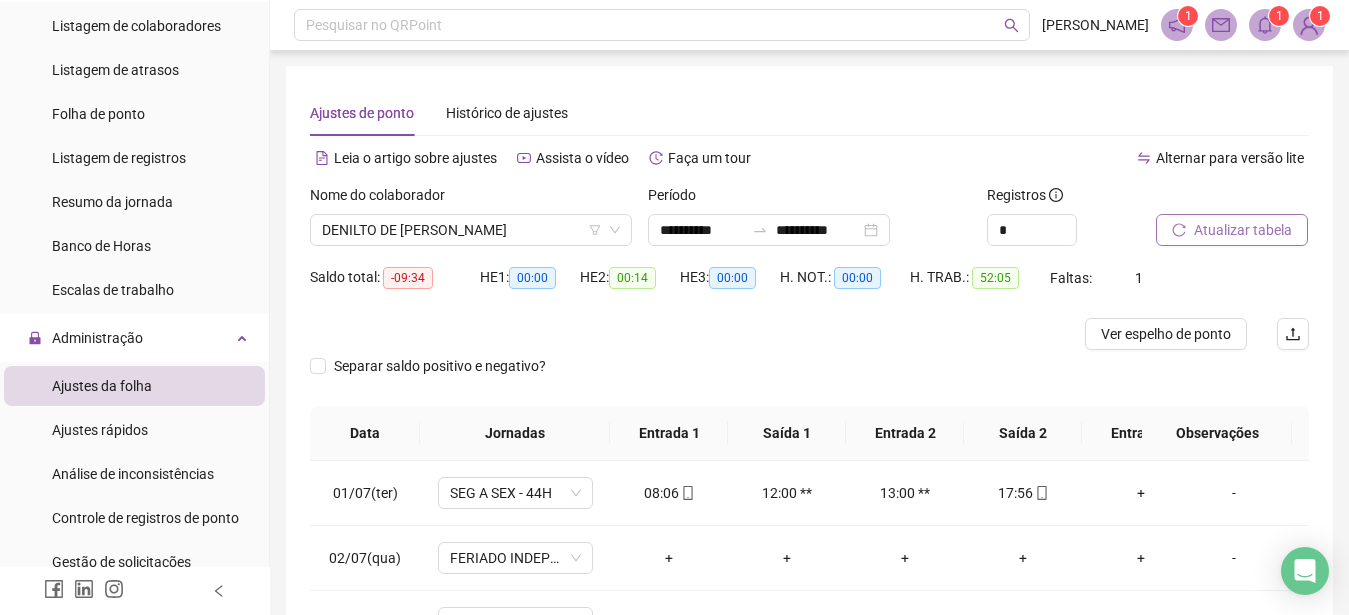 click at bounding box center (684, 334) 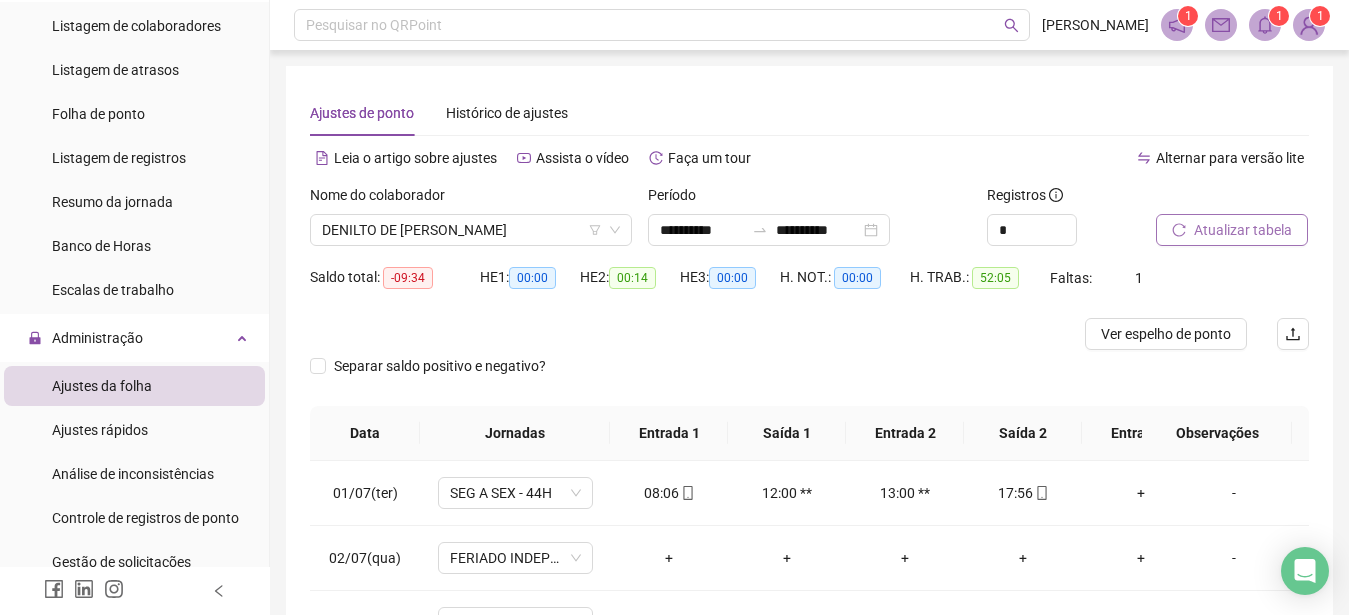 click at bounding box center [684, 334] 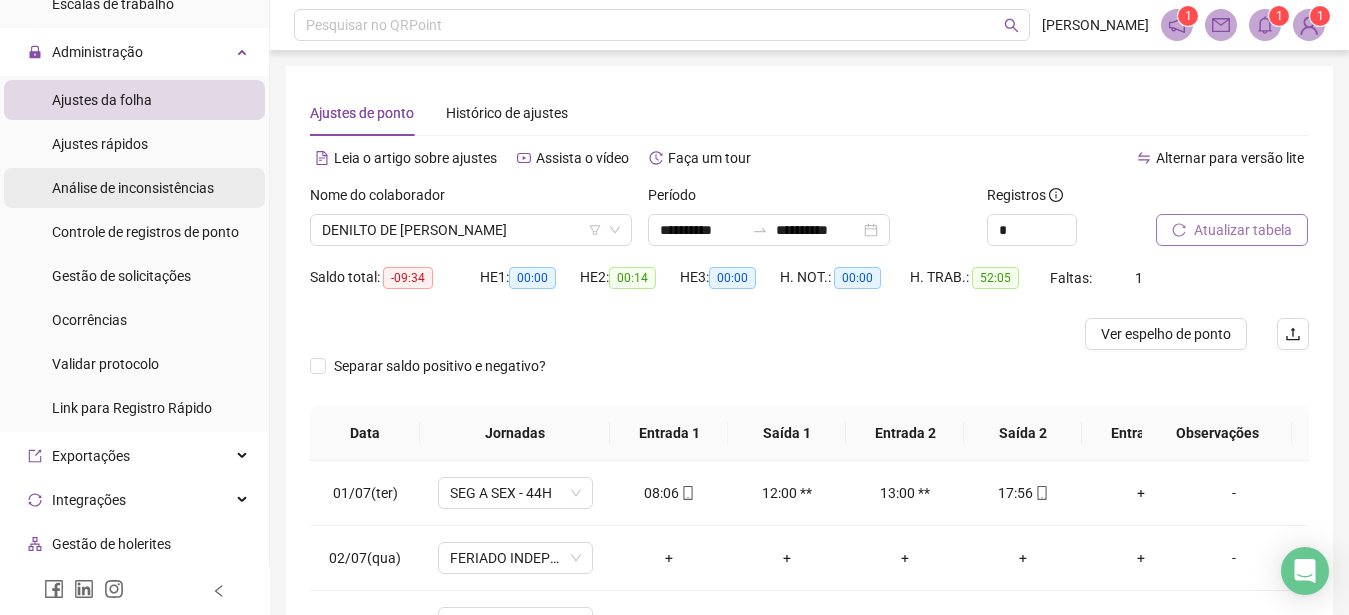 scroll, scrollTop: 798, scrollLeft: 0, axis: vertical 